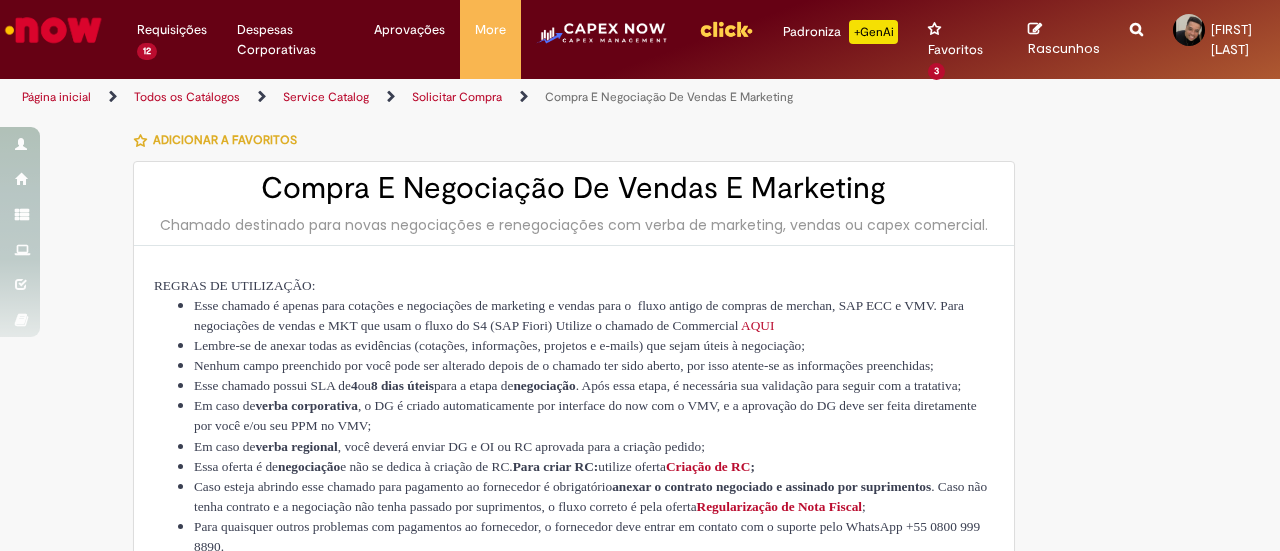 type on "**********" 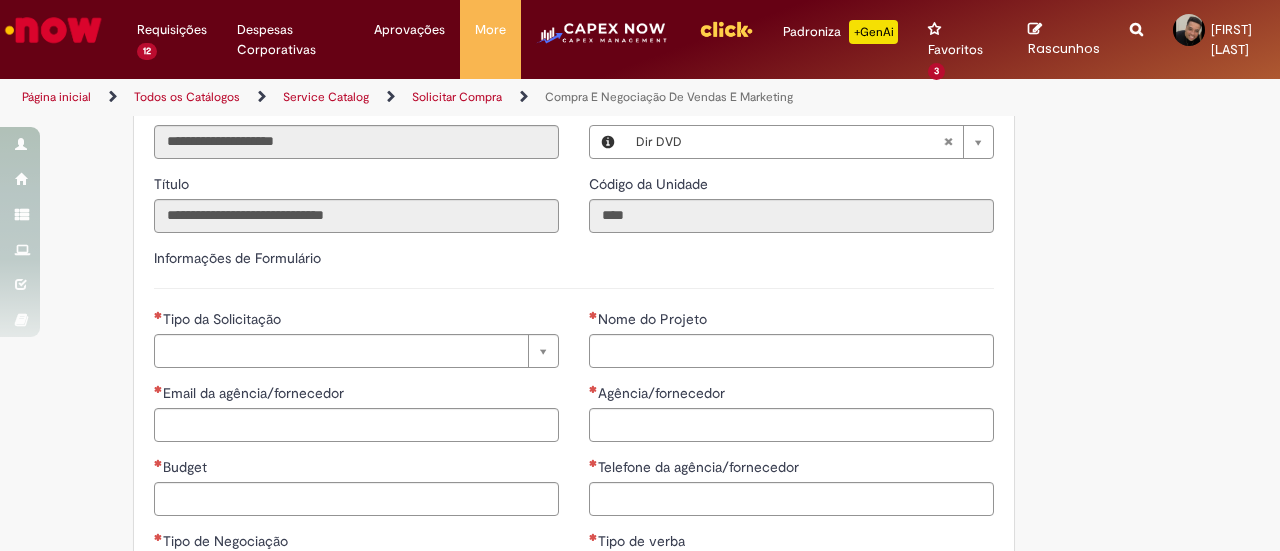 scroll, scrollTop: 800, scrollLeft: 0, axis: vertical 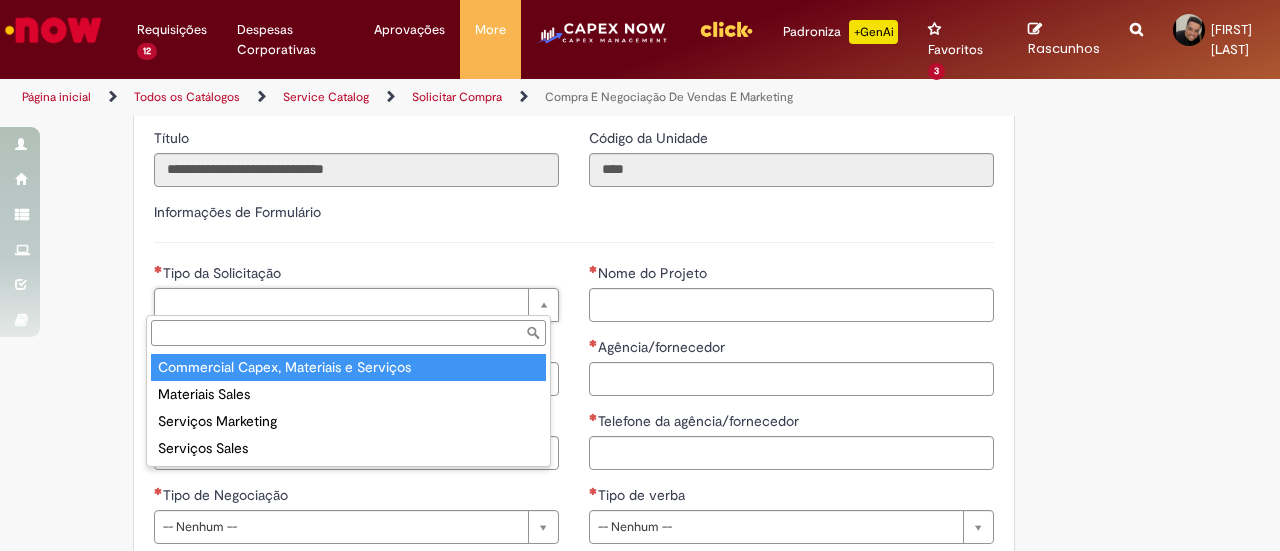 type on "**********" 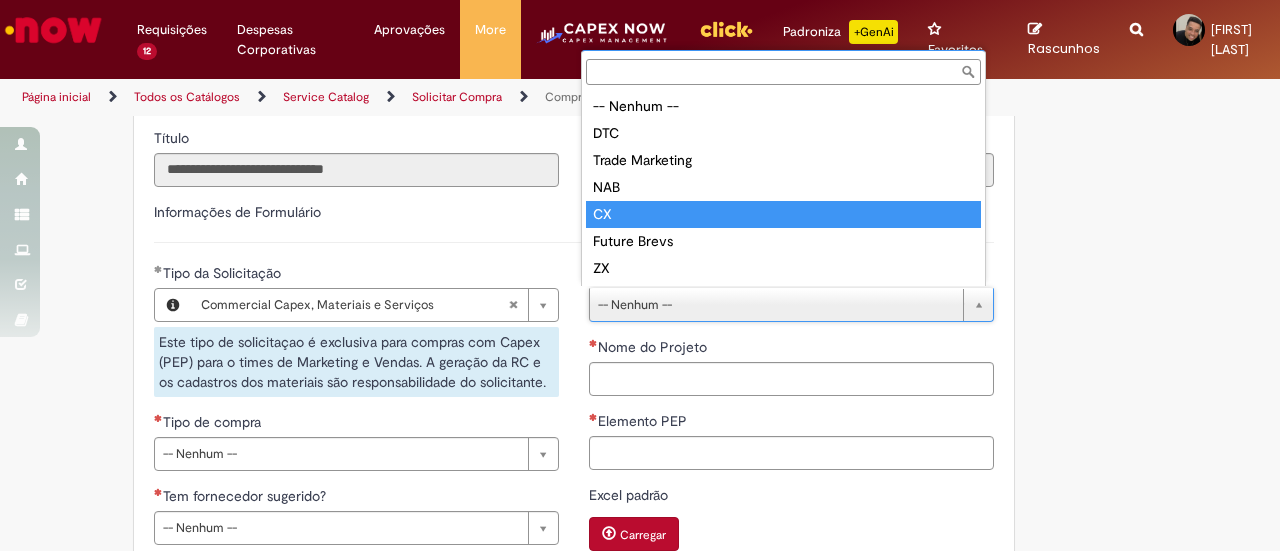 type on "**" 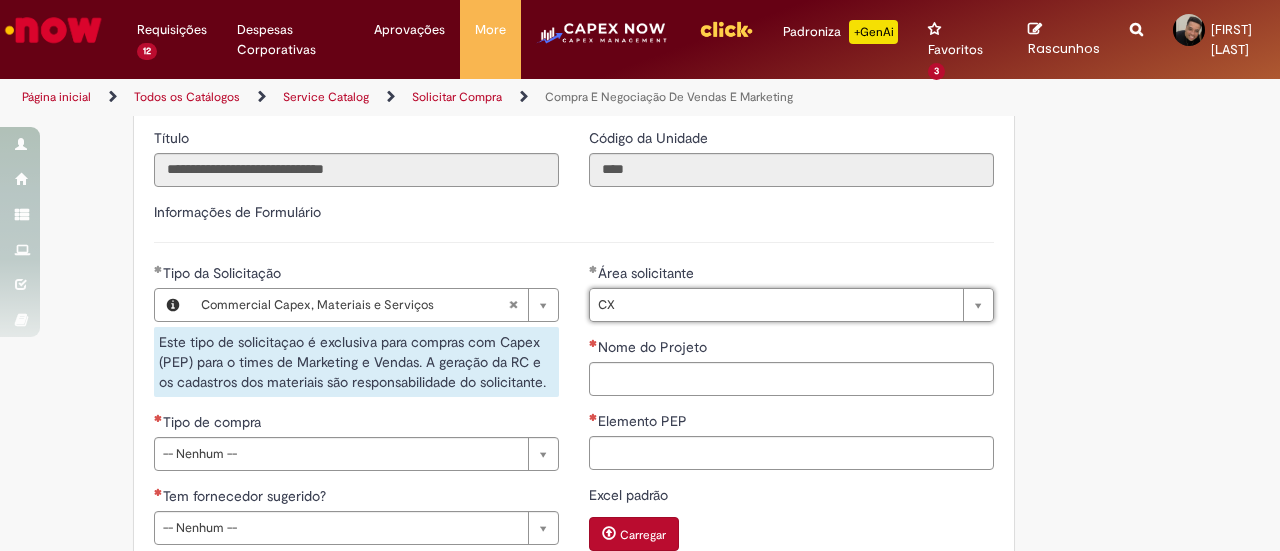 scroll, scrollTop: 900, scrollLeft: 0, axis: vertical 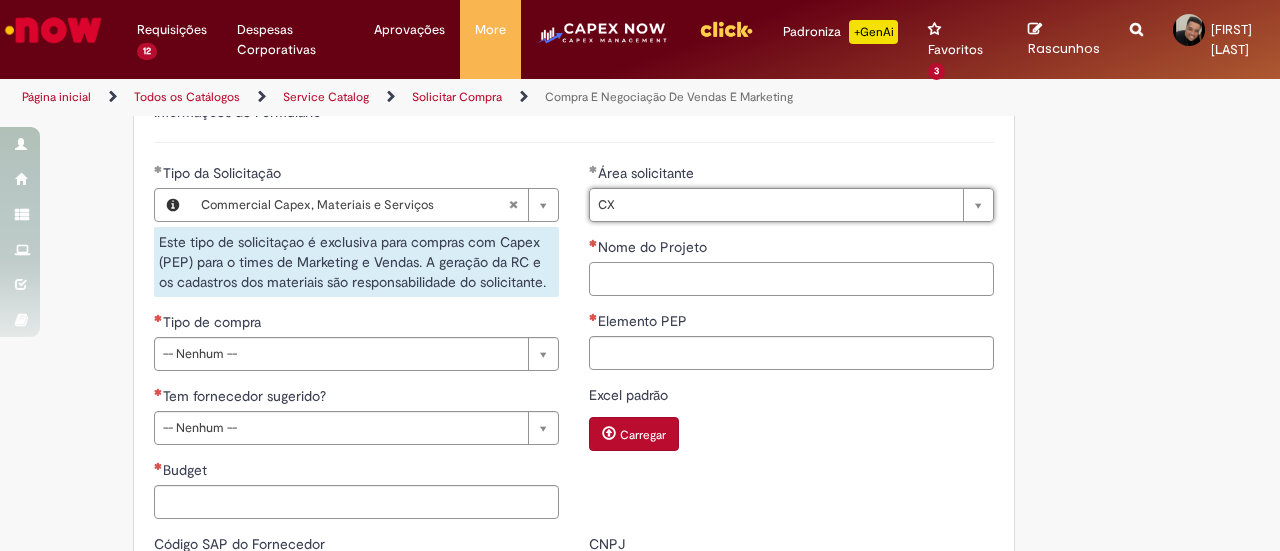 click on "Nome do Projeto" at bounding box center [791, 279] 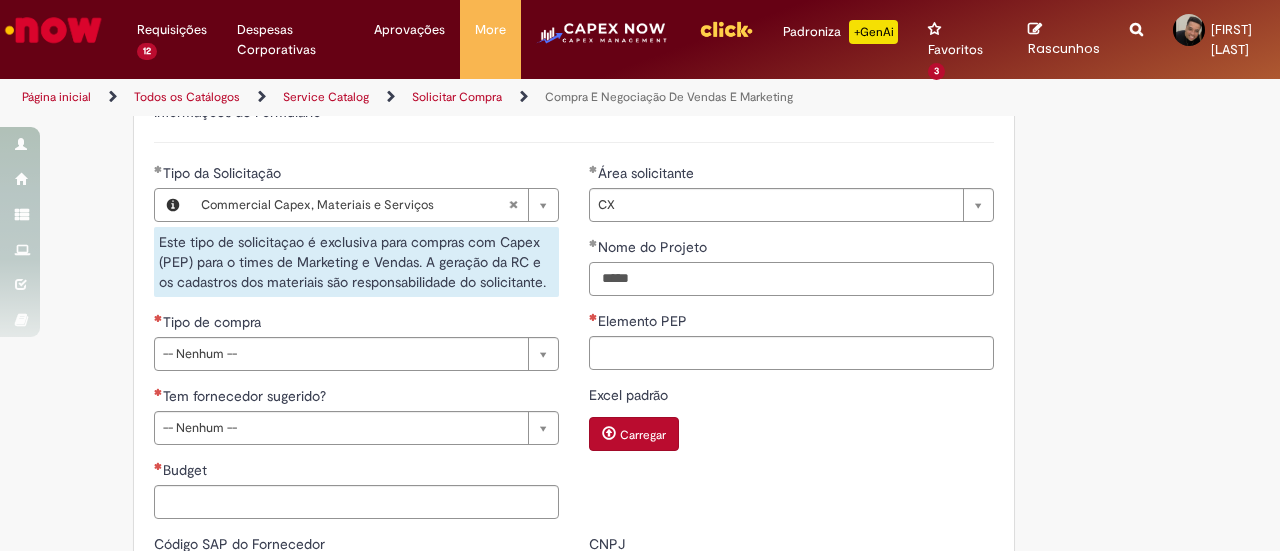 type on "*****" 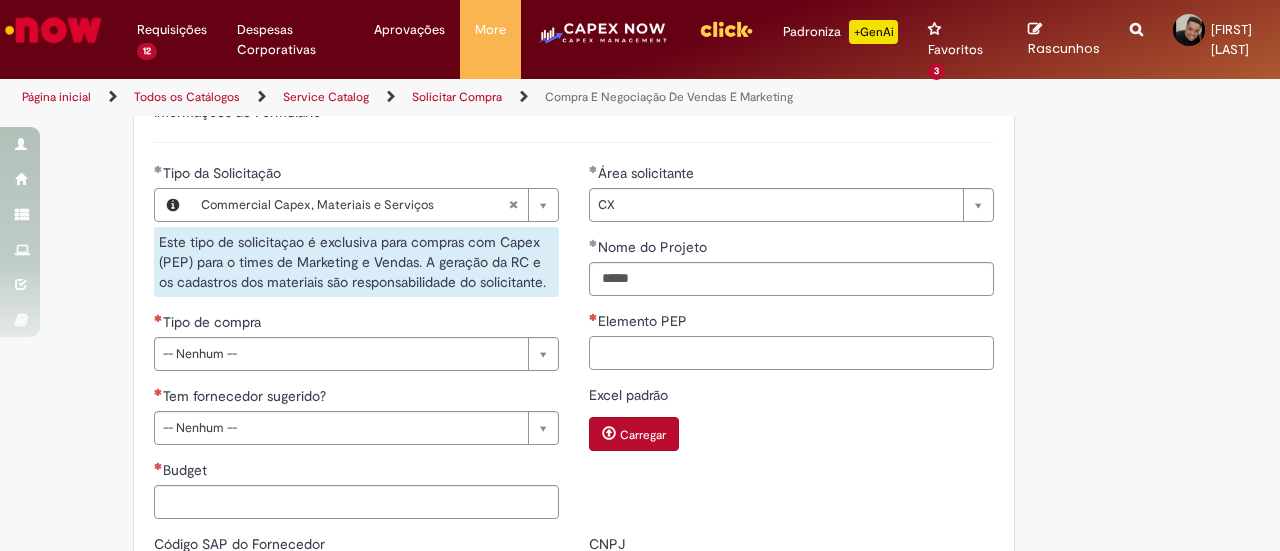 click on "Elemento PEP" at bounding box center [791, 353] 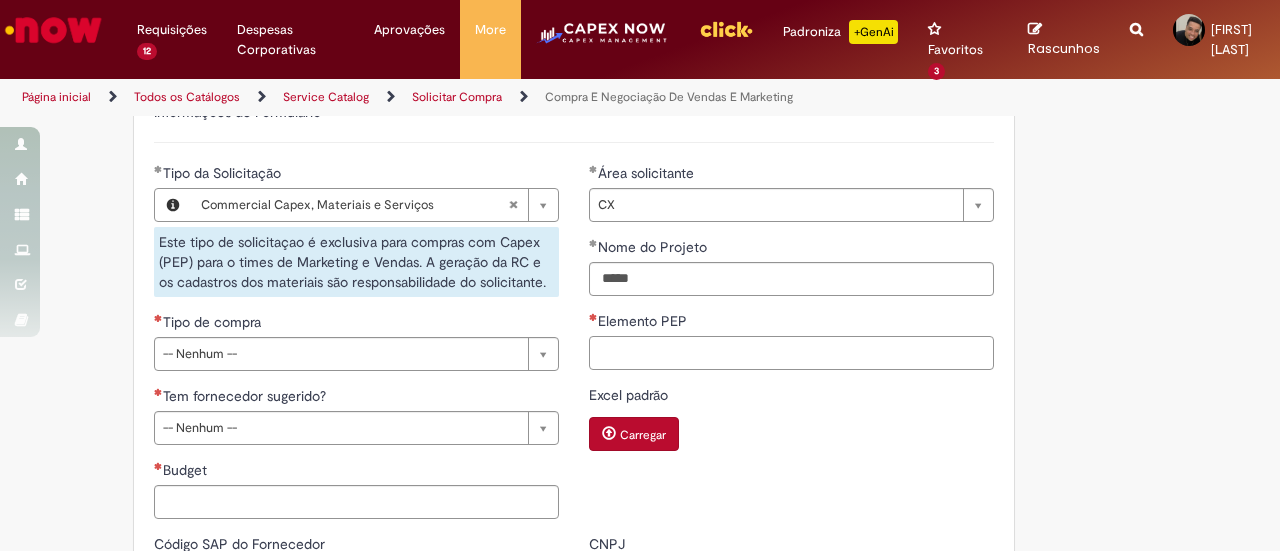 click on "Elemento PEP" at bounding box center [791, 353] 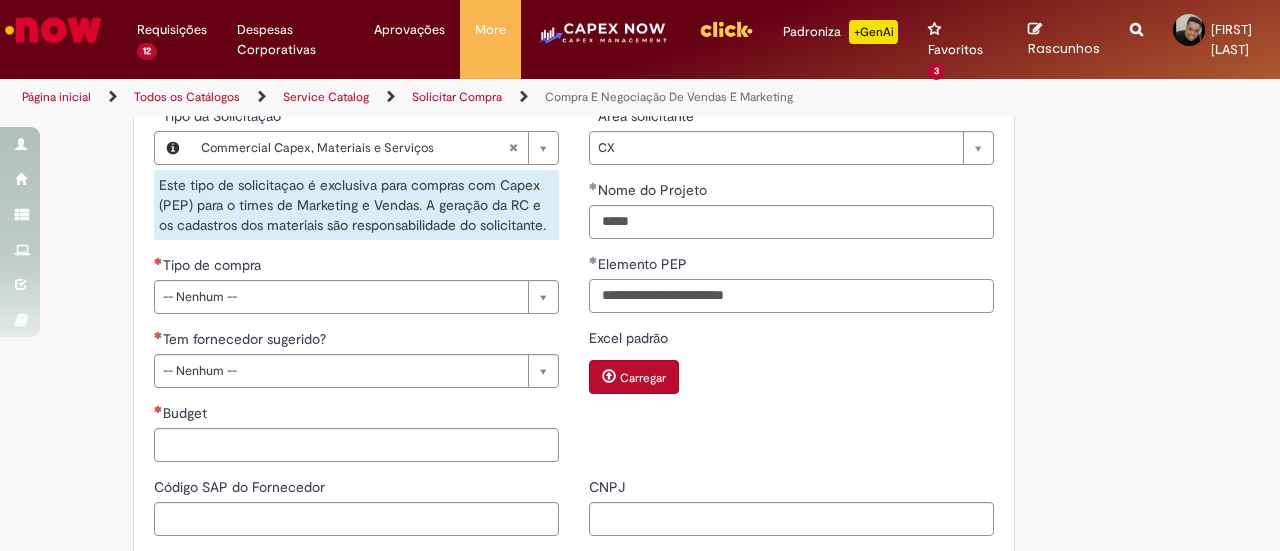 scroll, scrollTop: 1000, scrollLeft: 0, axis: vertical 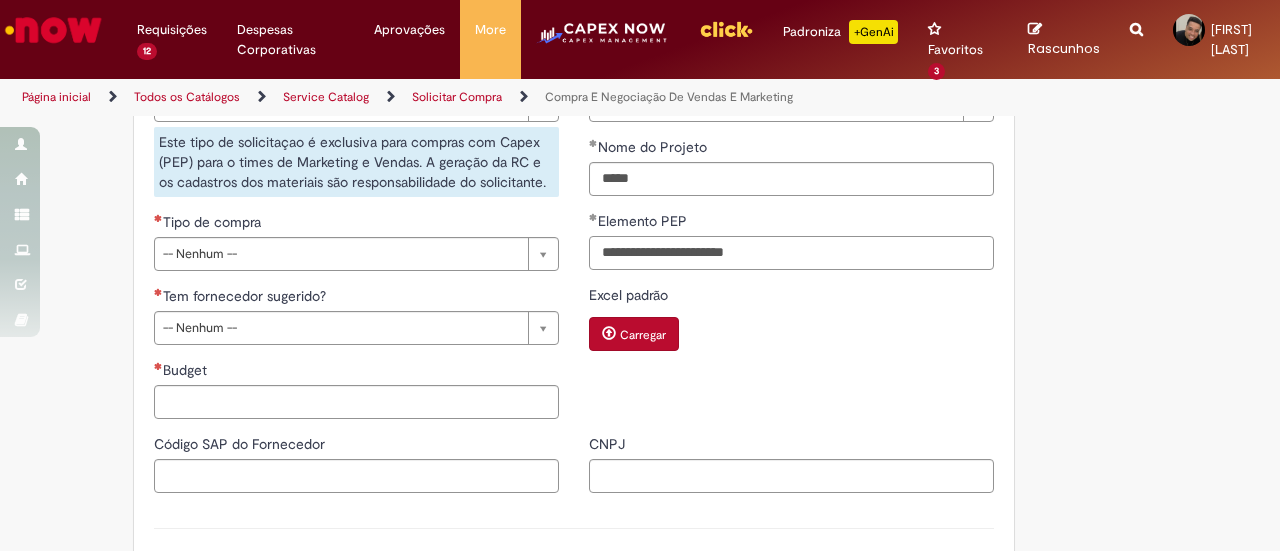 type on "**********" 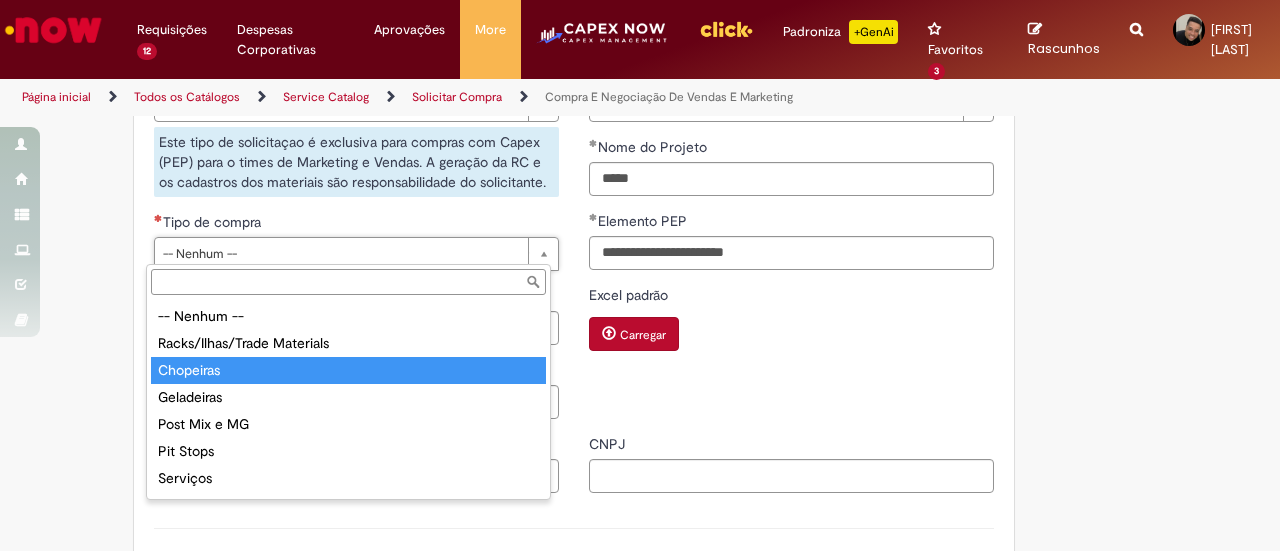 type on "*********" 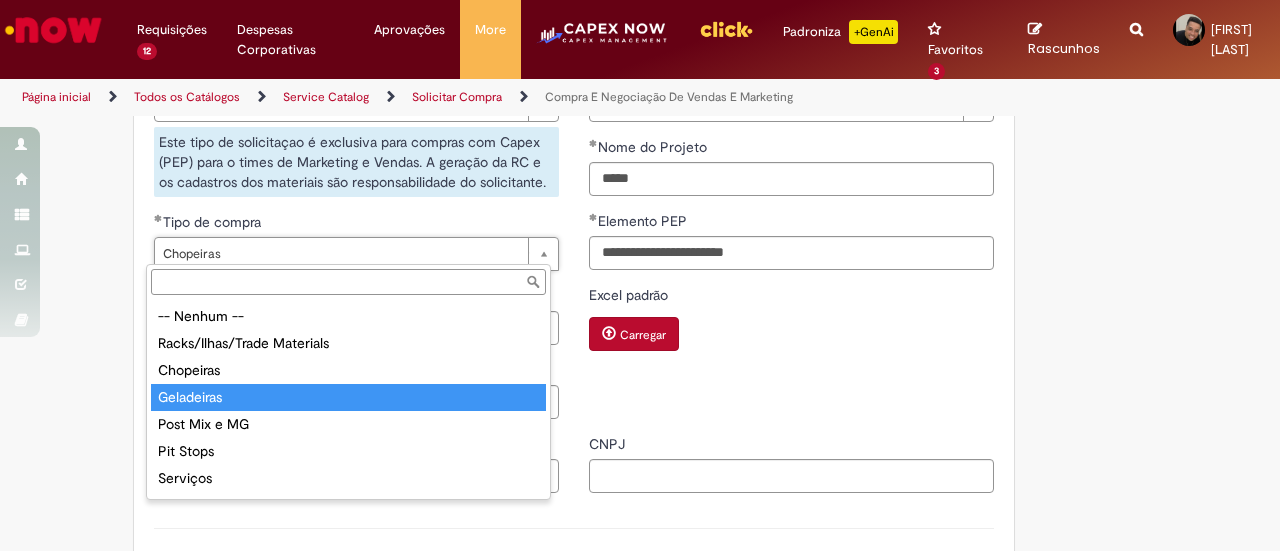 type on "**********" 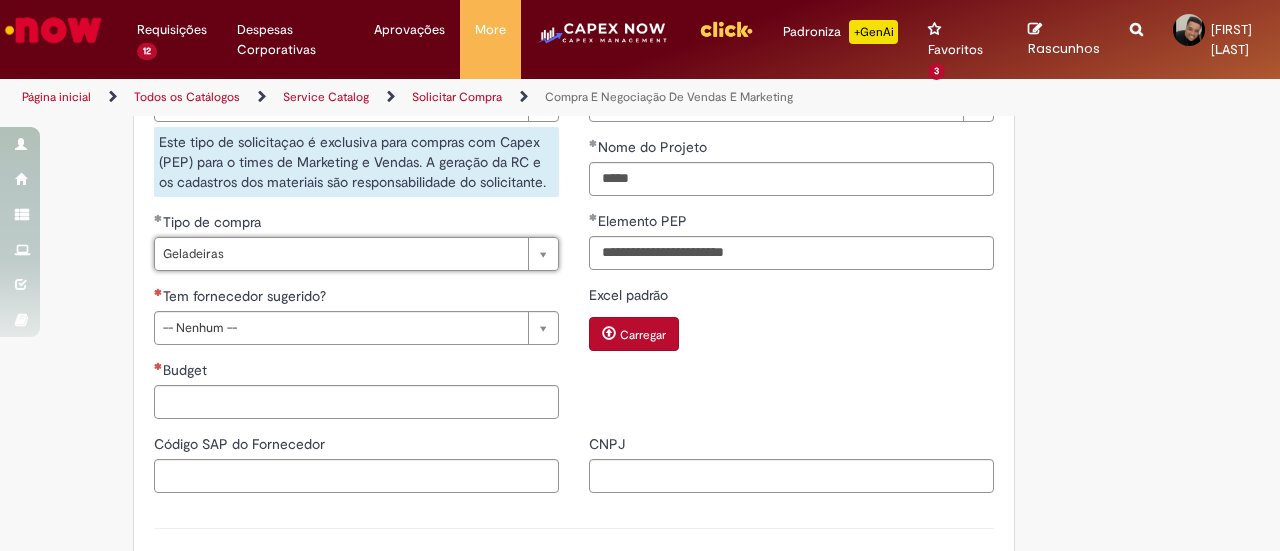 click on "**********" at bounding box center (574, 248) 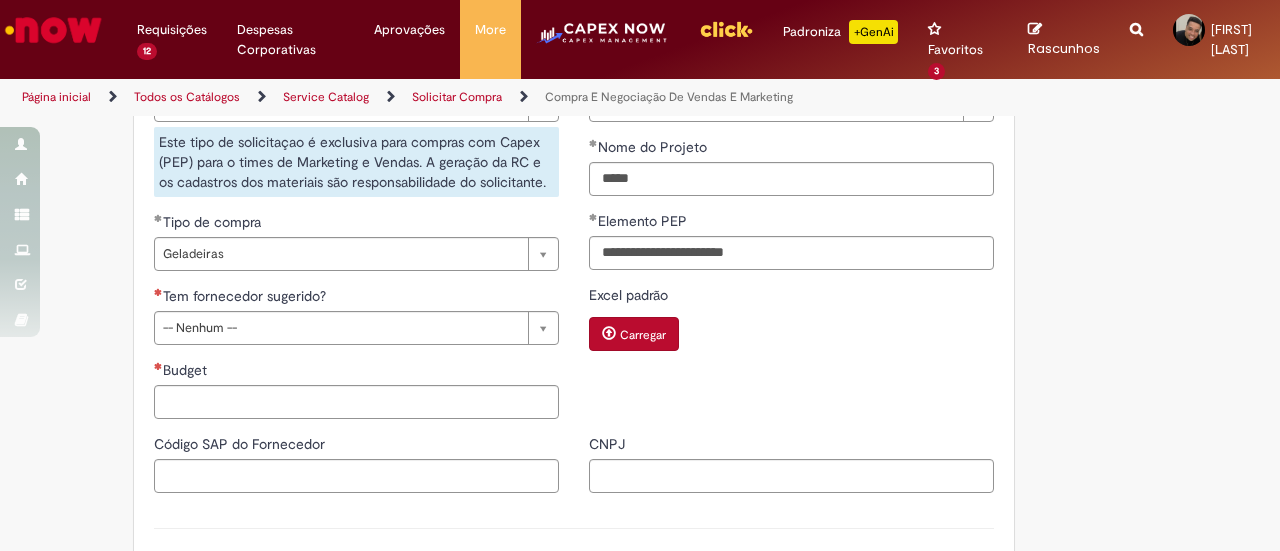 scroll, scrollTop: 0, scrollLeft: 0, axis: both 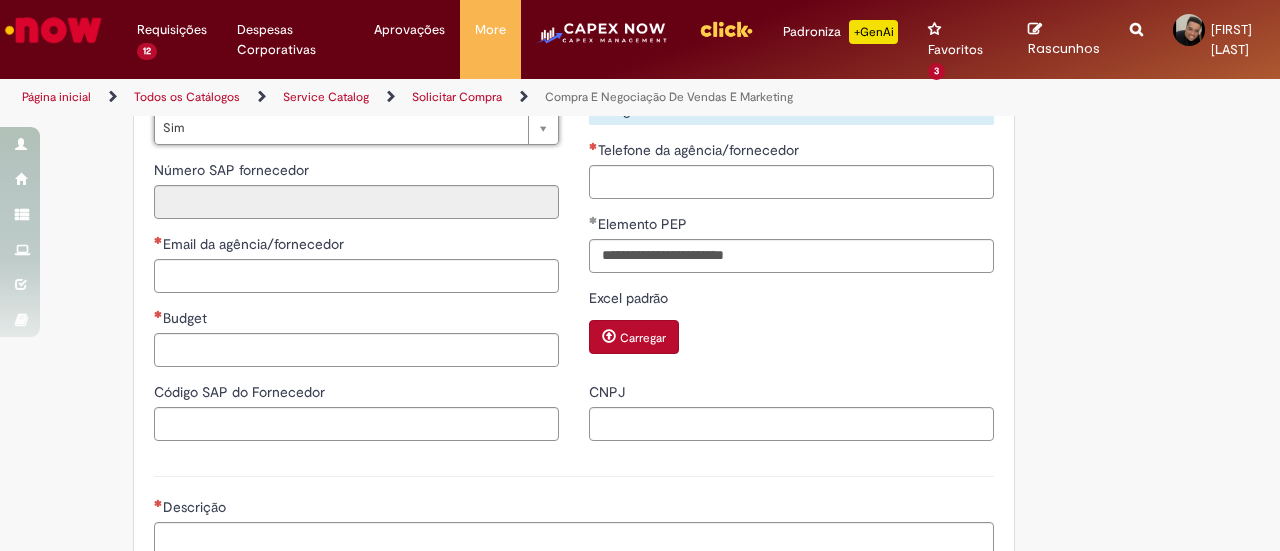 type on "***" 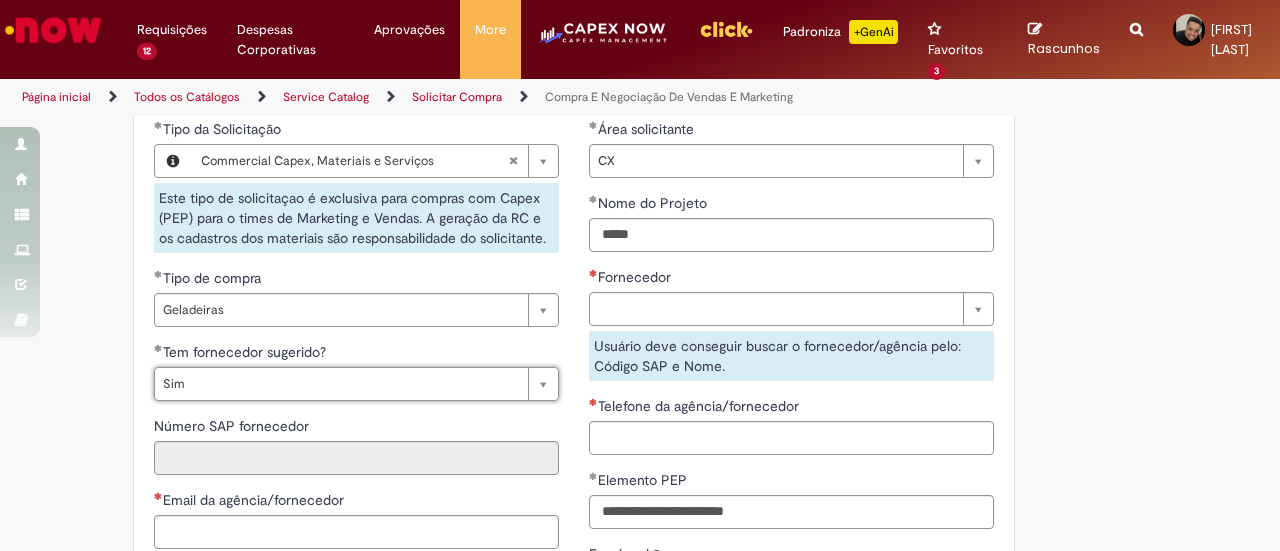 scroll, scrollTop: 975, scrollLeft: 0, axis: vertical 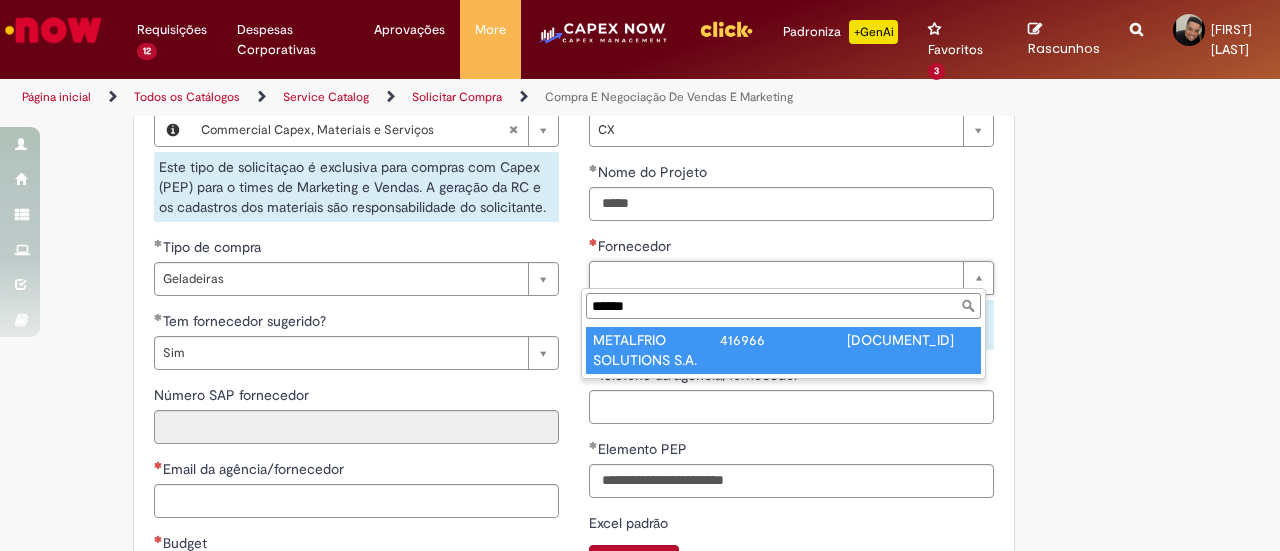 type on "******" 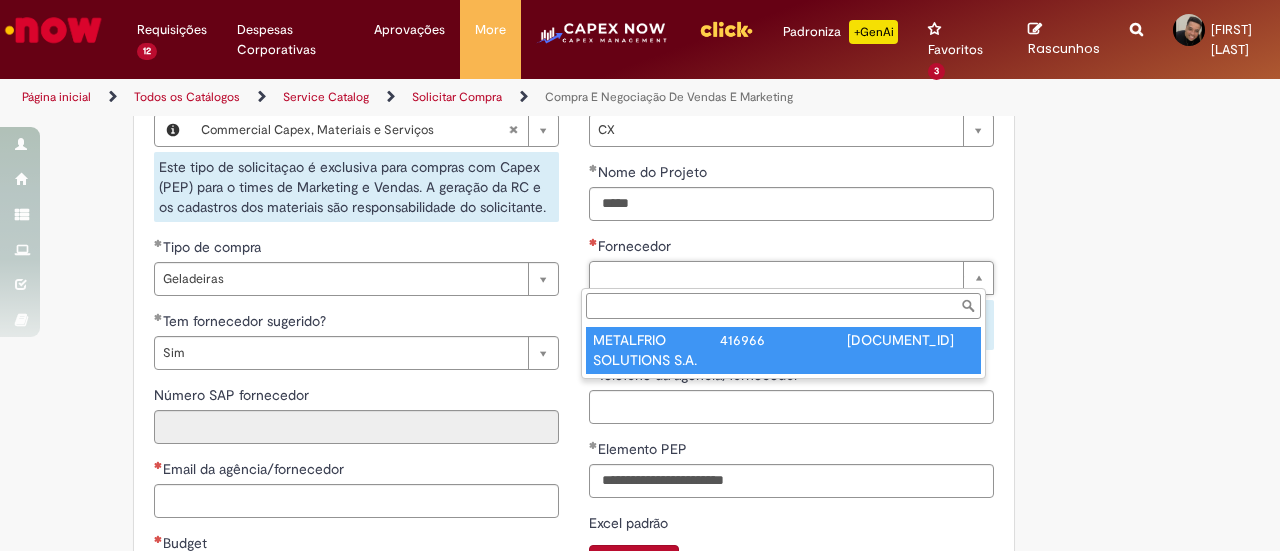 type on "******" 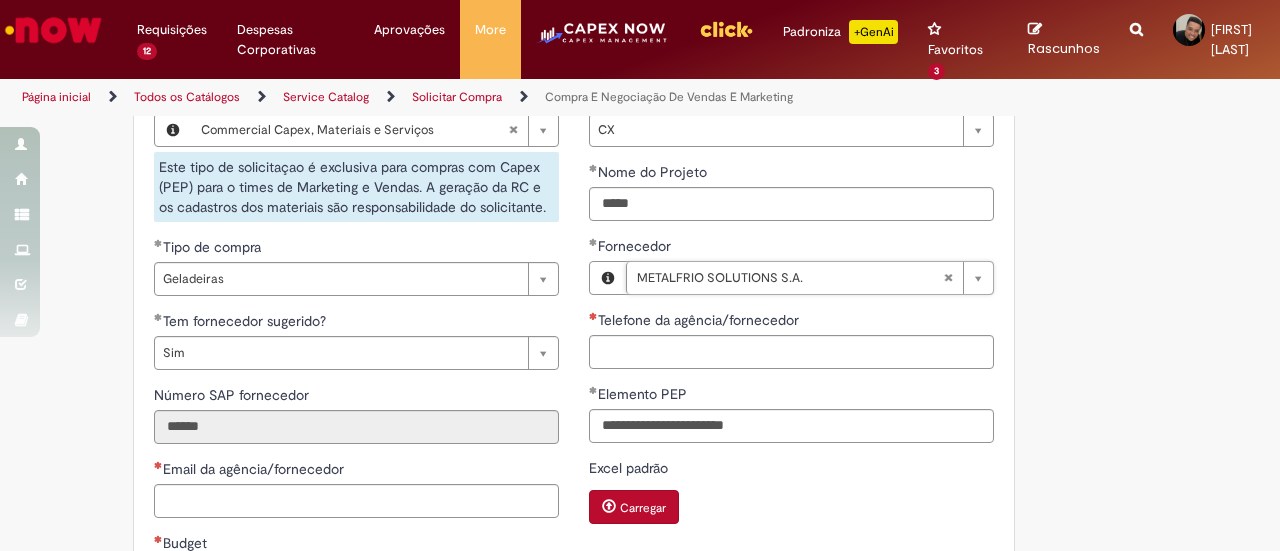 click on "Adicionar a Favoritos
Compra E Negociação De Vendas E Marketing
Chamado destinado para novas negociações e renegociações com verba de marketing, vendas ou capex comercial.
REGRAS DE UTILIZA ÇÃ O:
Esse chamado é apenas para   cotações e negociações de marketing e vendas   para o  fluxo antigo de compras de merchan, SAP ECC e VMV. Para negociações de vendas e MKT que usam o fluxo do S4 (SAP Fiori) Utilize o chamado de Commercial   AQUI
Lembre-se de anexar todas as evidências (cotações, informações, projetos e e-mails) que sejam úteis à negociação;
Nenhum campo preenchido por você pode ser alterado depois de o chamado ter sido aberto, por isso atente-se as informações preenchidas;
Esse chamado possui SLA de  4  ou  8 dias úteis  para a etapa de  negociação . Após essa etapa, é necessária sua validação para seguir com a tratativa;
Em caso de" at bounding box center [640, 154] 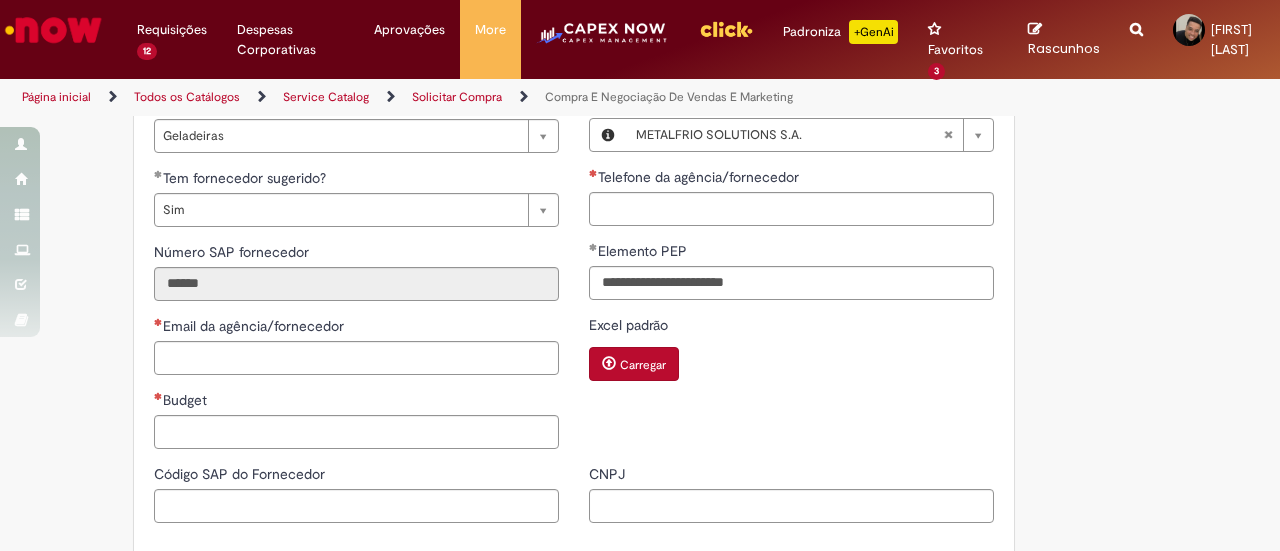 scroll, scrollTop: 1075, scrollLeft: 0, axis: vertical 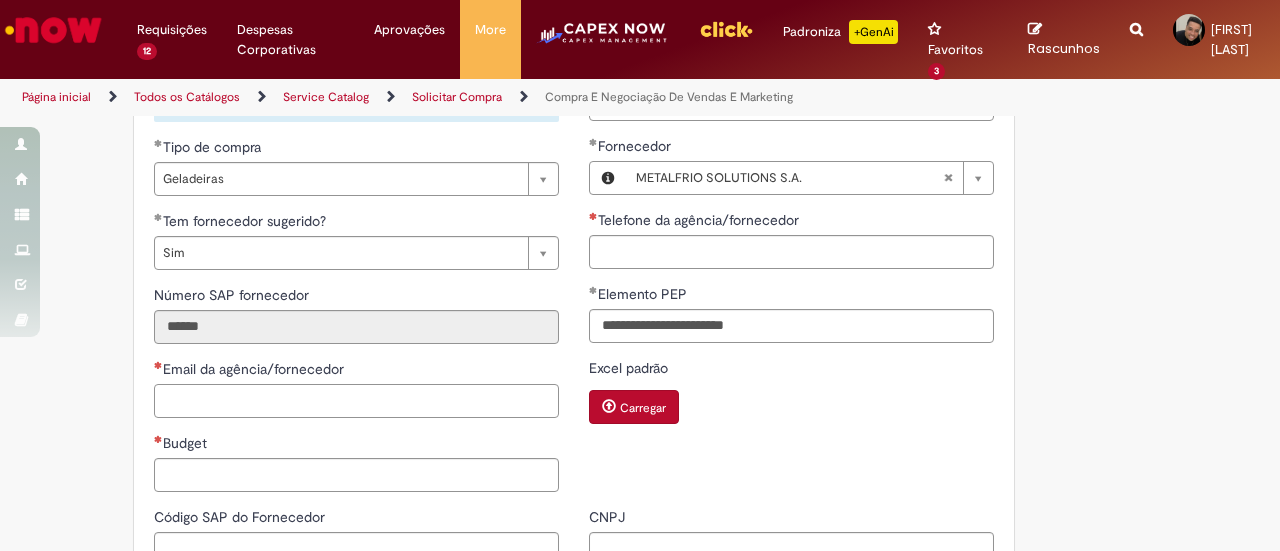 click on "Email da agência/fornecedor" at bounding box center (356, 401) 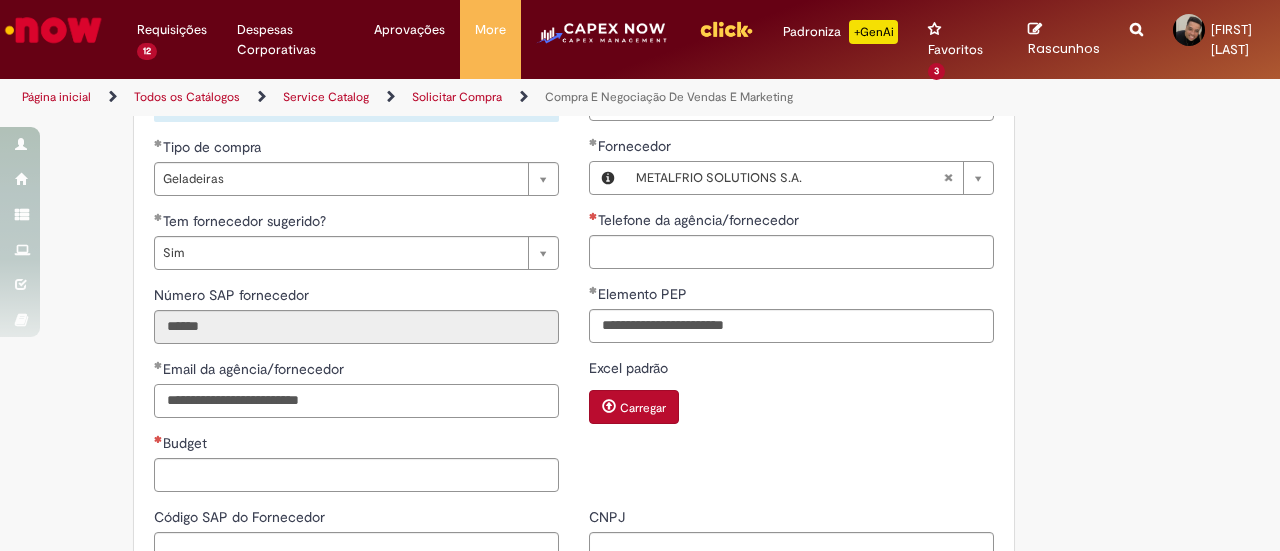type on "**********" 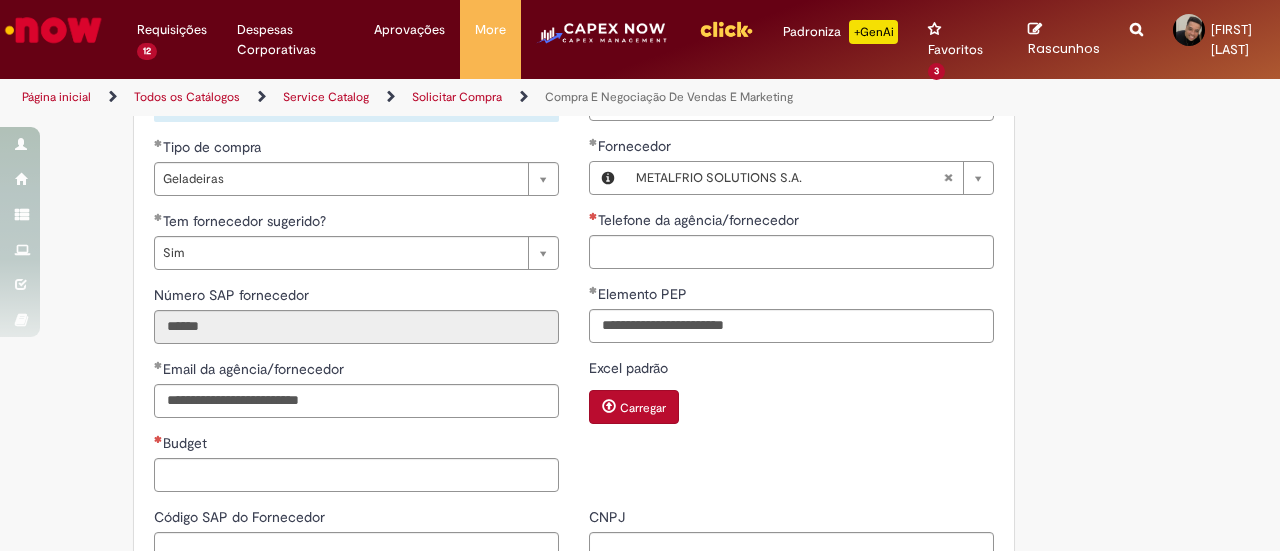 click on "**********" at bounding box center (574, 247) 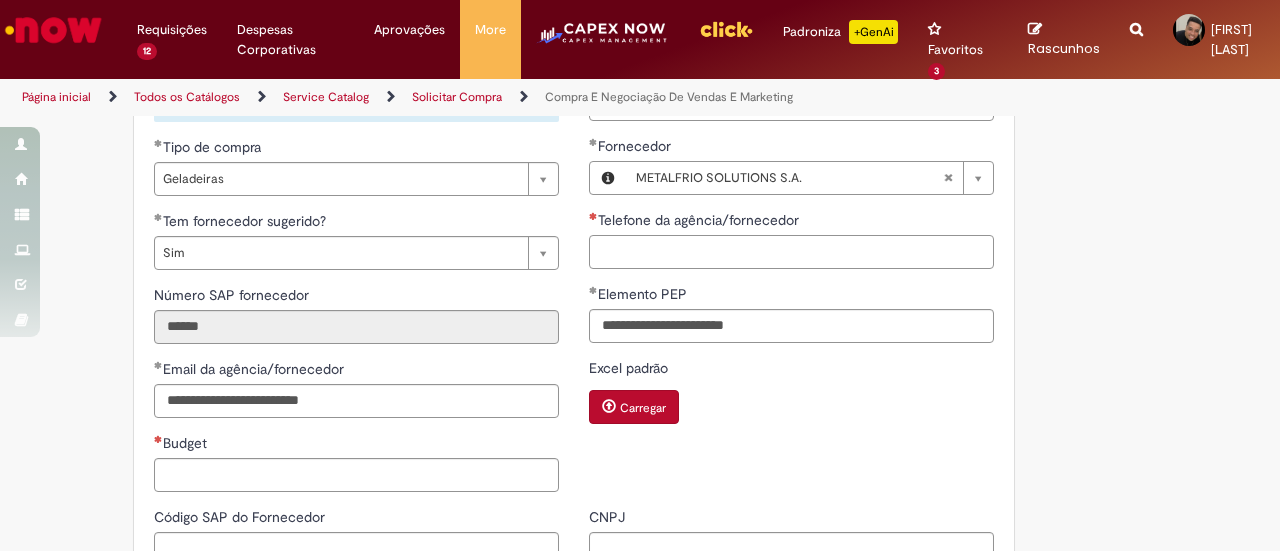 click on "Telefone da agência/fornecedor" at bounding box center [791, 252] 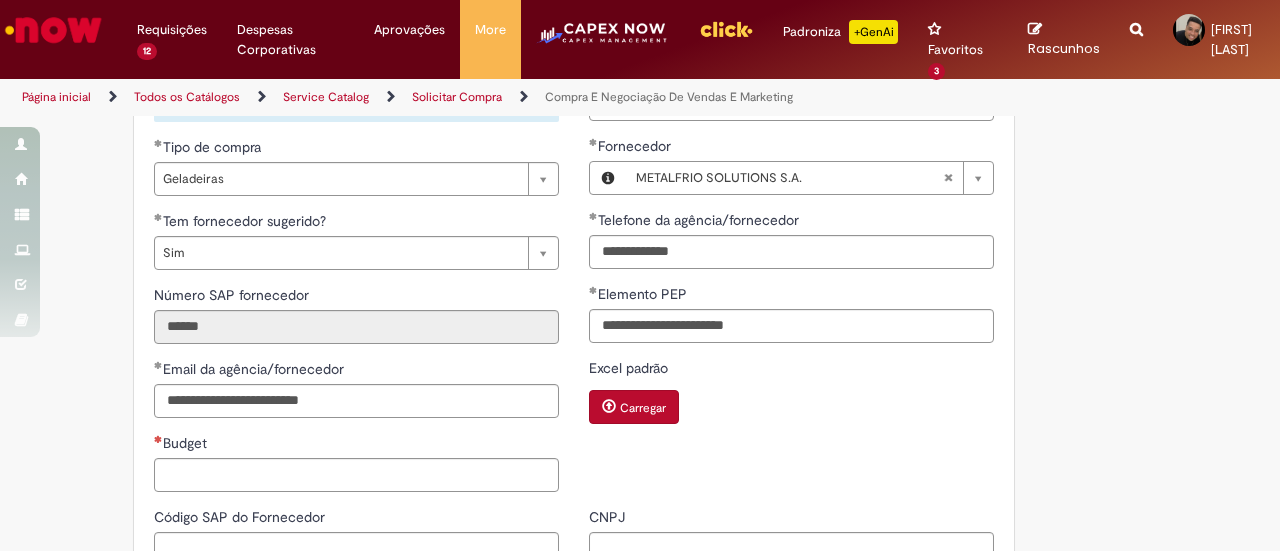 type on "**********" 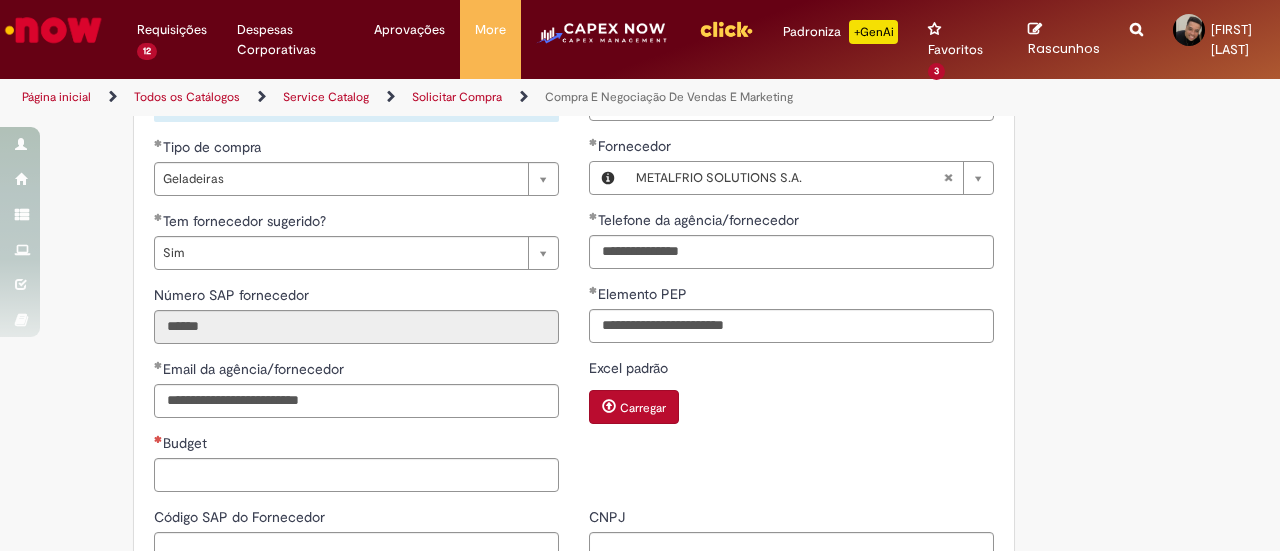click on "Excel padrão" at bounding box center (791, 370) 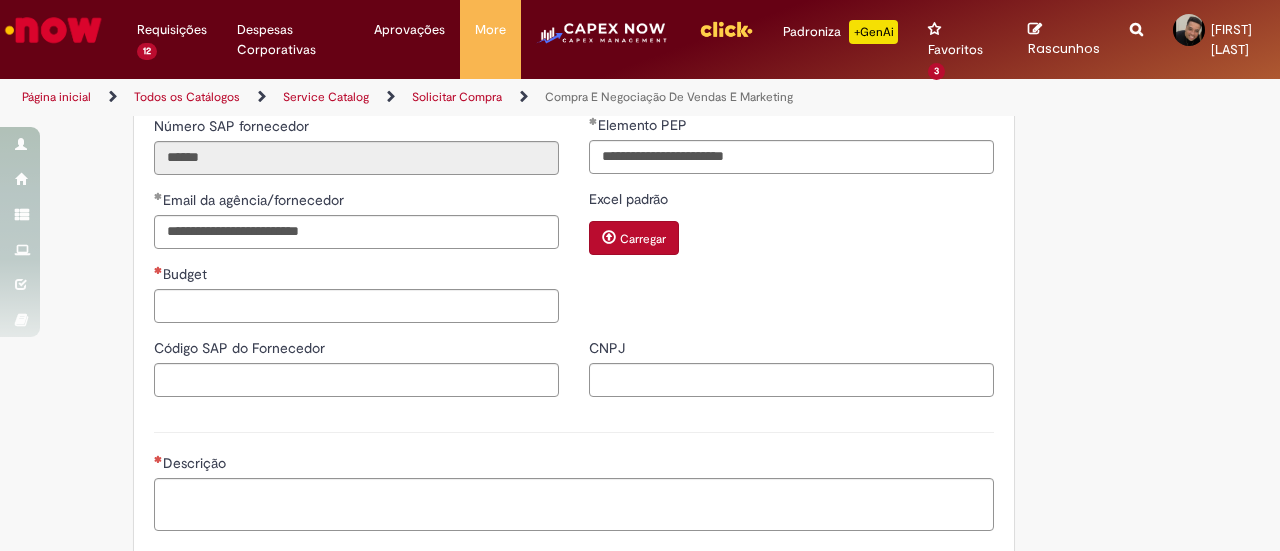 scroll, scrollTop: 1275, scrollLeft: 0, axis: vertical 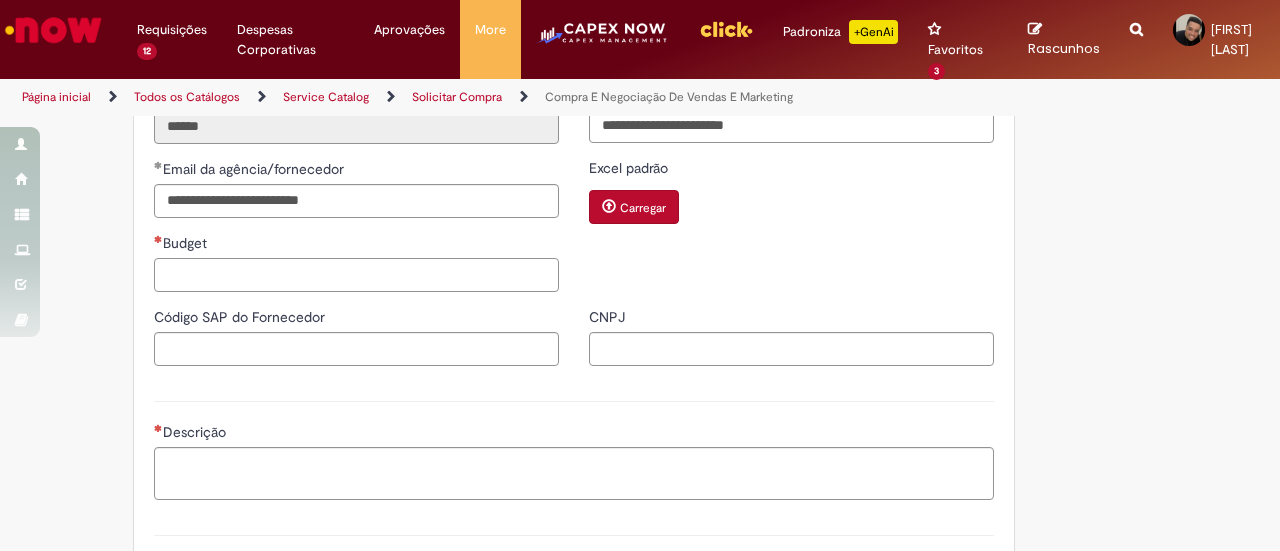 click on "Budget" at bounding box center [356, 275] 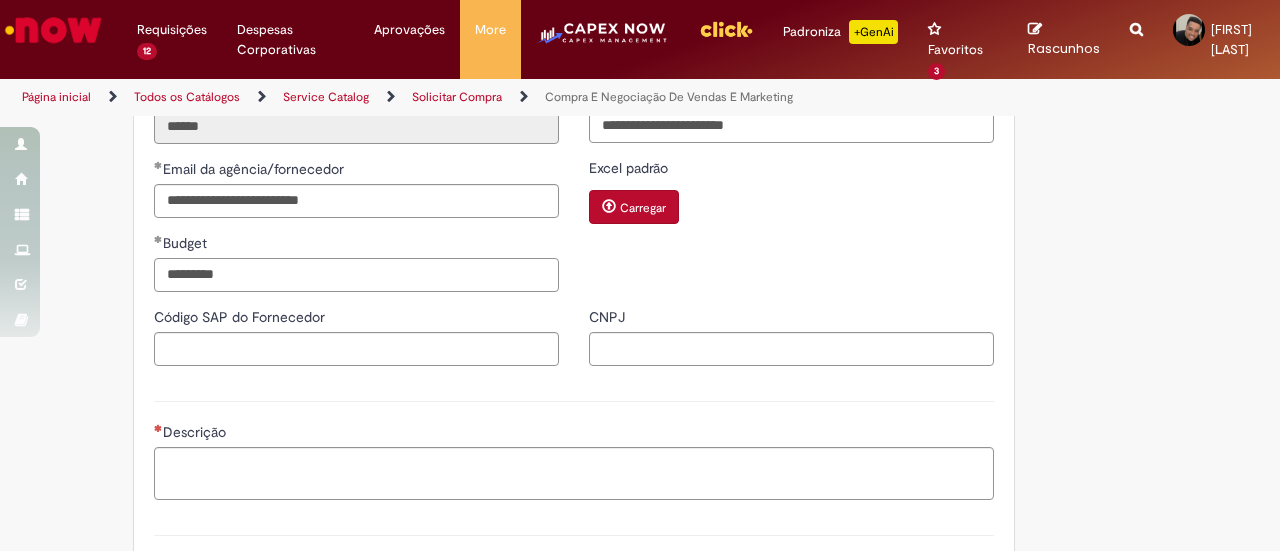 type on "*********" 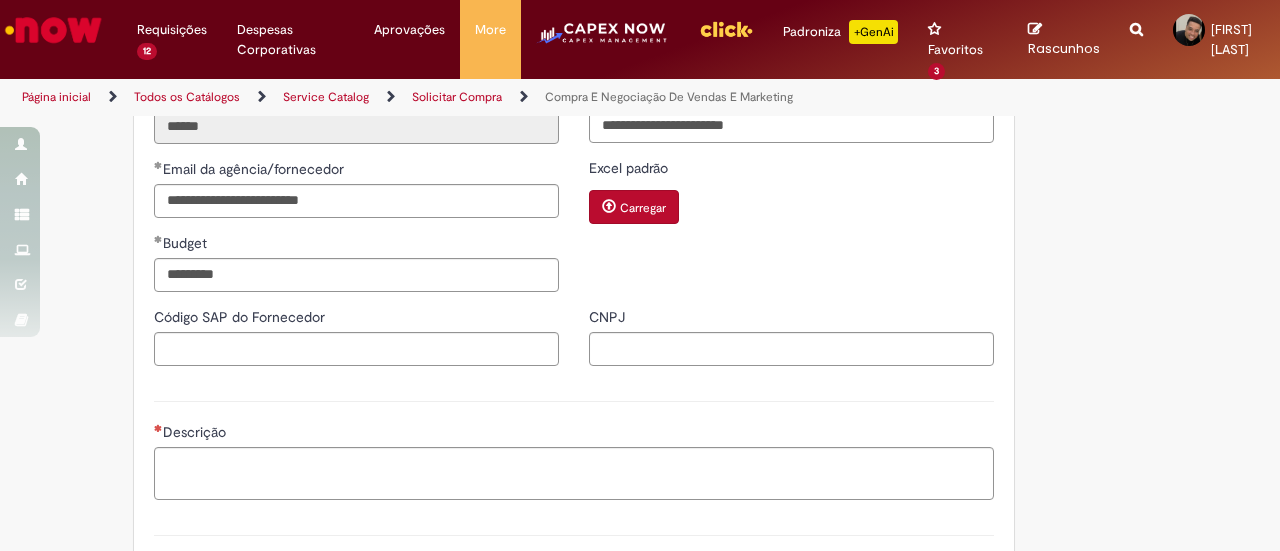 click on "Código SAP do Fornecedor" at bounding box center [356, 319] 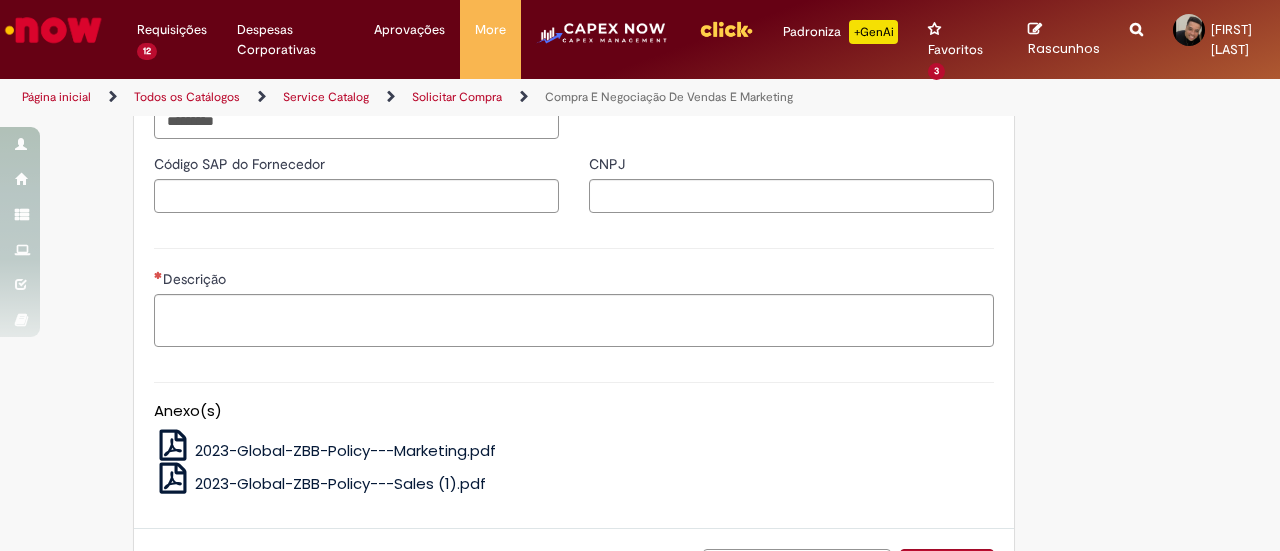 scroll, scrollTop: 1475, scrollLeft: 0, axis: vertical 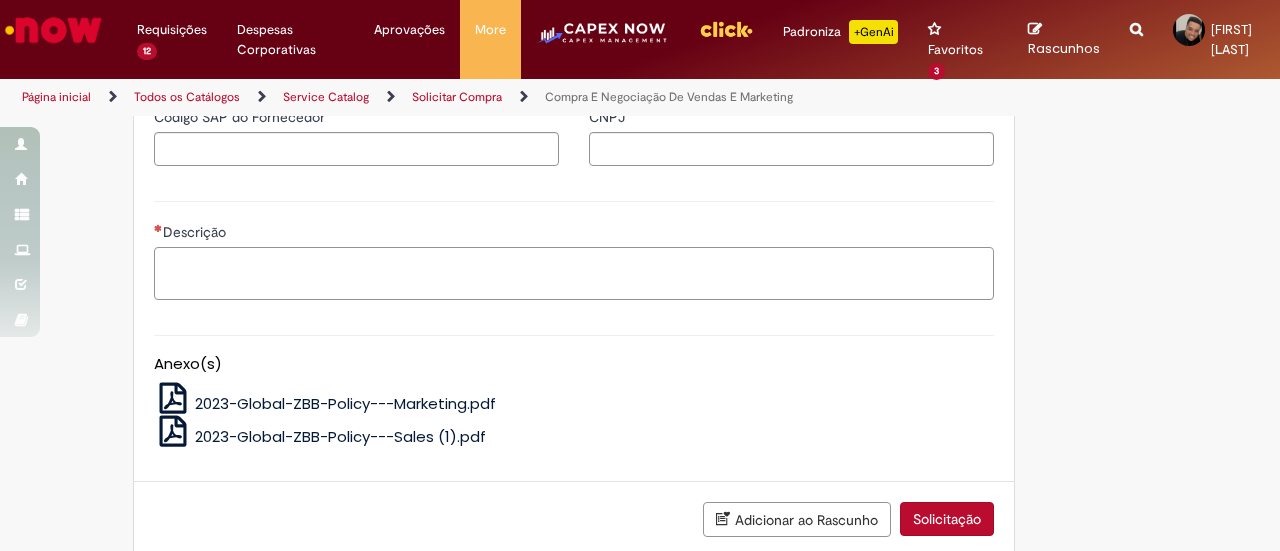 click on "Descrição" at bounding box center (574, 273) 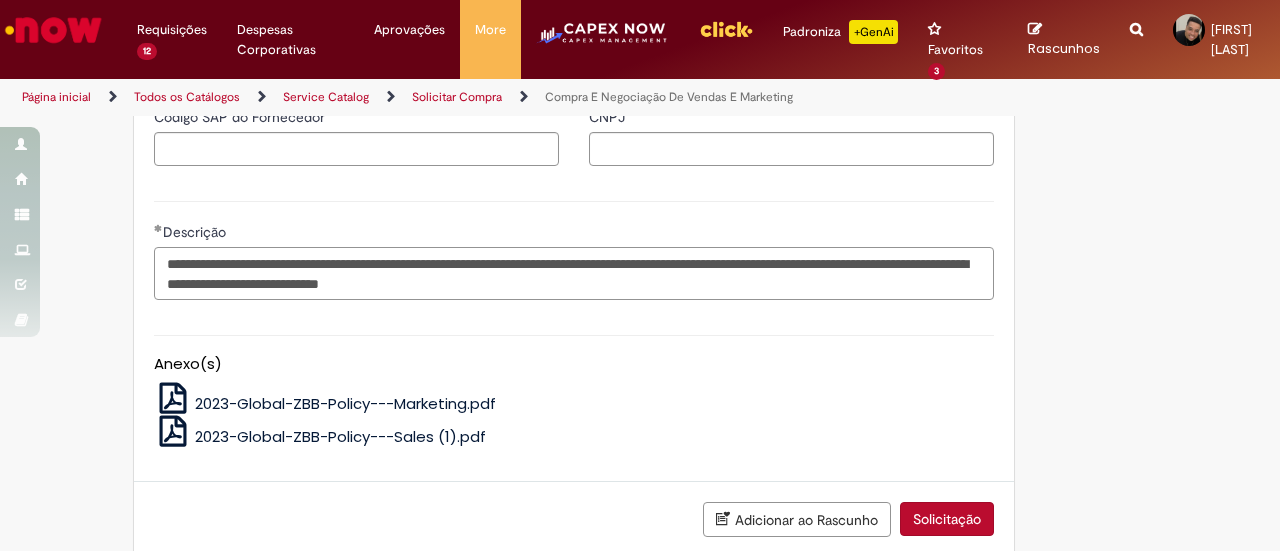 drag, startPoint x: 598, startPoint y: 279, endPoint x: 128, endPoint y: 259, distance: 470.42535 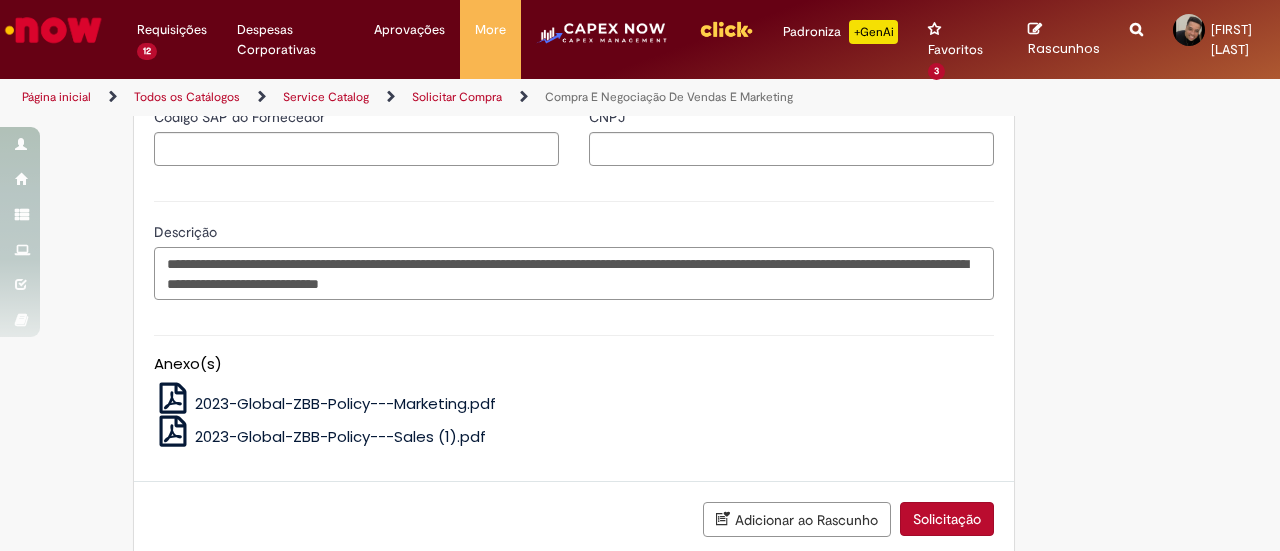 paste on "**********" 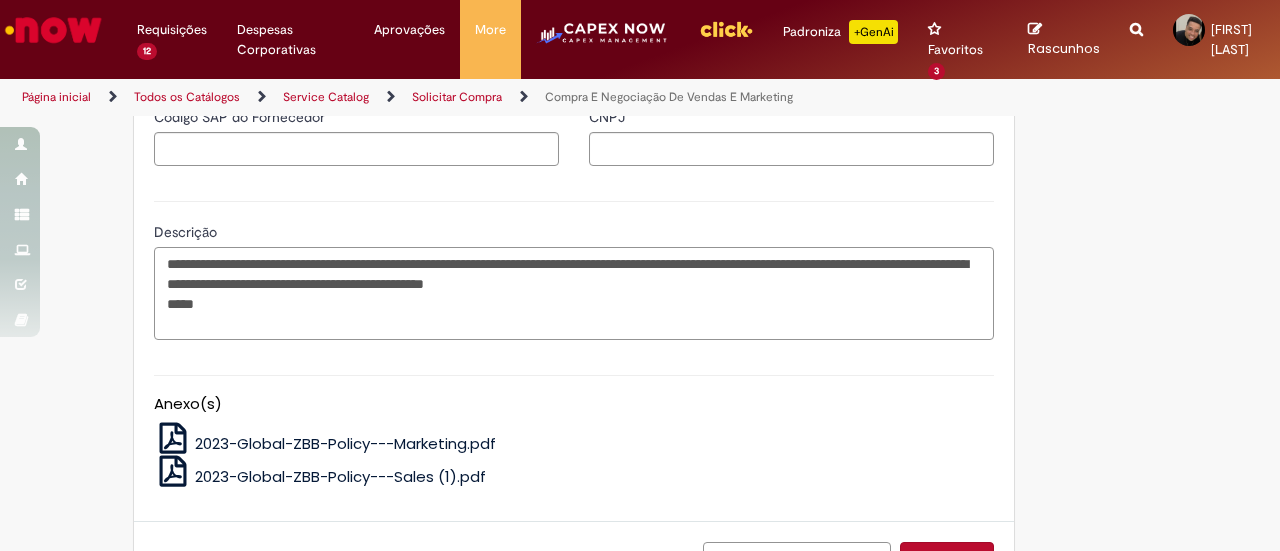 paste on "**********" 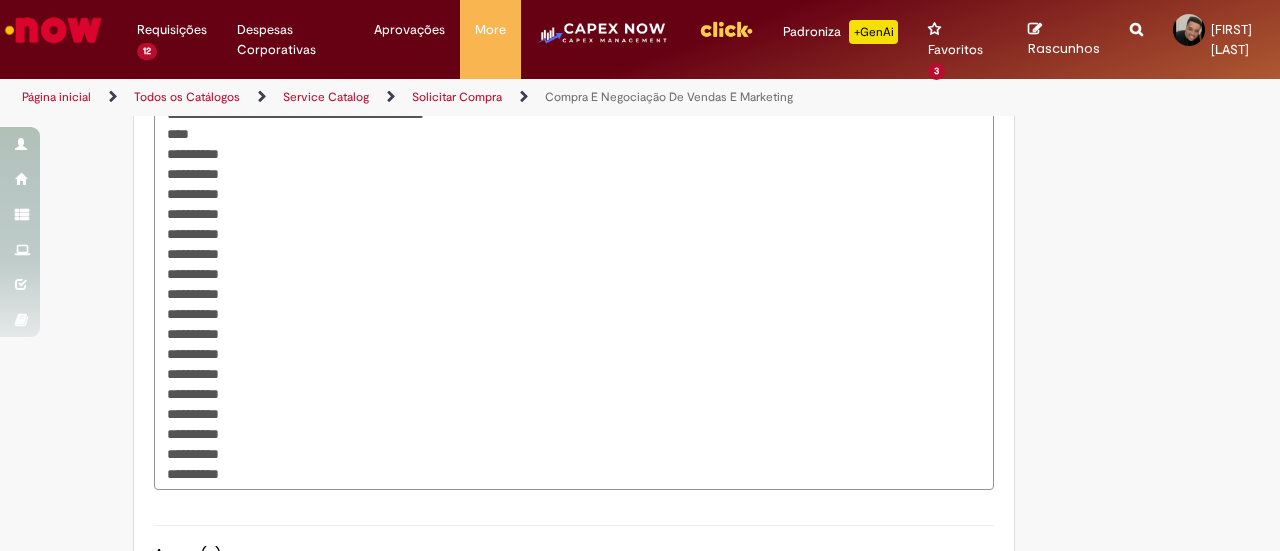 scroll, scrollTop: 1245, scrollLeft: 0, axis: vertical 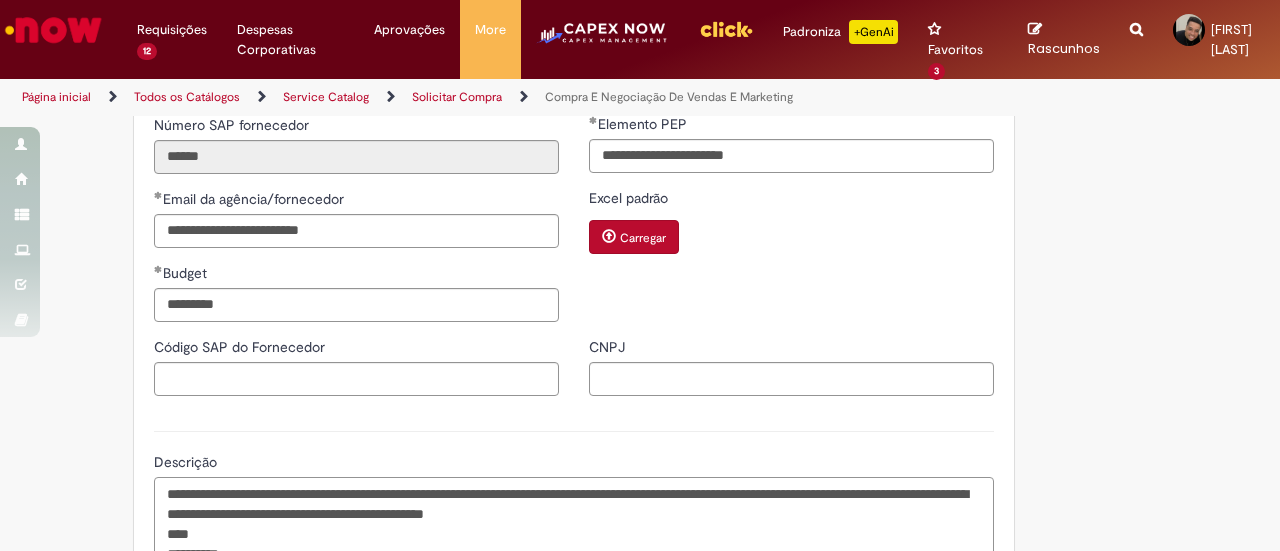 type on "**********" 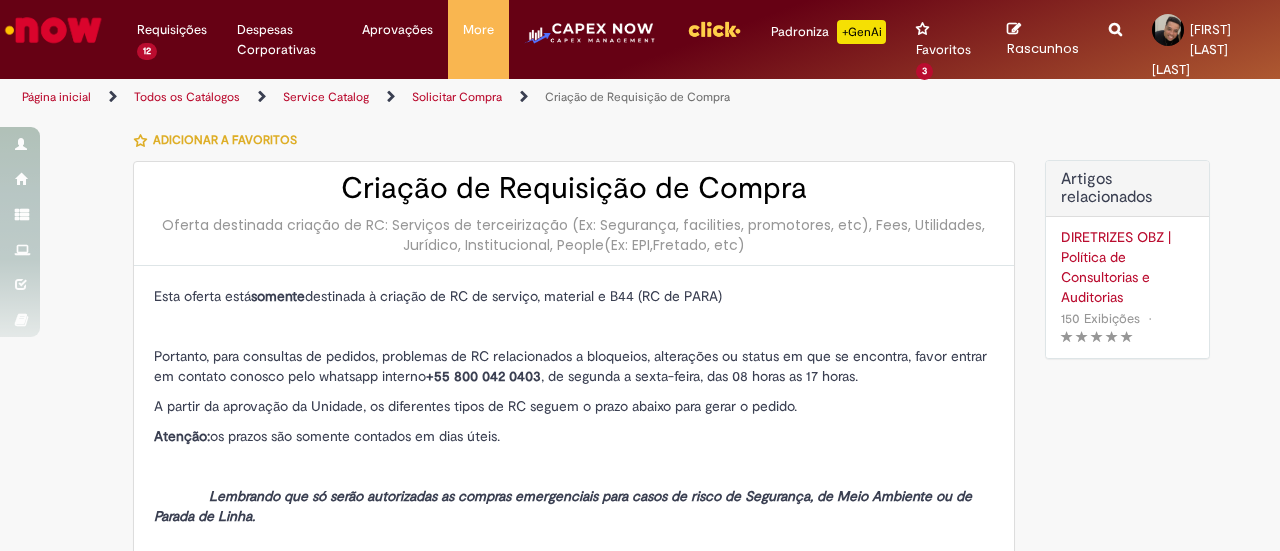 scroll, scrollTop: 0, scrollLeft: 0, axis: both 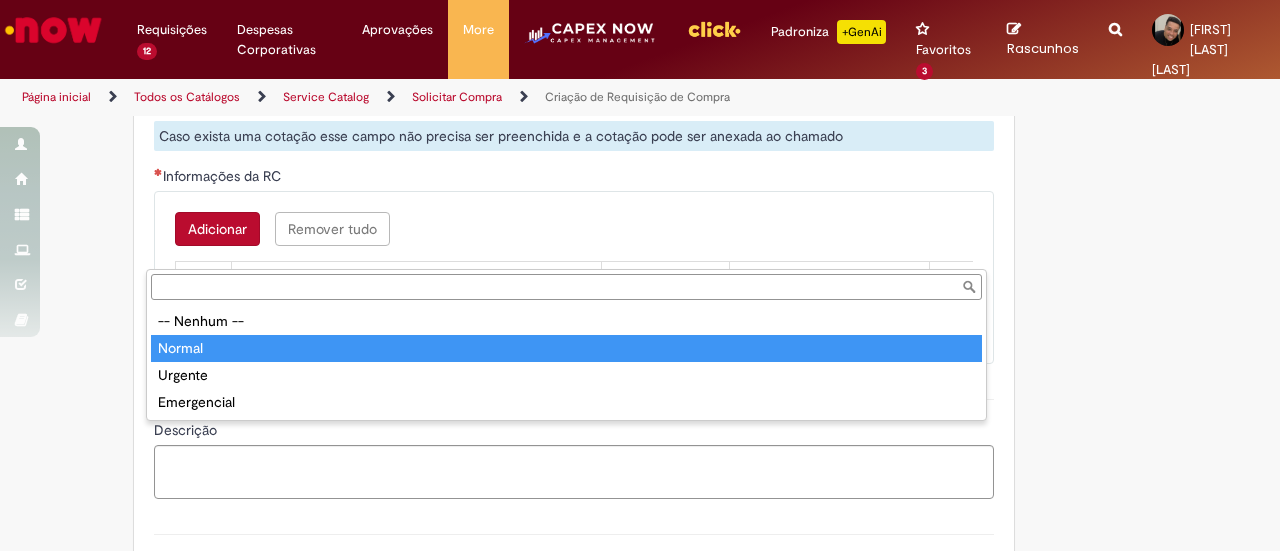 type on "******" 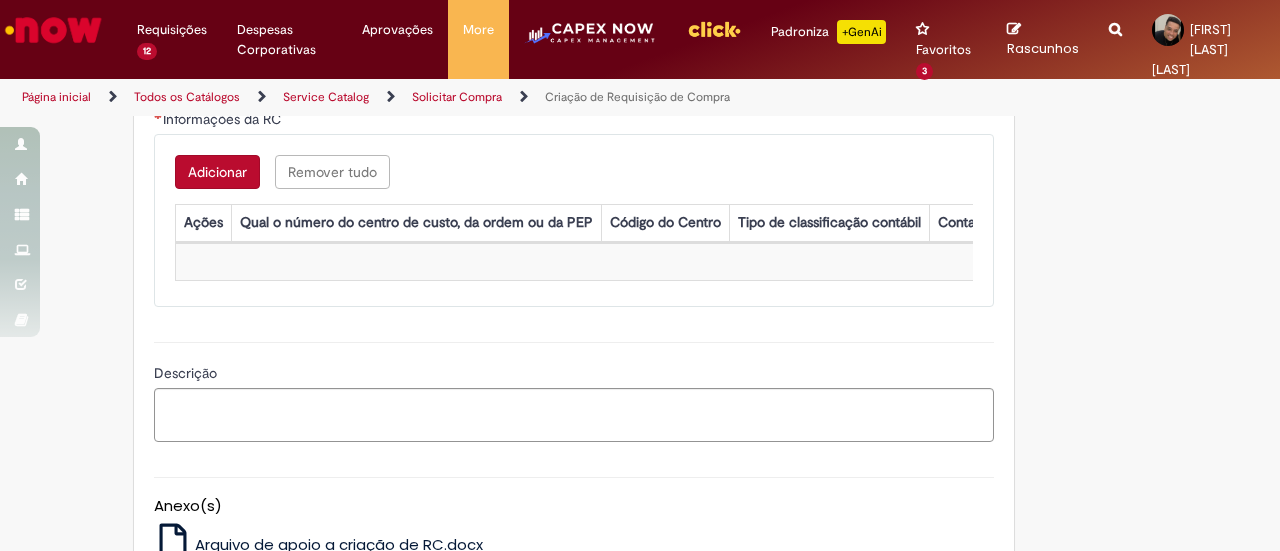 scroll, scrollTop: 1700, scrollLeft: 0, axis: vertical 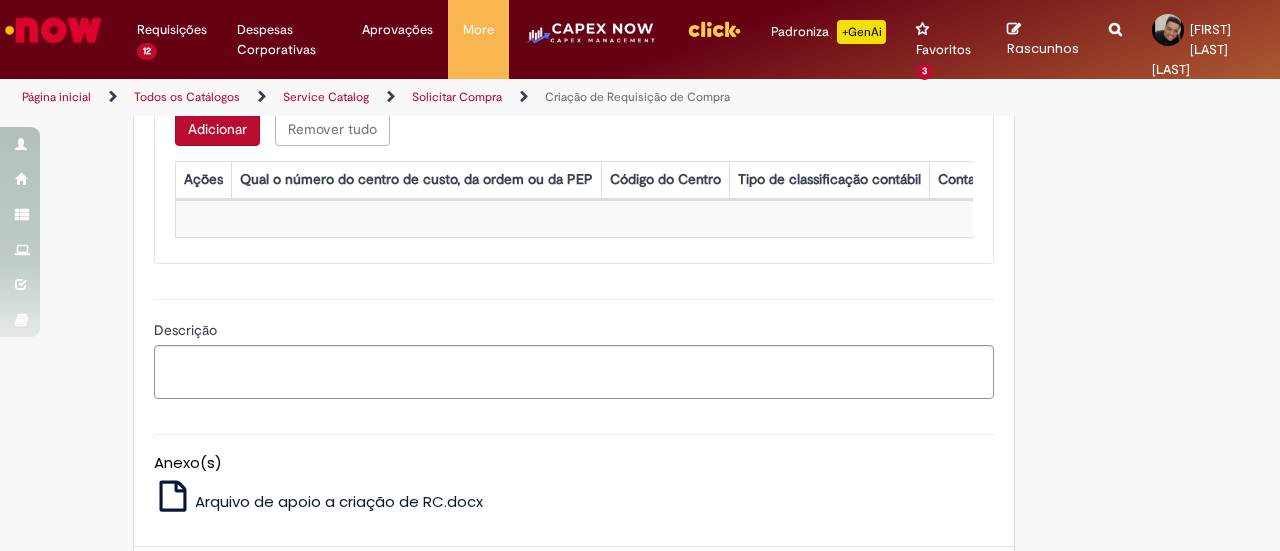 click on "Código do atendimento LUPI" at bounding box center [356, -149] 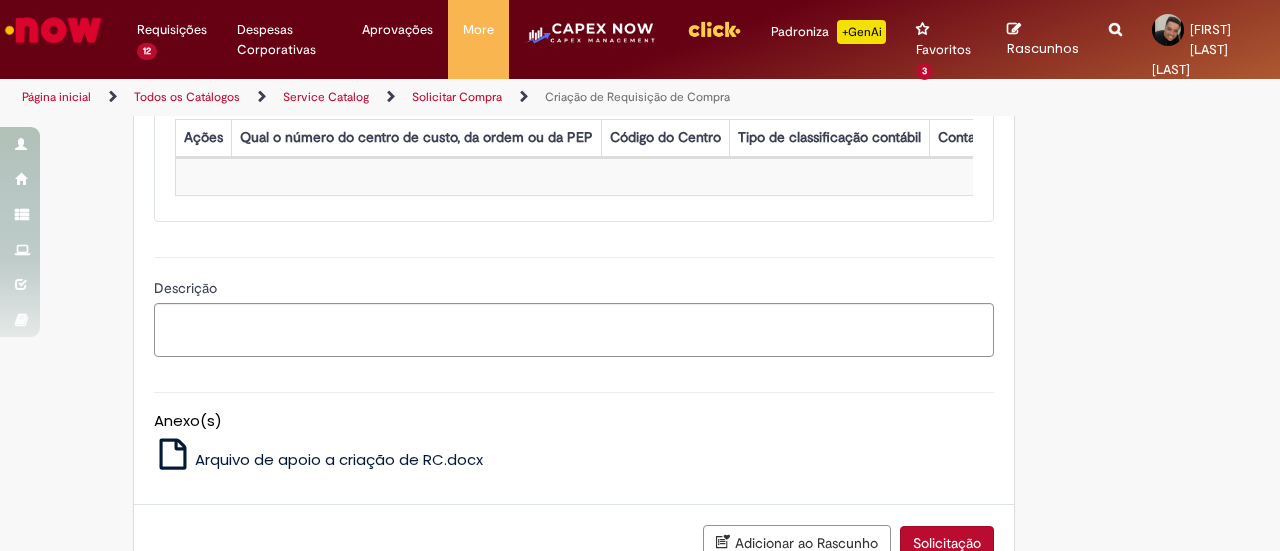 scroll, scrollTop: 1800, scrollLeft: 0, axis: vertical 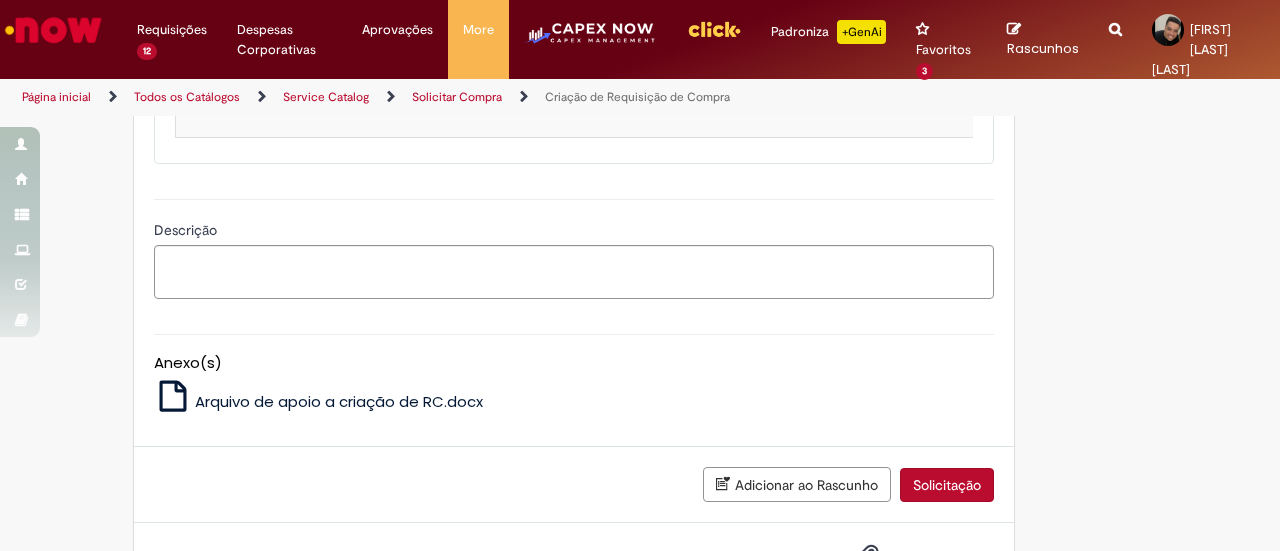 type on "**********" 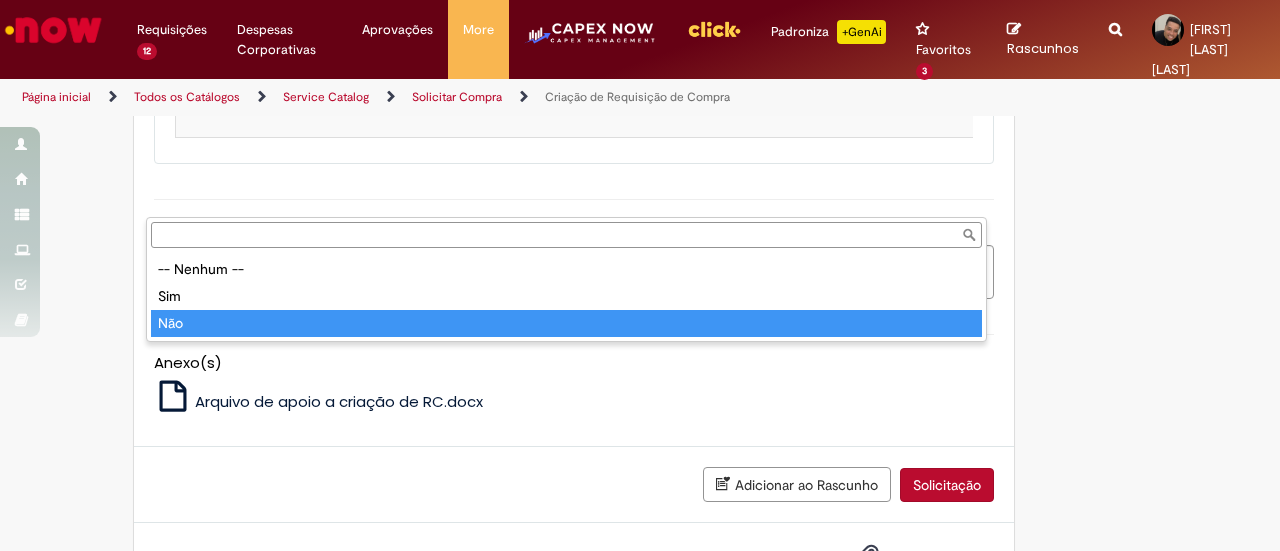 type on "***" 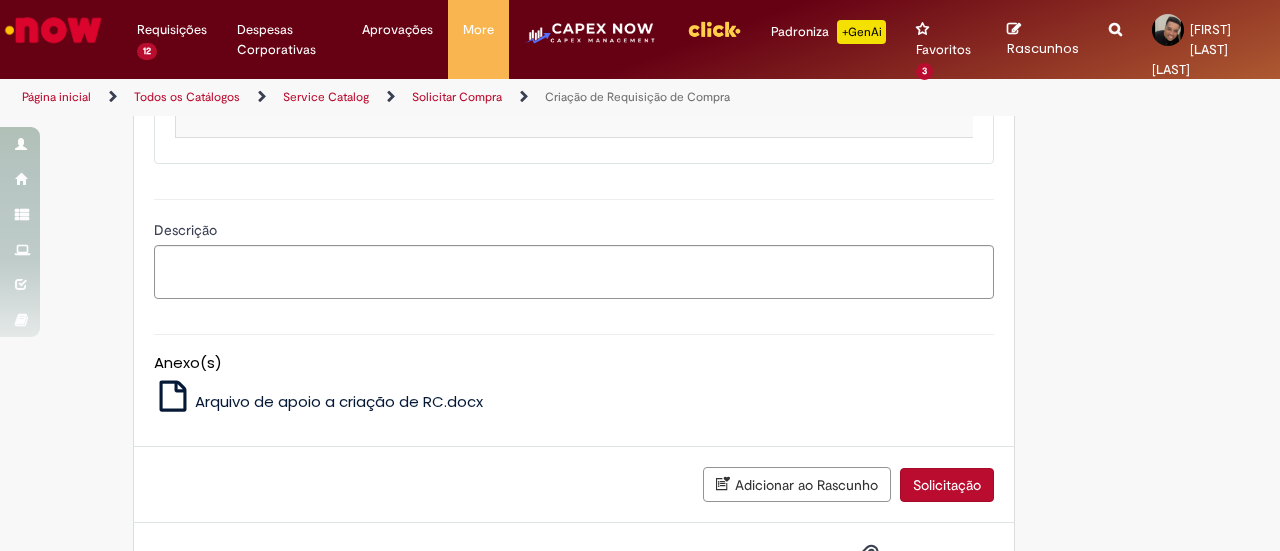 click on "Descrição detalhada do que deseja comprar" at bounding box center (574, -101) 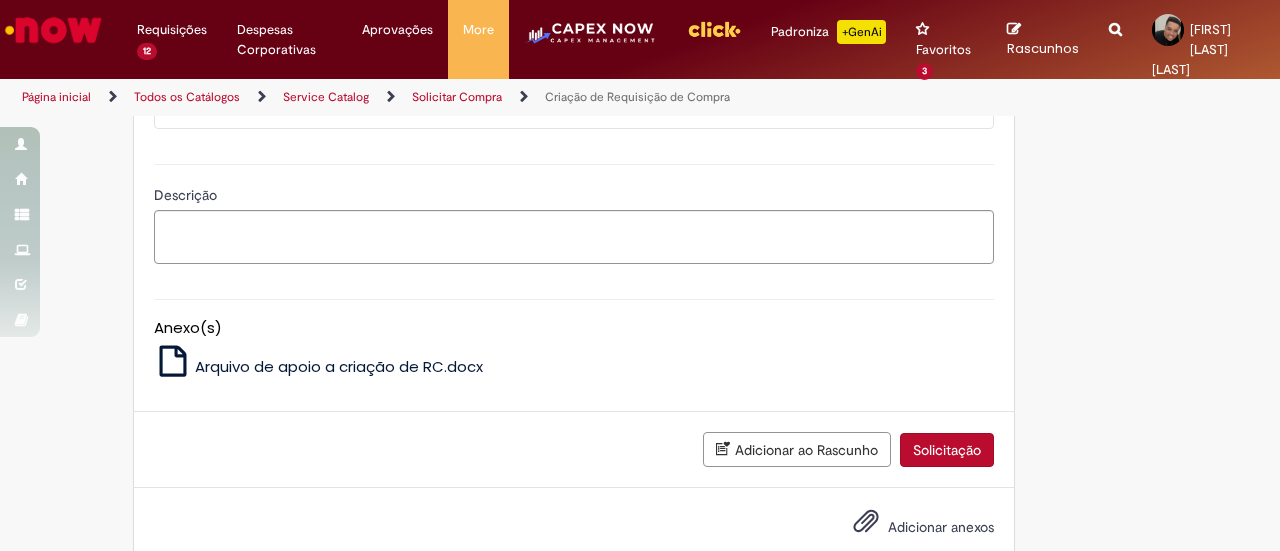 click on "**********" at bounding box center [574, -101] 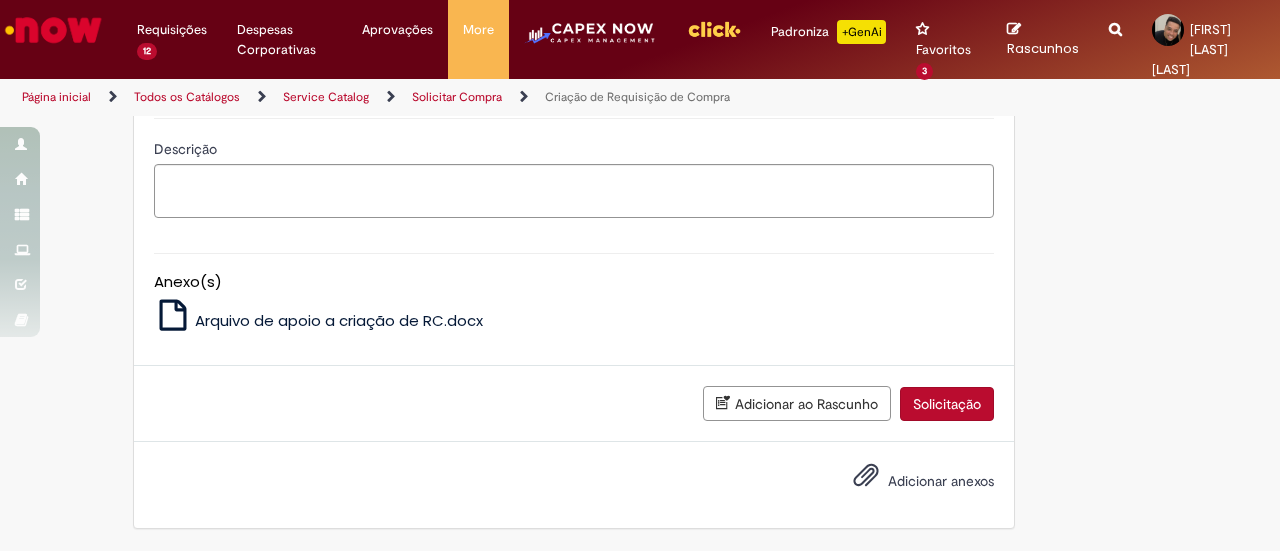 scroll, scrollTop: 1900, scrollLeft: 0, axis: vertical 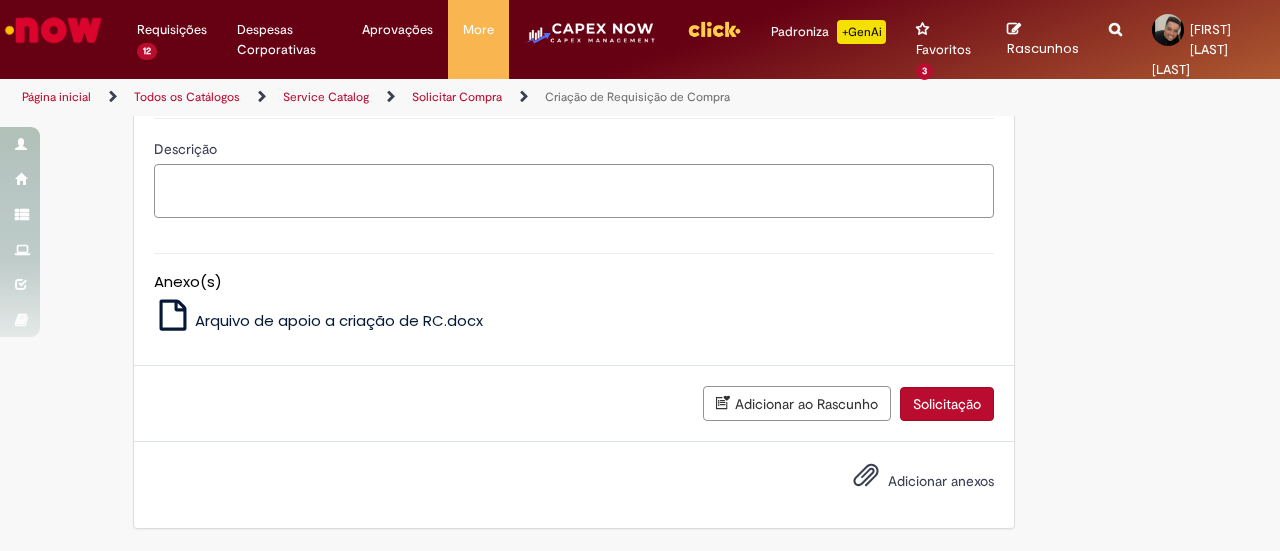 click on "Descrição" at bounding box center (574, 190) 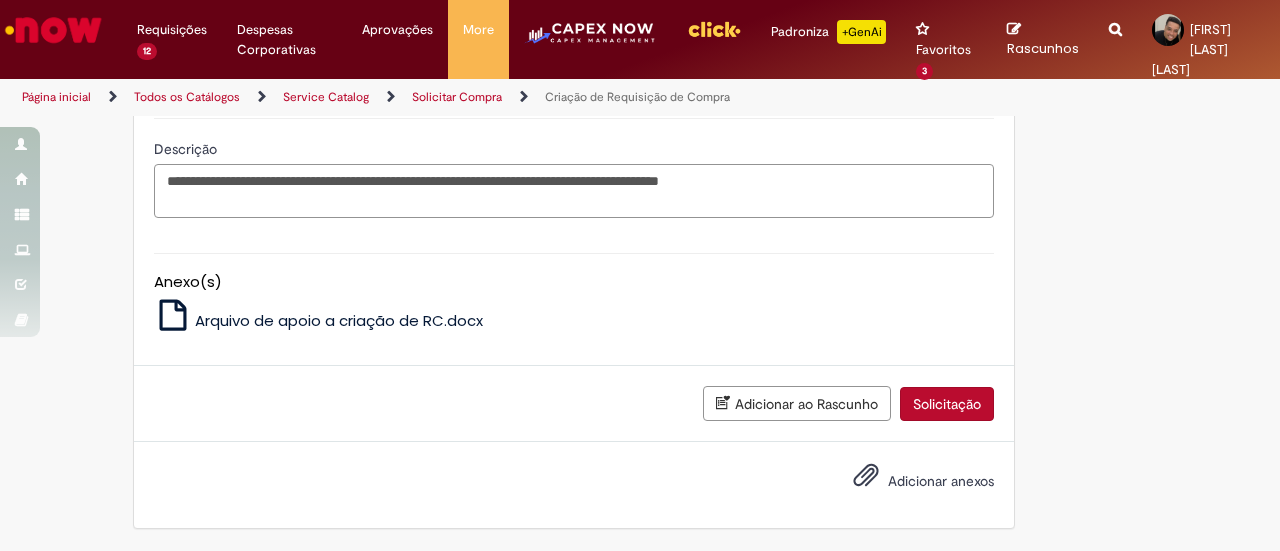 scroll, scrollTop: 2034, scrollLeft: 0, axis: vertical 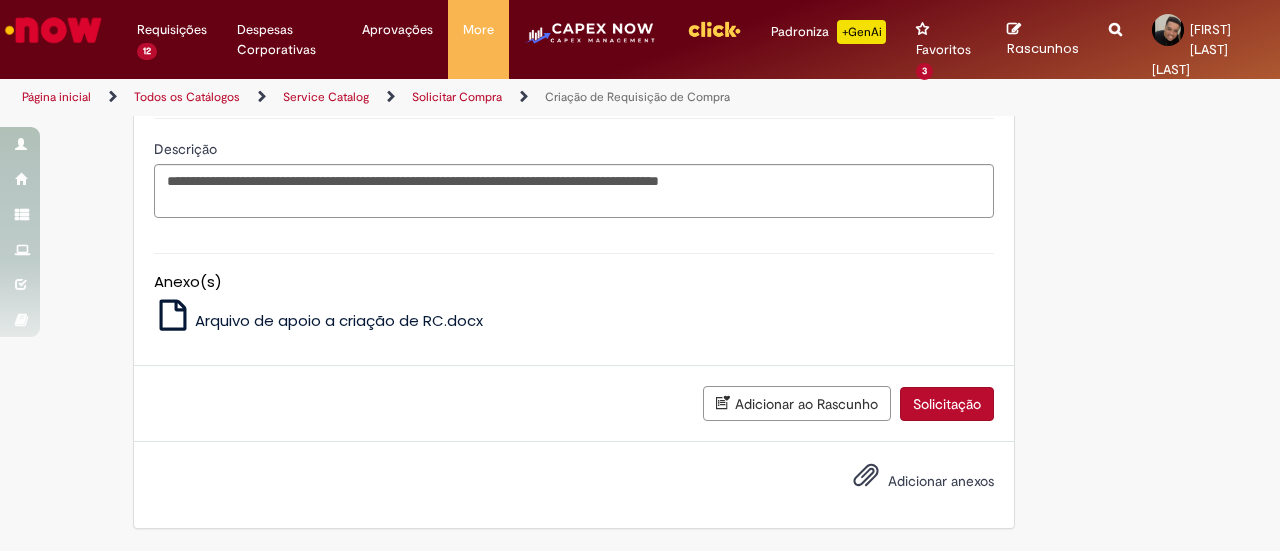 click on "Adicionar" at bounding box center [217, -52] 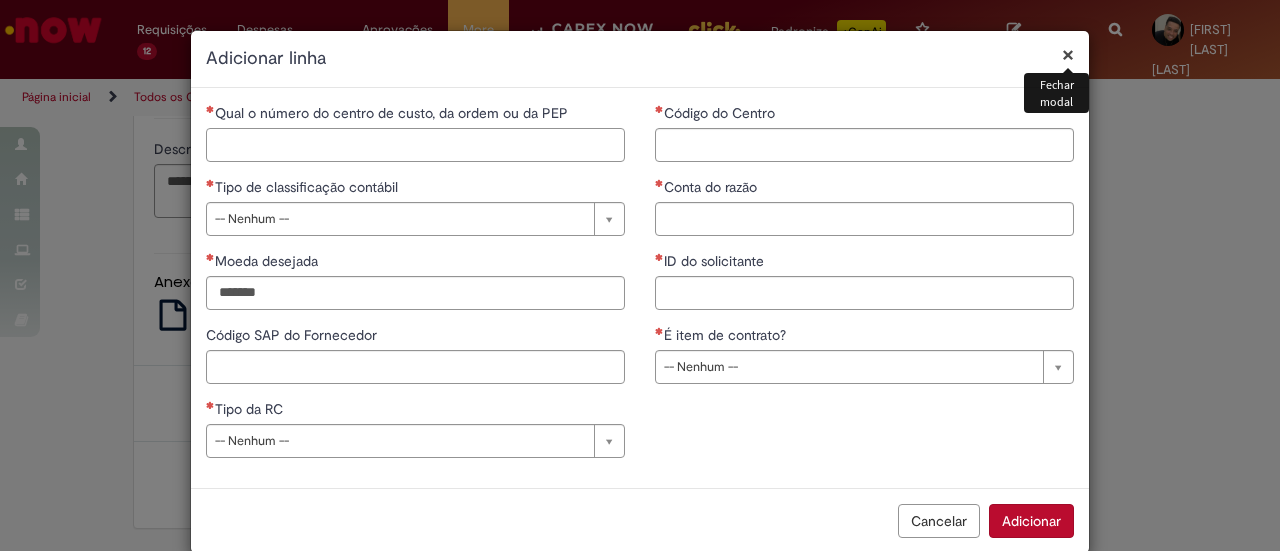 click on "Qual o número do centro de custo, da ordem ou da PEP" at bounding box center [415, 145] 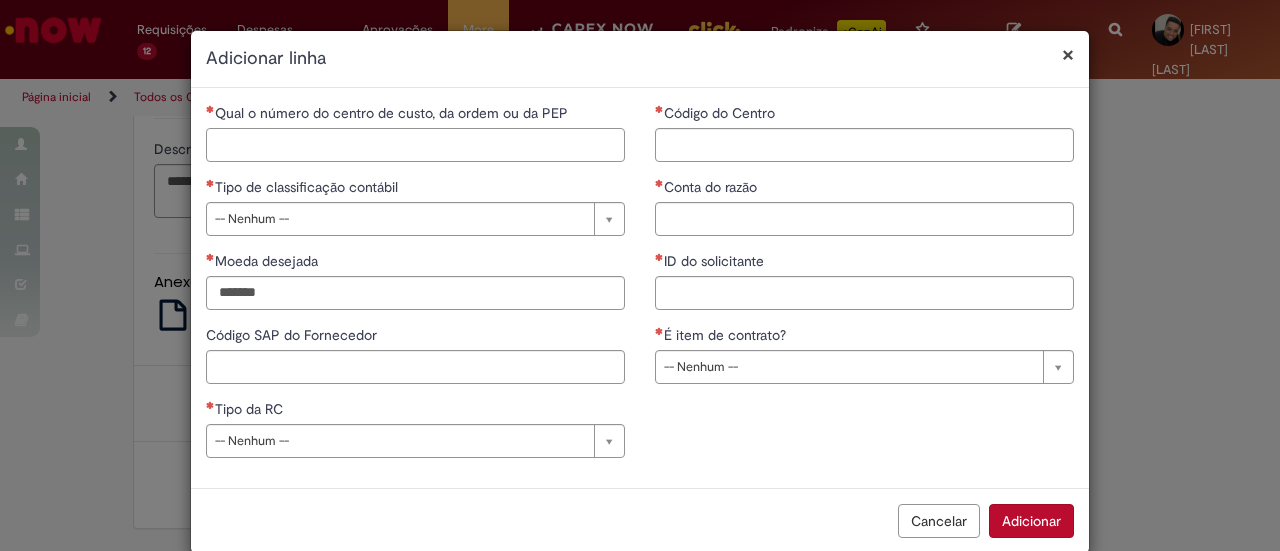 click on "Qual o número do centro de custo, da ordem ou da PEP" at bounding box center (415, 145) 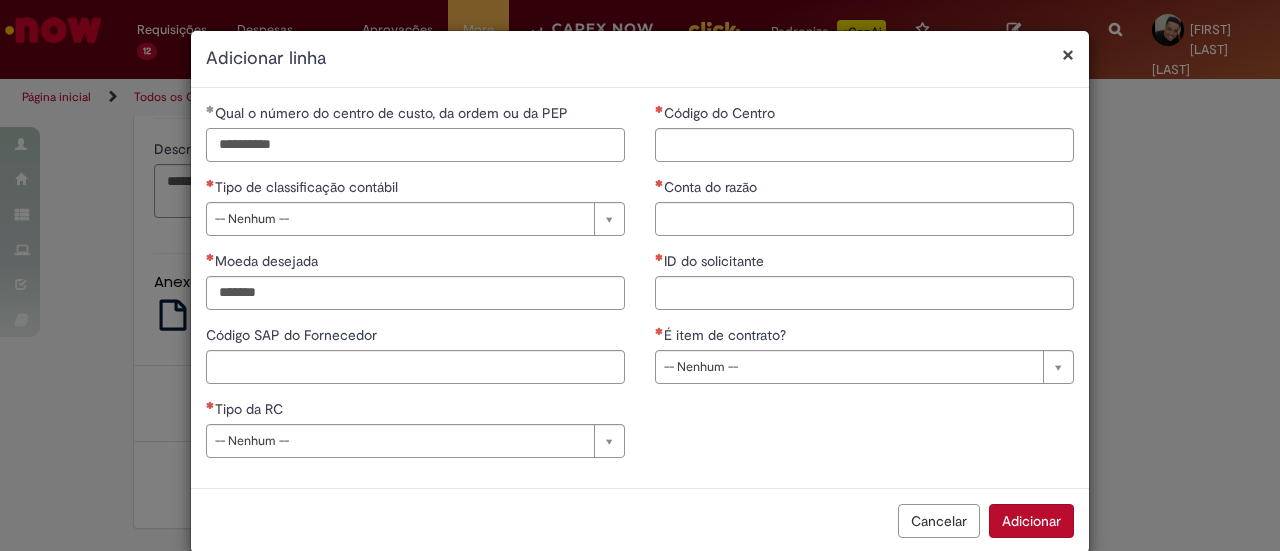 type on "**********" 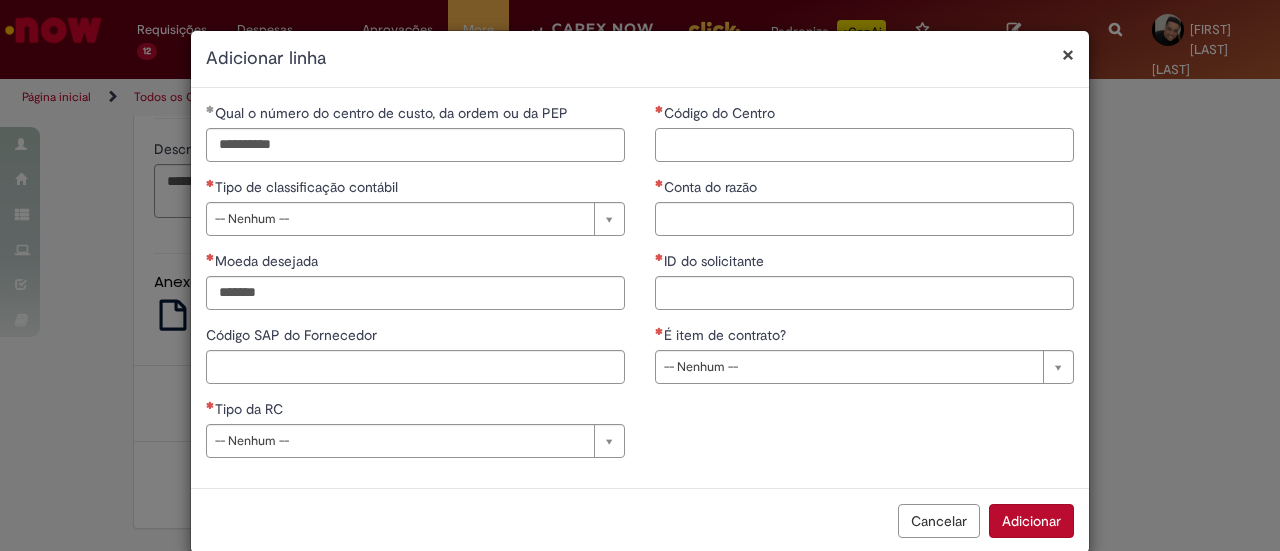 click on "Código do Centro" at bounding box center [864, 145] 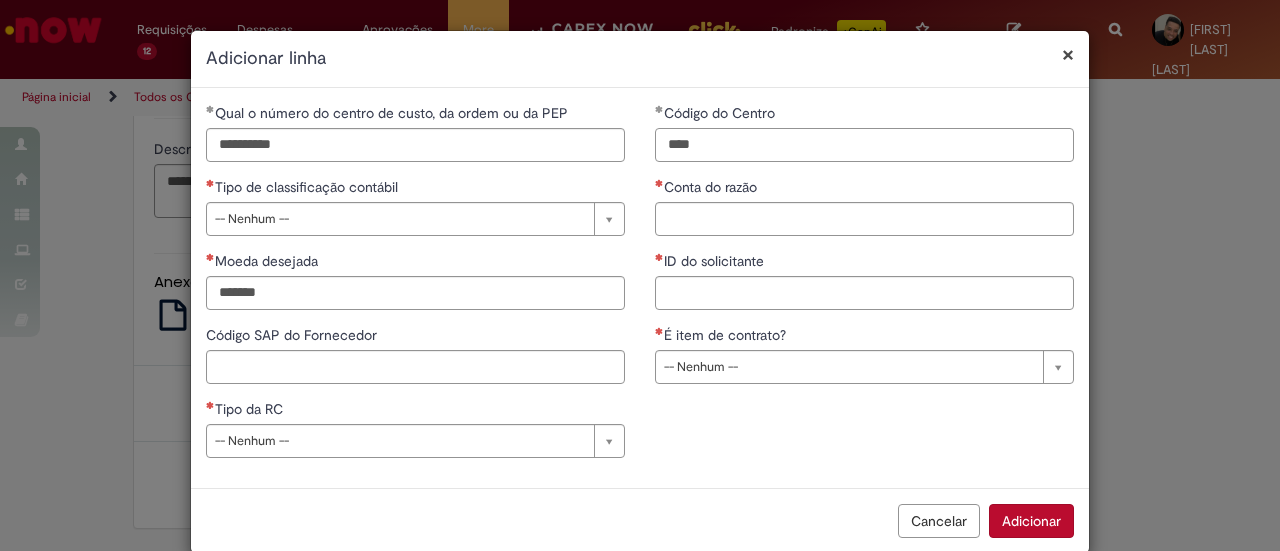 type on "****" 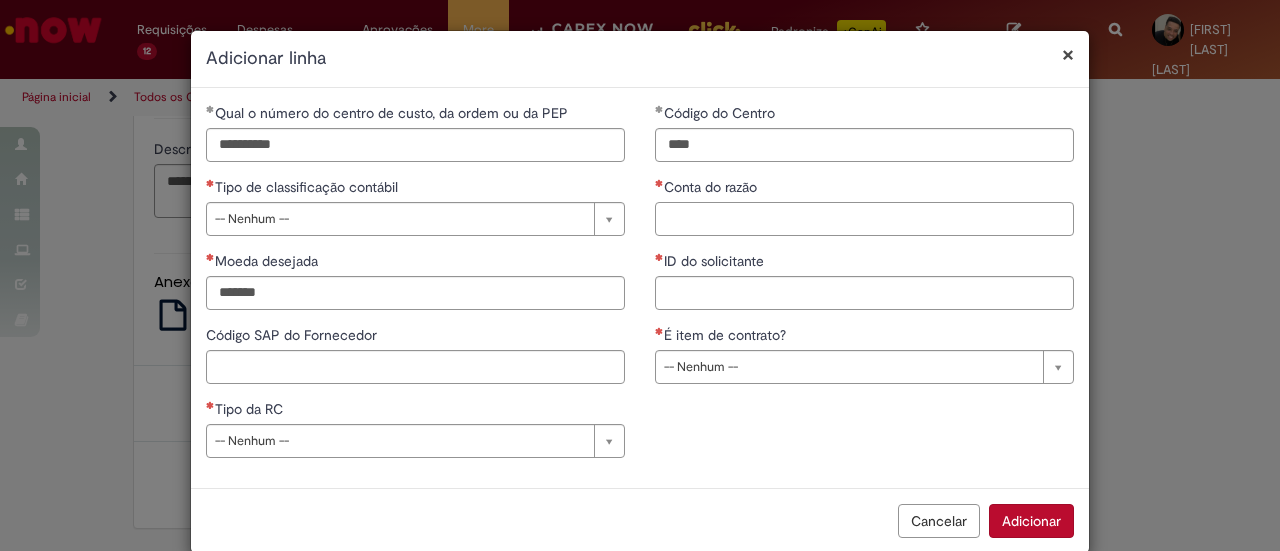 click on "Conta do razão" at bounding box center [864, 219] 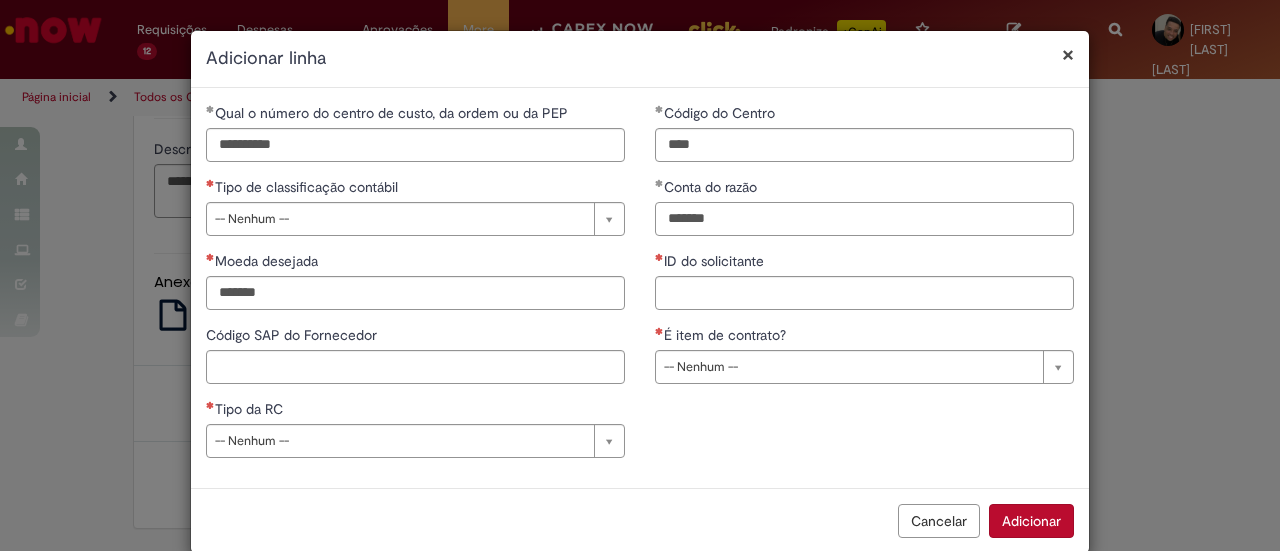 type on "*******" 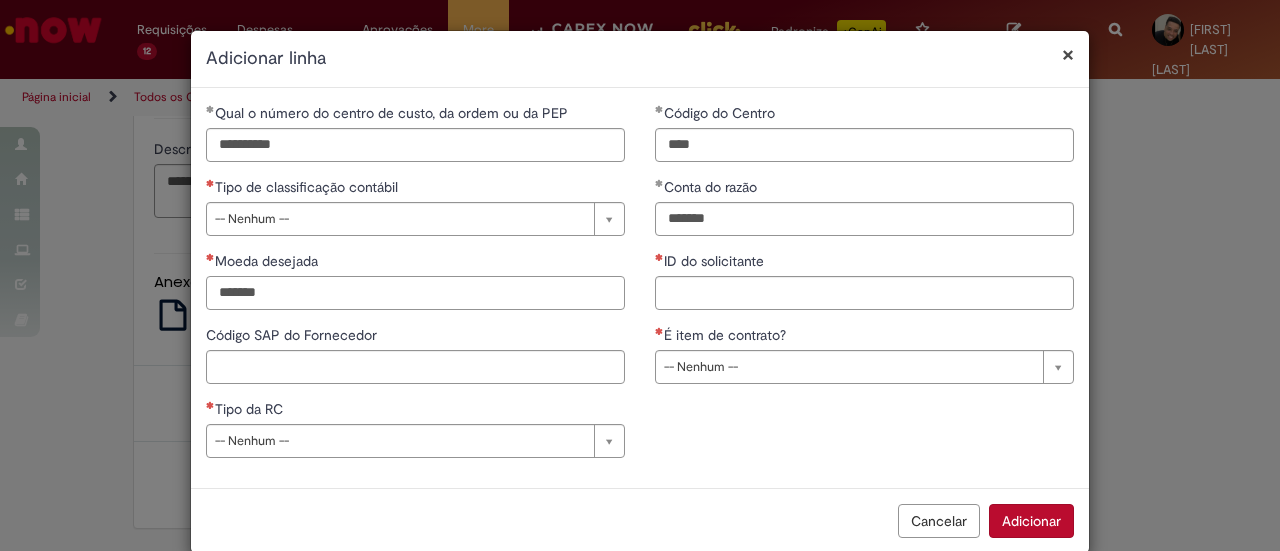 click on "Moeda desejada" at bounding box center [415, 293] 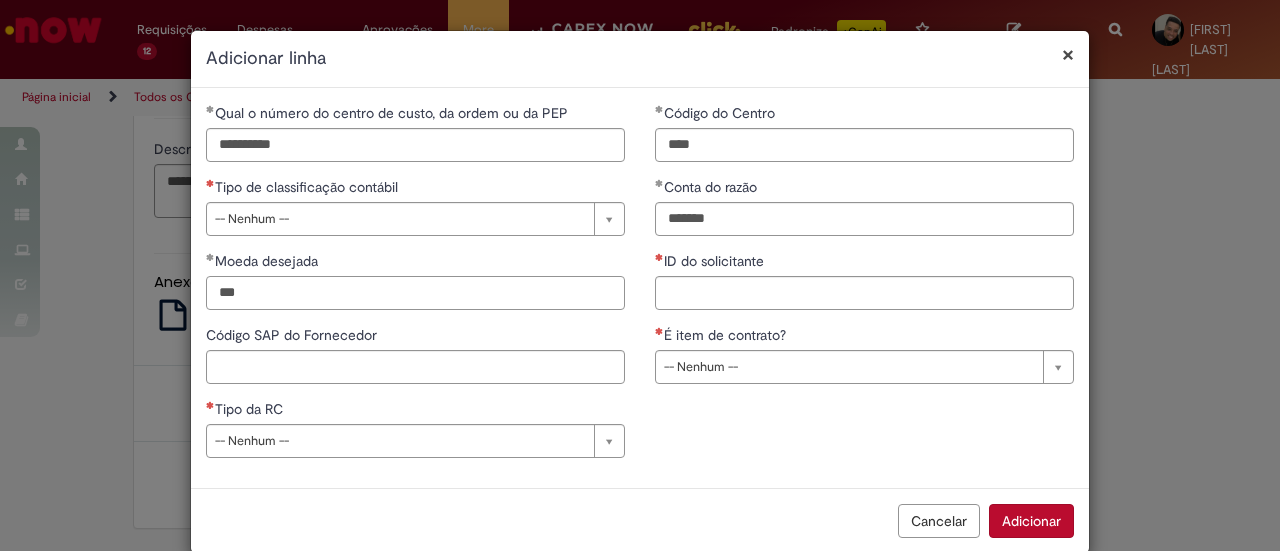 type on "***" 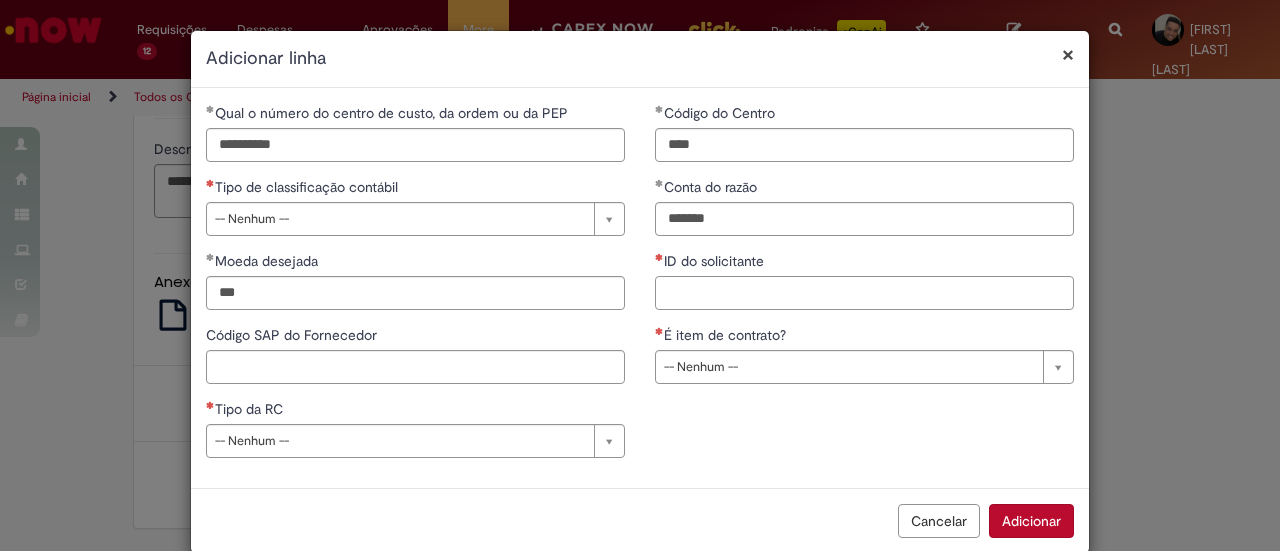 click on "ID do solicitante" at bounding box center (864, 293) 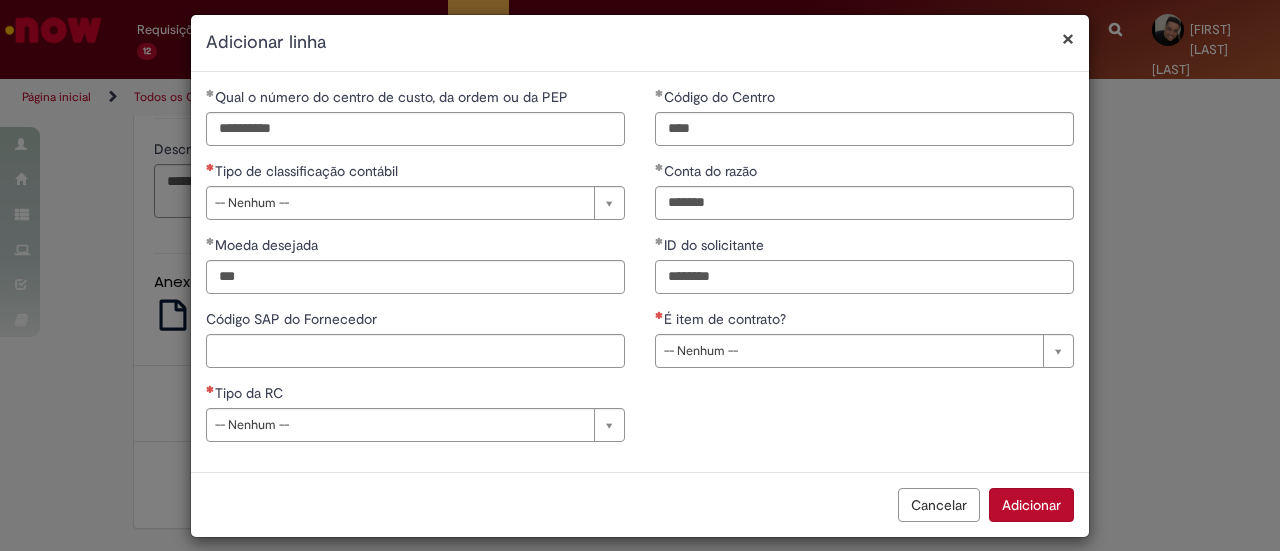 scroll, scrollTop: 30, scrollLeft: 0, axis: vertical 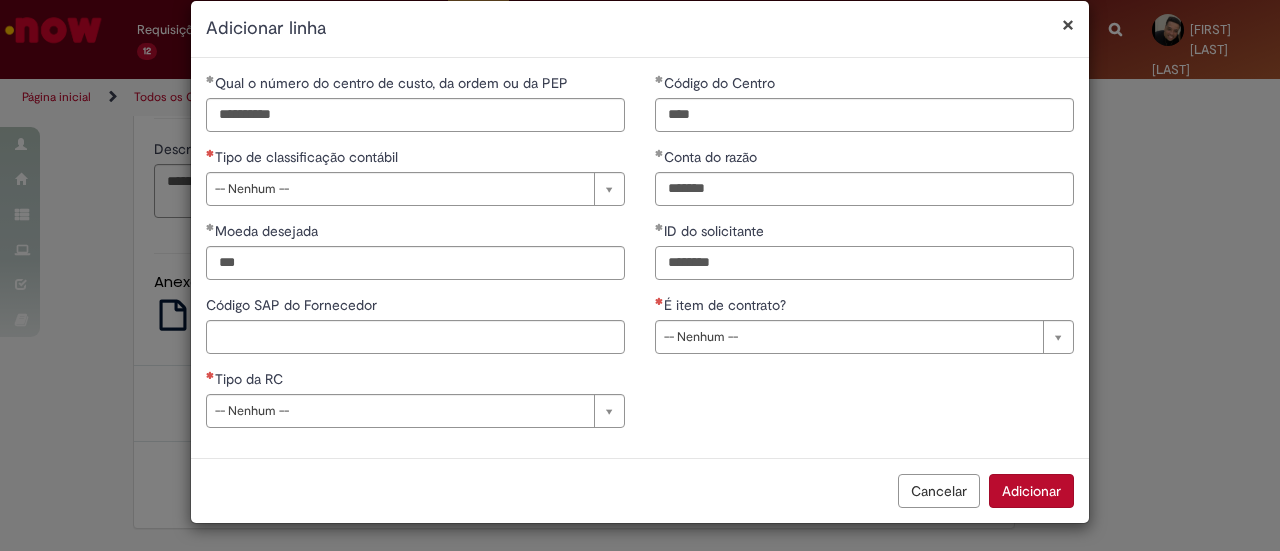 type on "********" 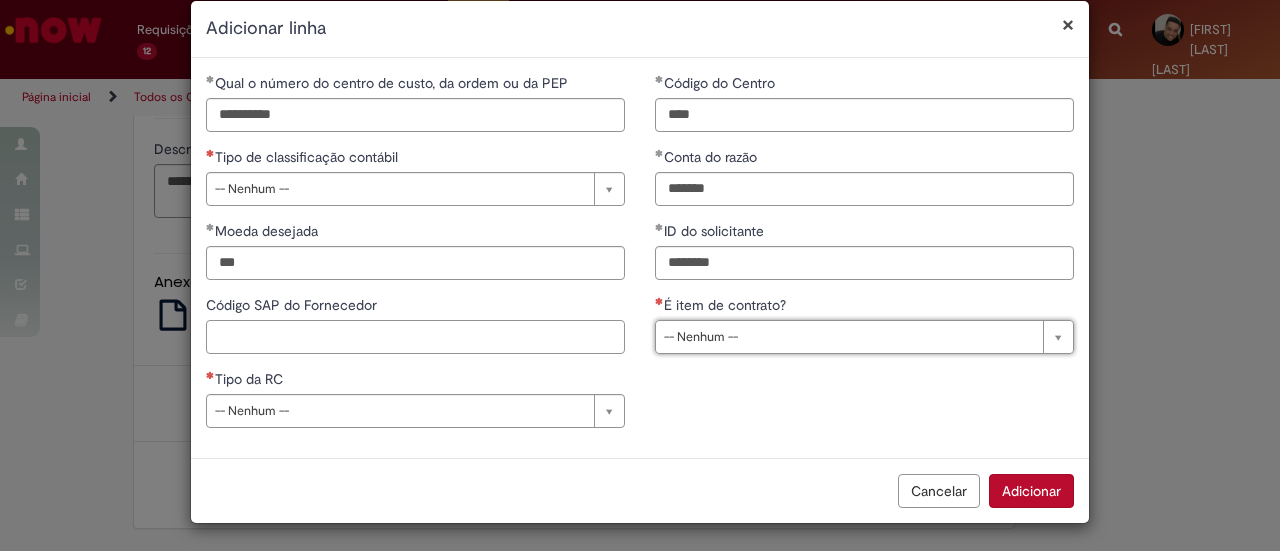 click on "Código SAP do Fornecedor" at bounding box center (415, 337) 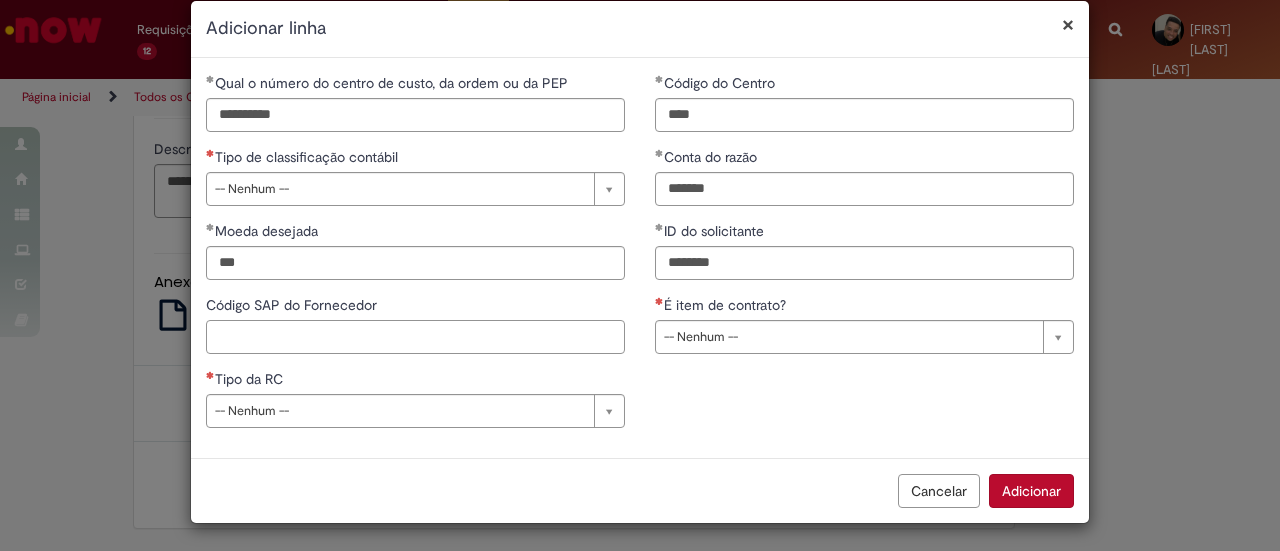 paste on "******" 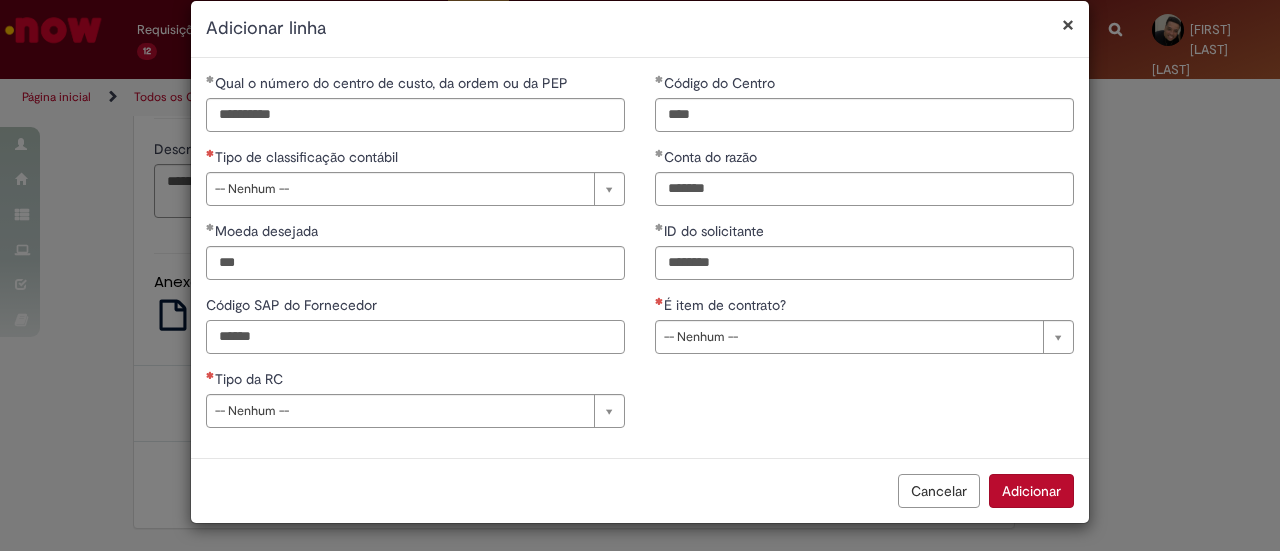 type on "******" 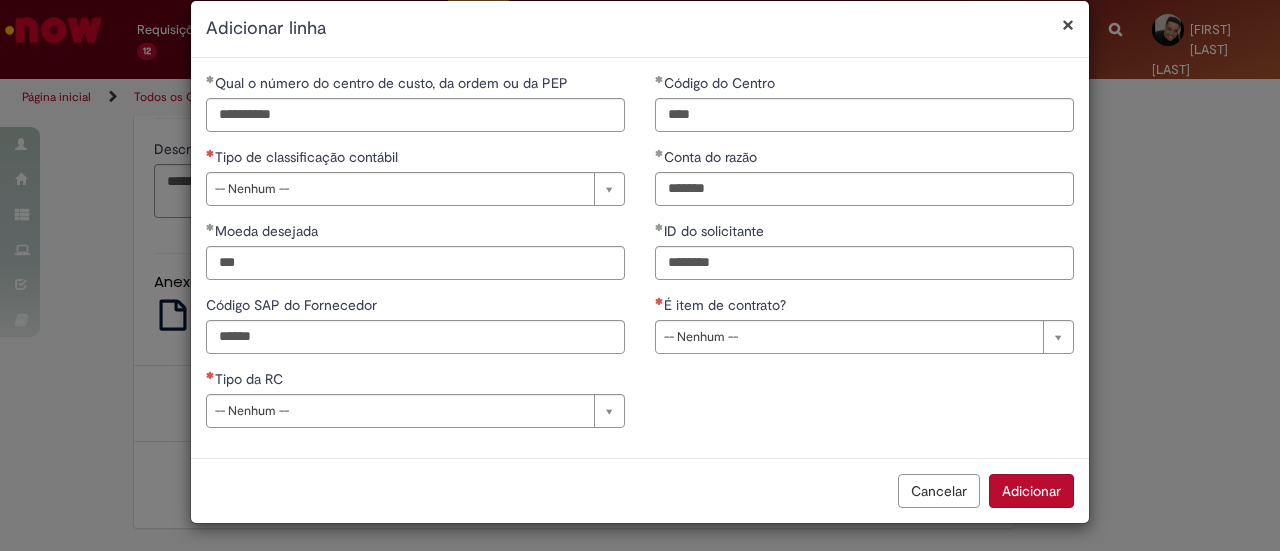 click on "**********" at bounding box center (640, 258) 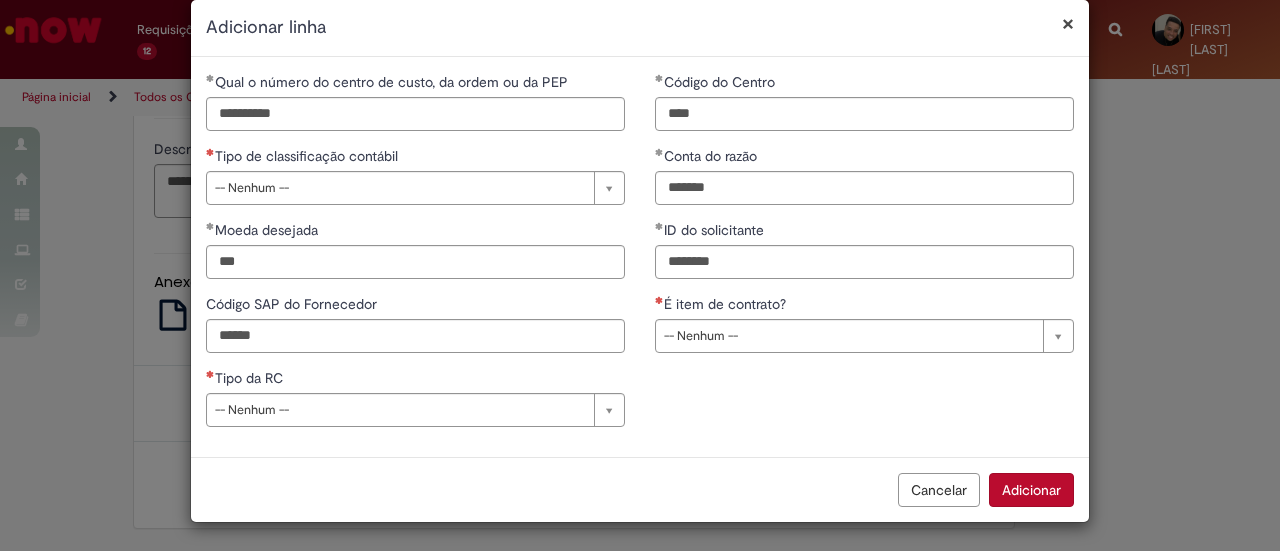 scroll, scrollTop: 30, scrollLeft: 0, axis: vertical 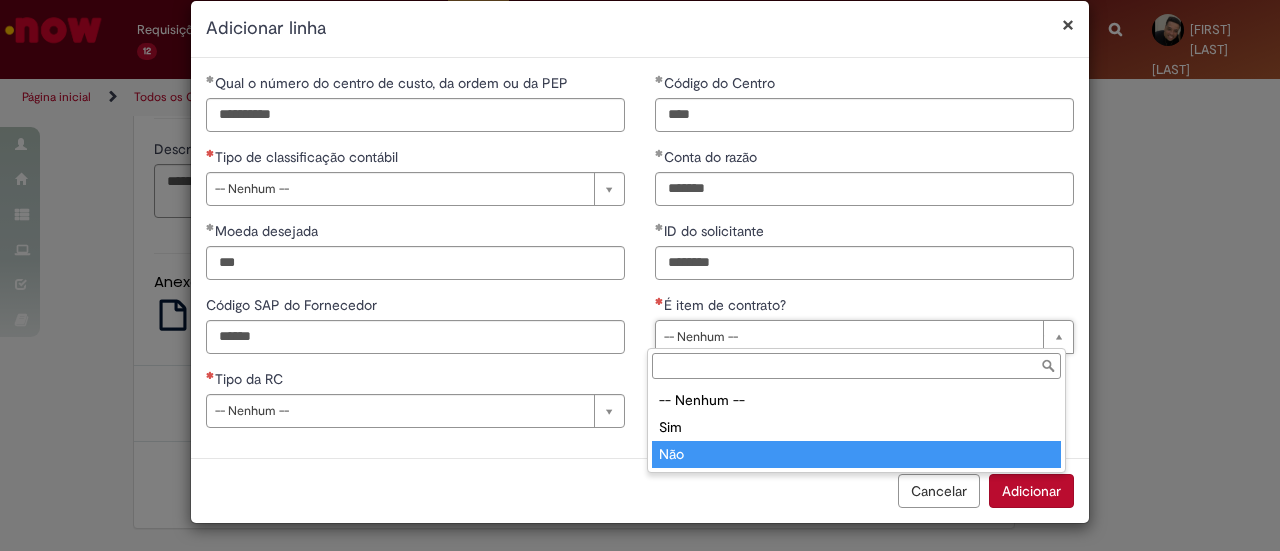type on "***" 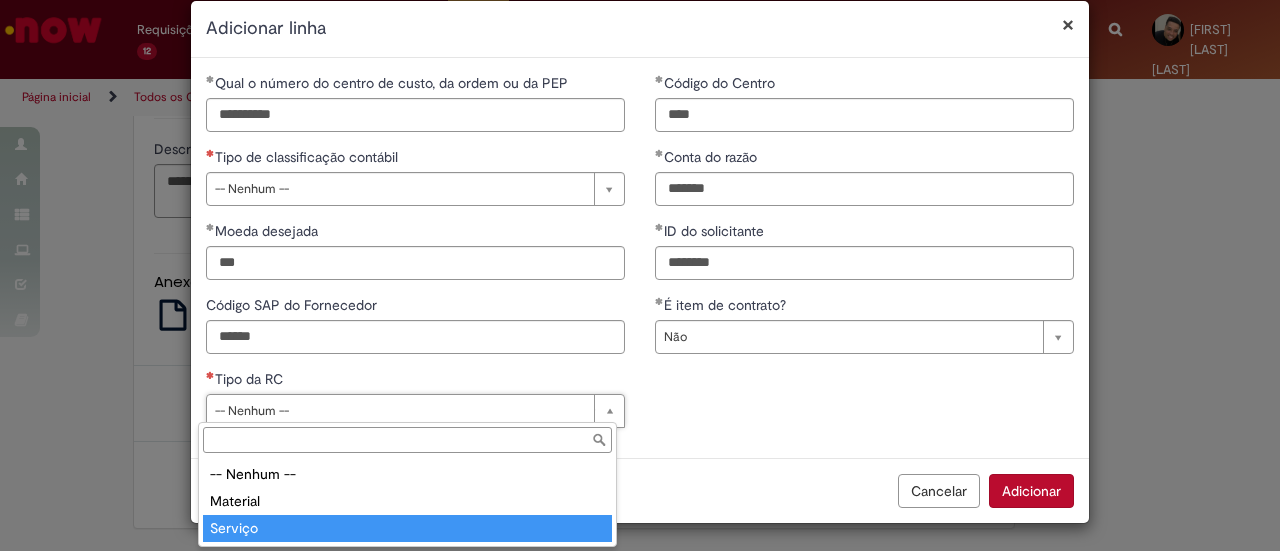type on "*******" 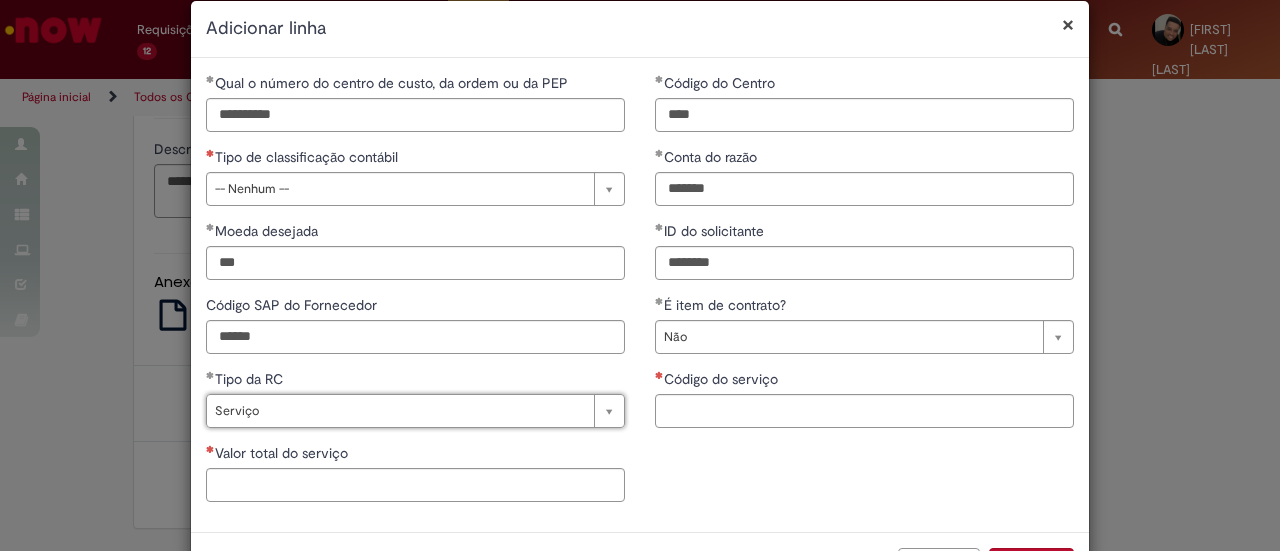 scroll, scrollTop: 104, scrollLeft: 0, axis: vertical 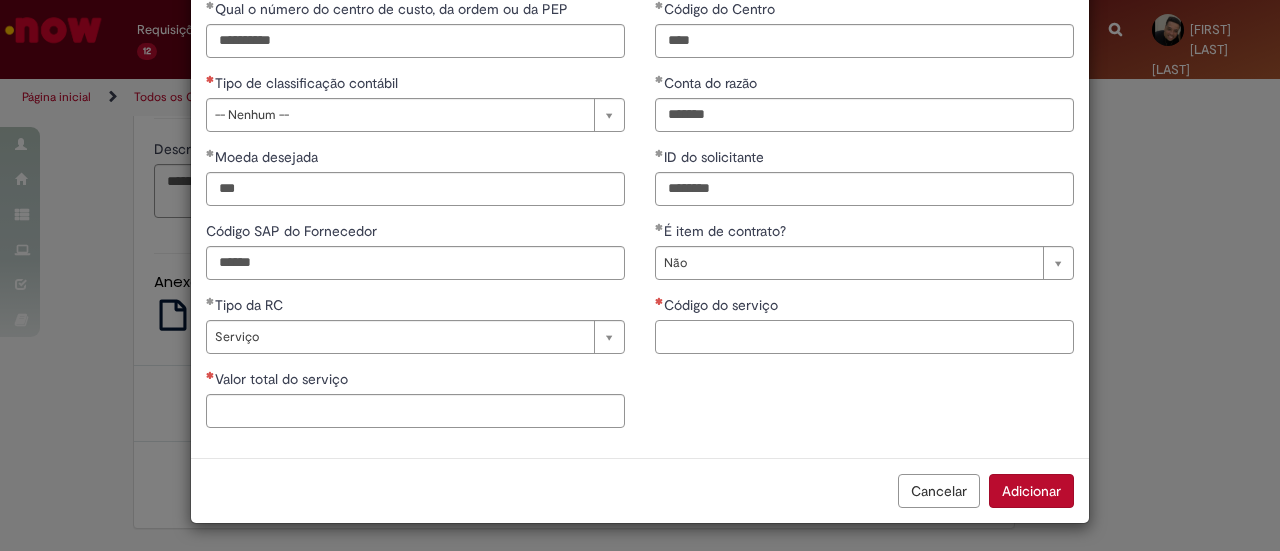 click on "Código do serviço" at bounding box center (864, 337) 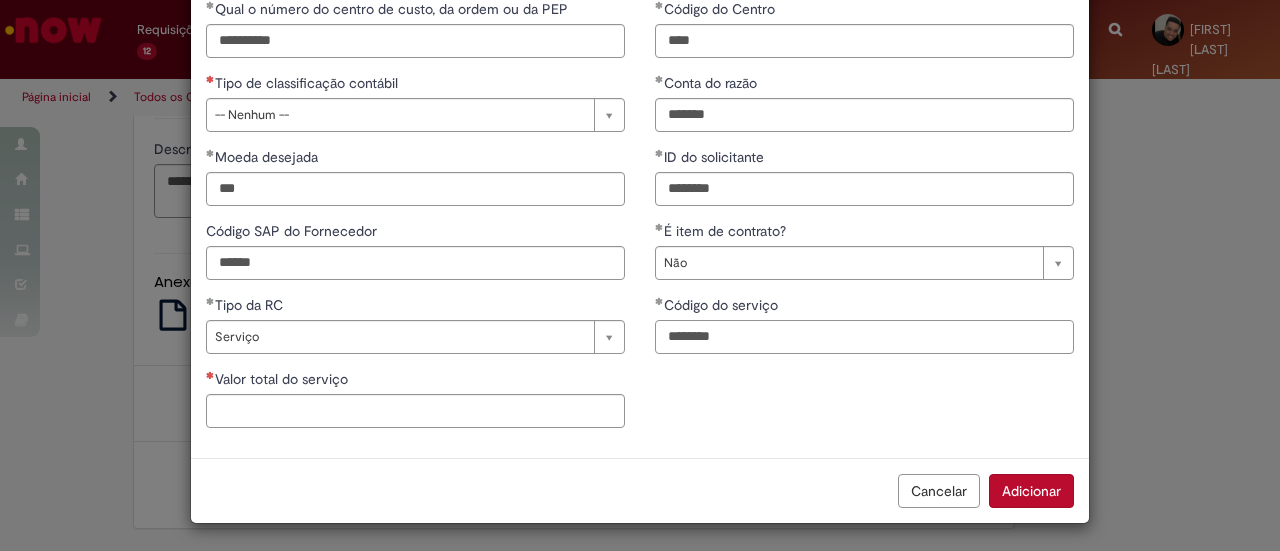 type on "********" 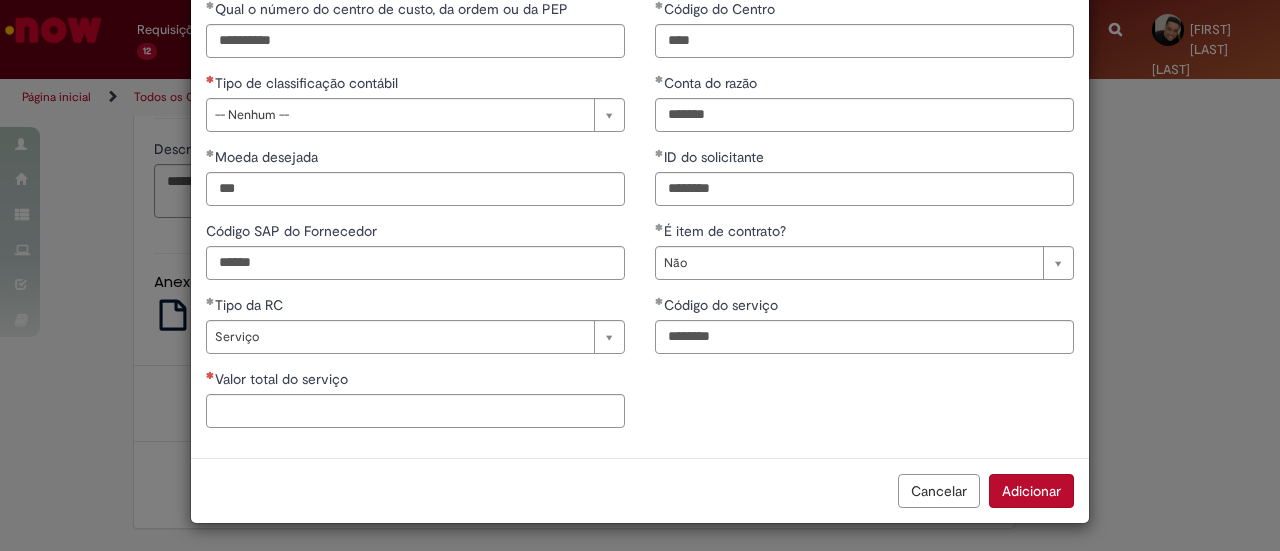 click on "**********" at bounding box center (640, 221) 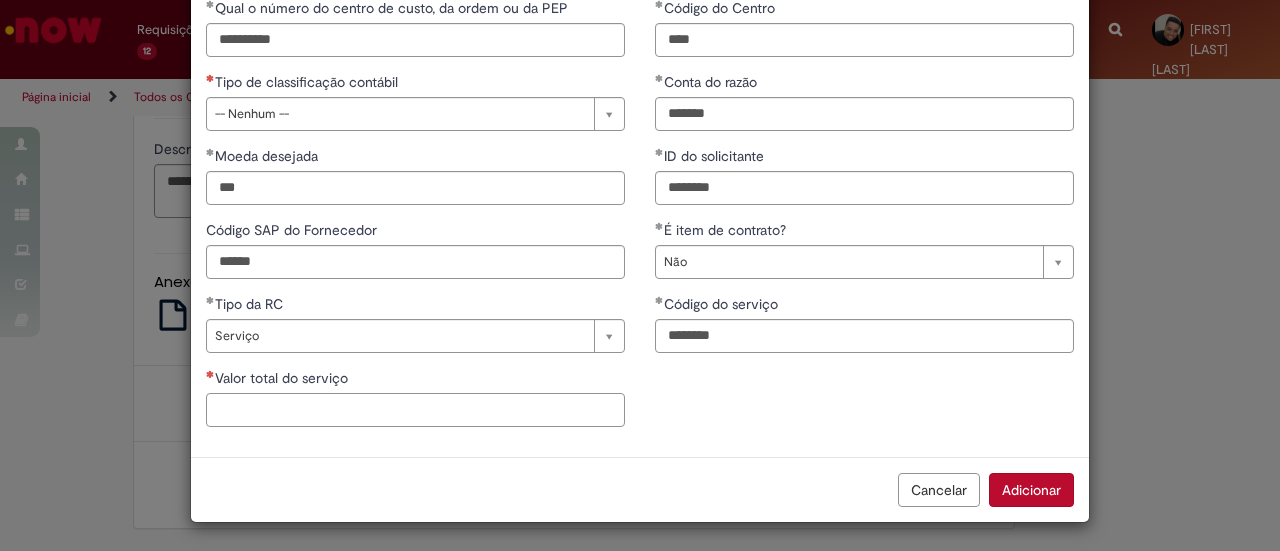 scroll, scrollTop: 104, scrollLeft: 0, axis: vertical 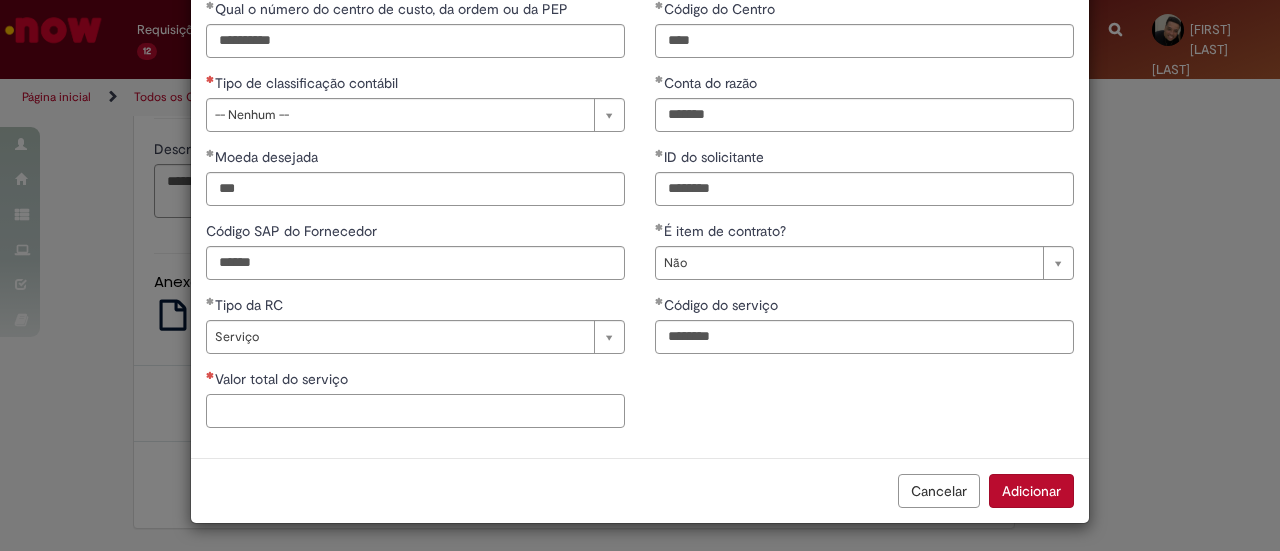click on "Valor total do serviço" at bounding box center [415, 411] 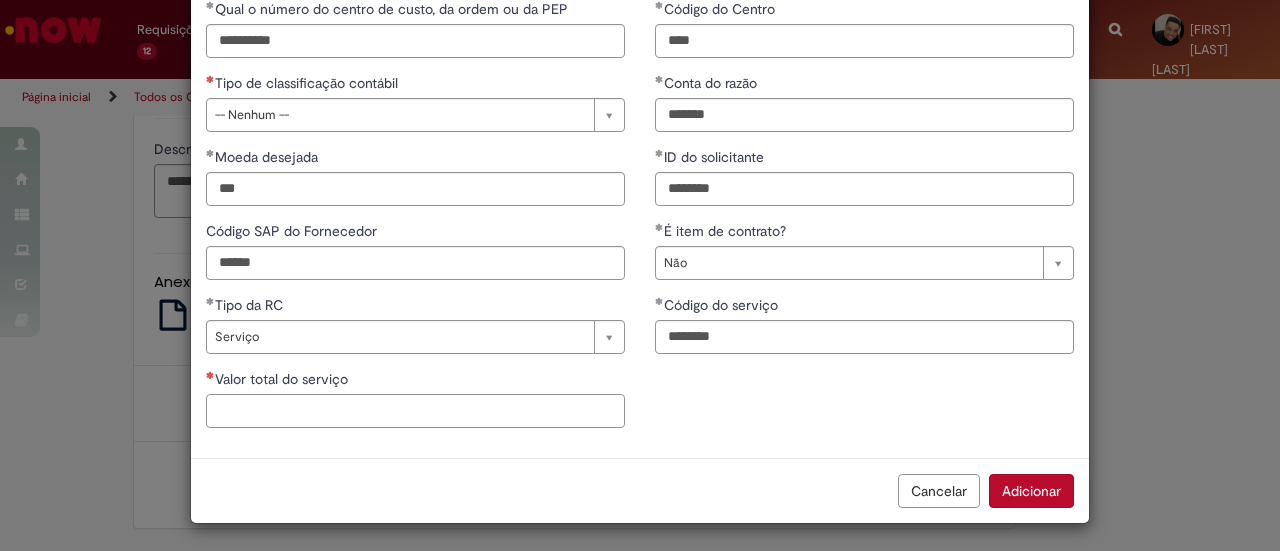 click on "Valor total do serviço" at bounding box center [415, 411] 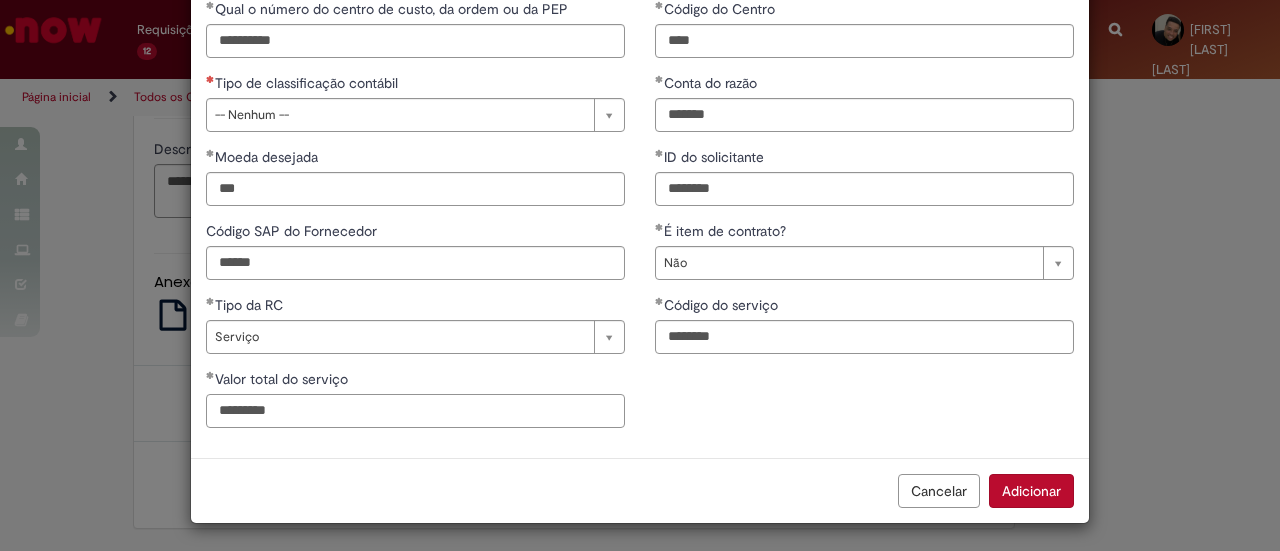 type on "*********" 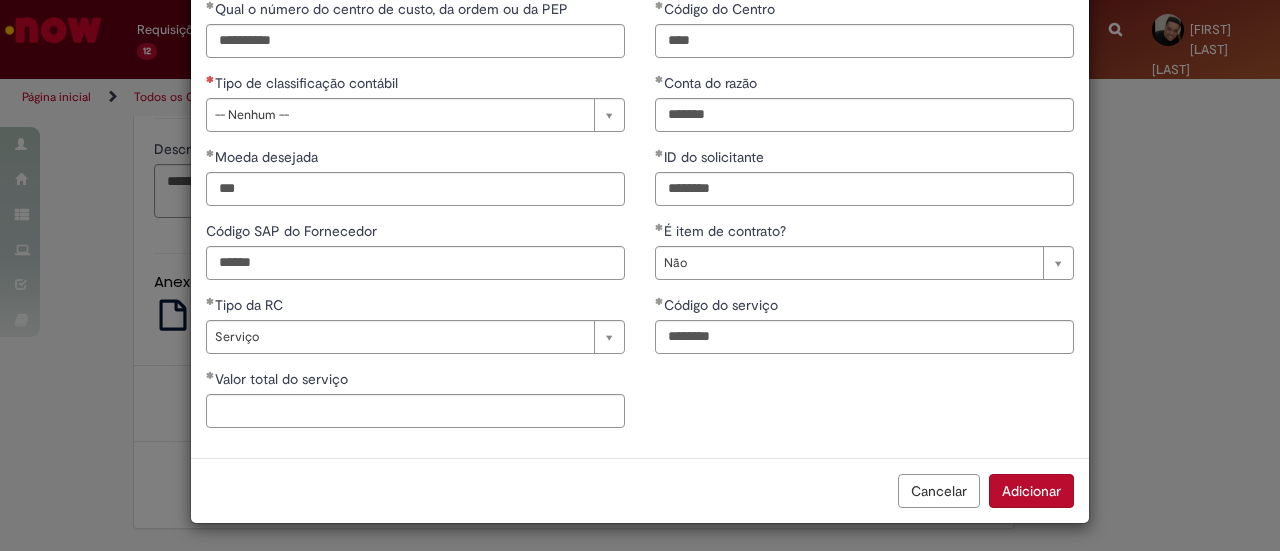 click on "**********" at bounding box center (640, 221) 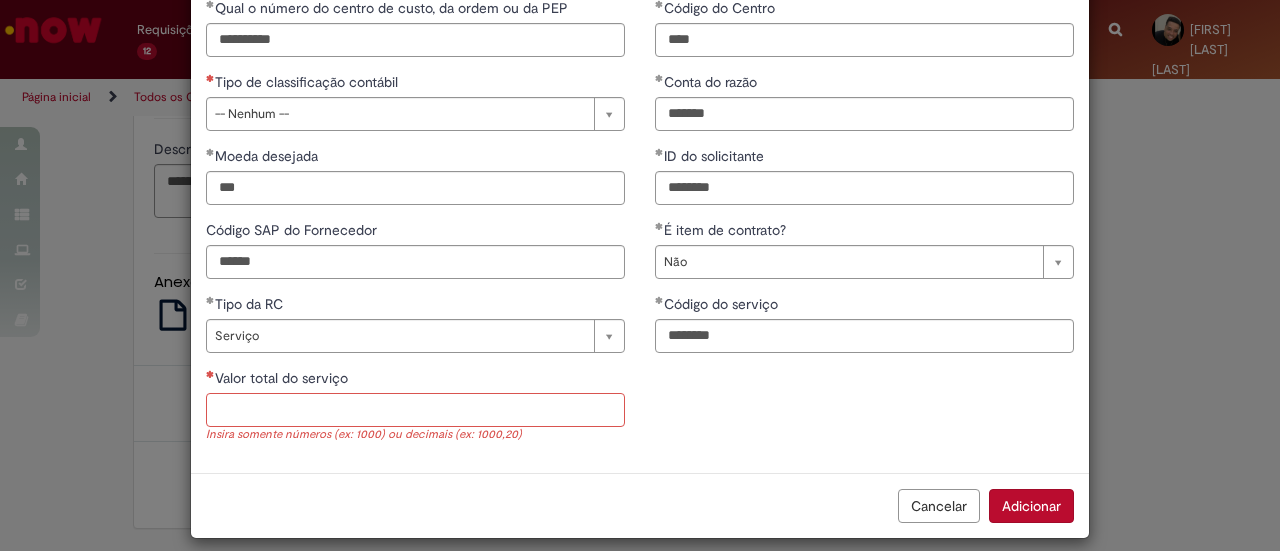 scroll, scrollTop: 104, scrollLeft: 0, axis: vertical 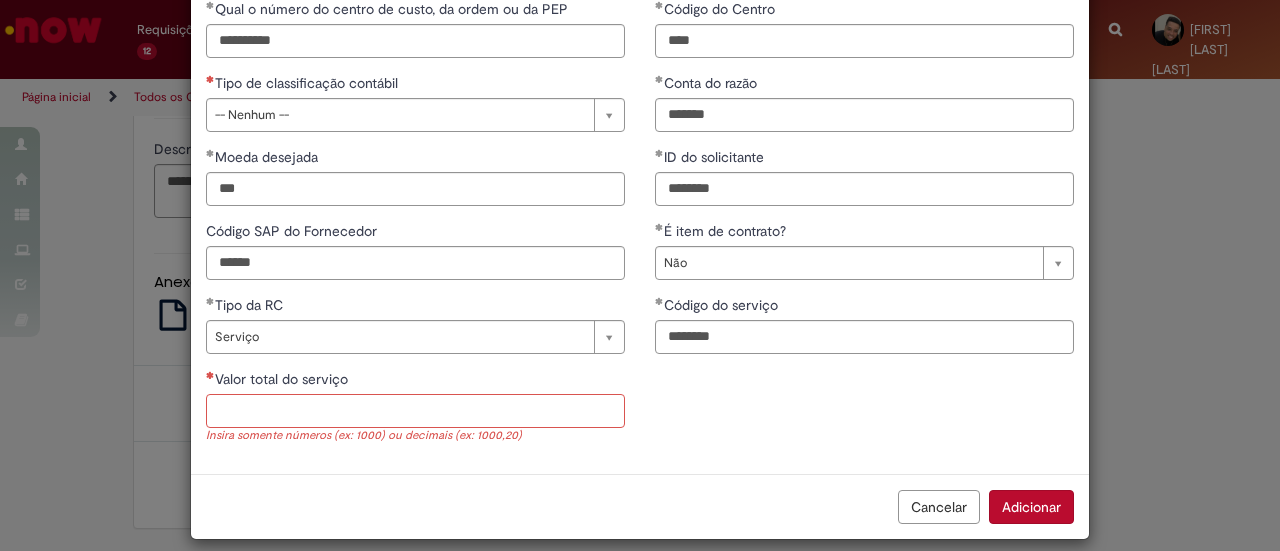 click on "Valor total do serviço" at bounding box center (415, 411) 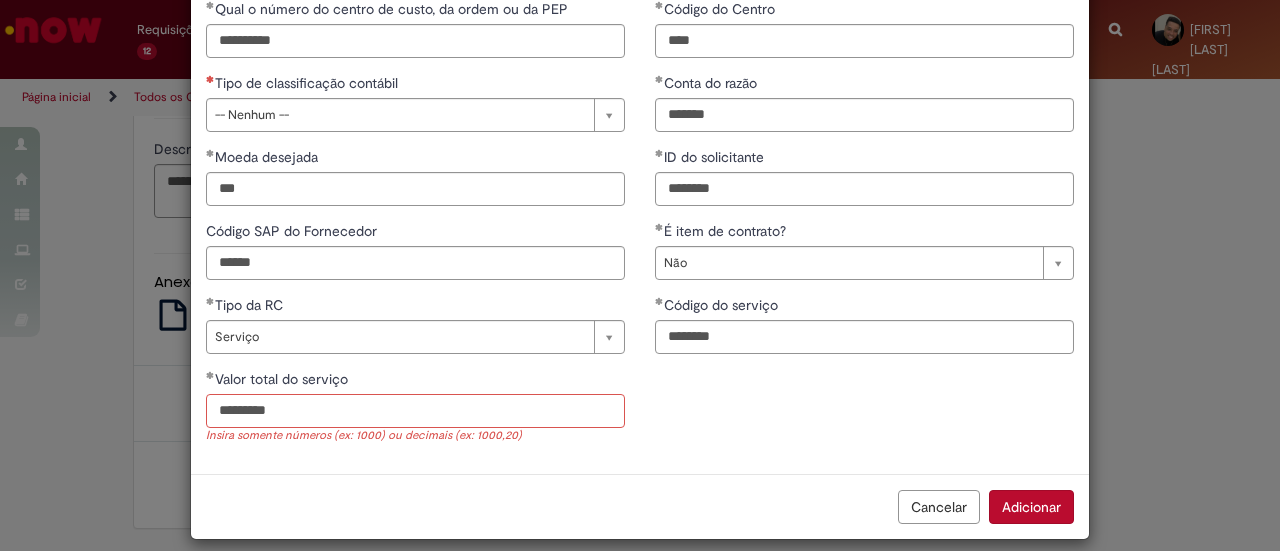 click on "*********" at bounding box center (415, 411) 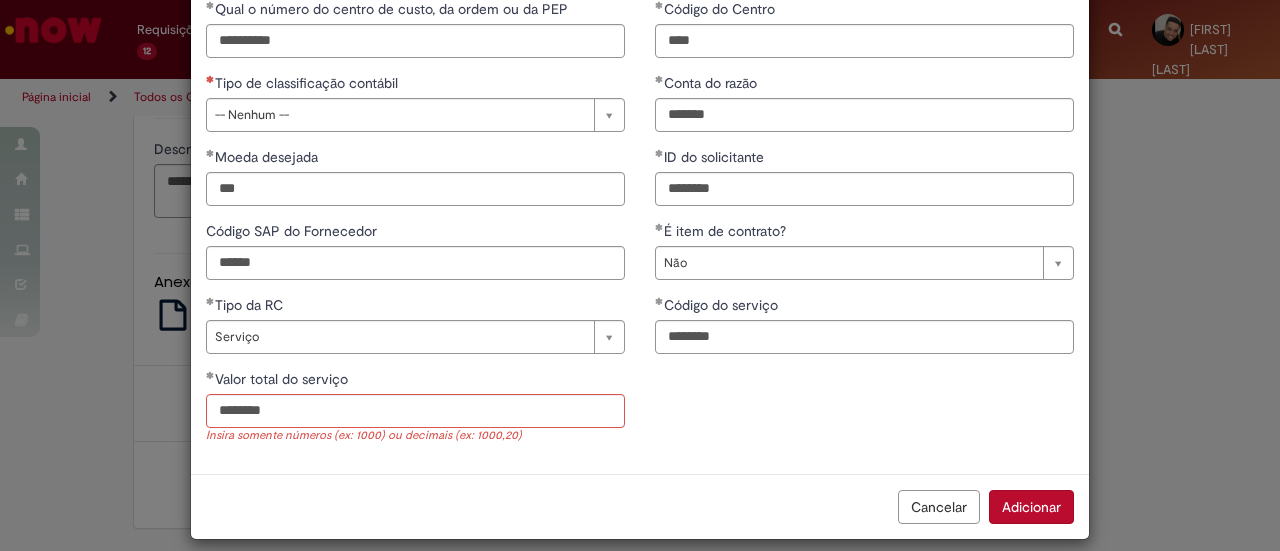 type on "**********" 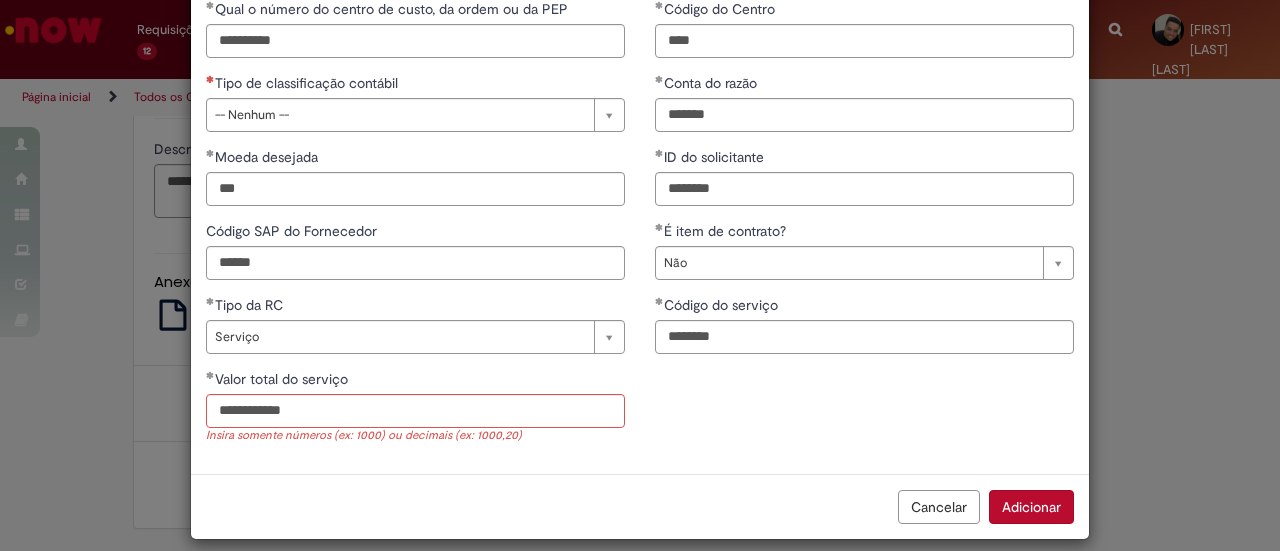 click on "**********" at bounding box center (640, 233) 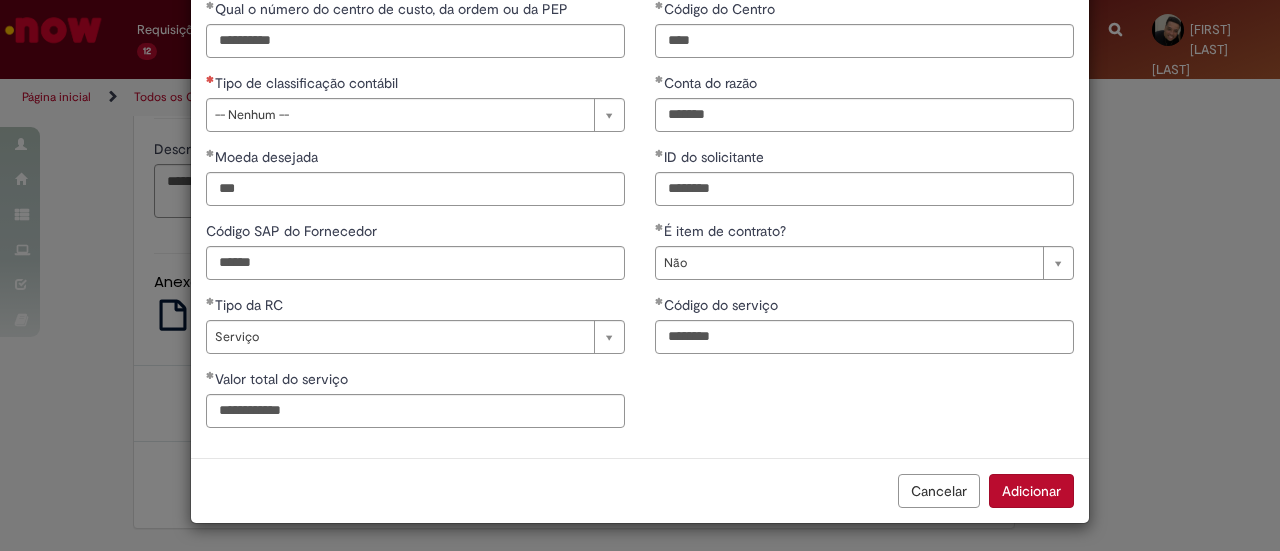 scroll, scrollTop: 105, scrollLeft: 0, axis: vertical 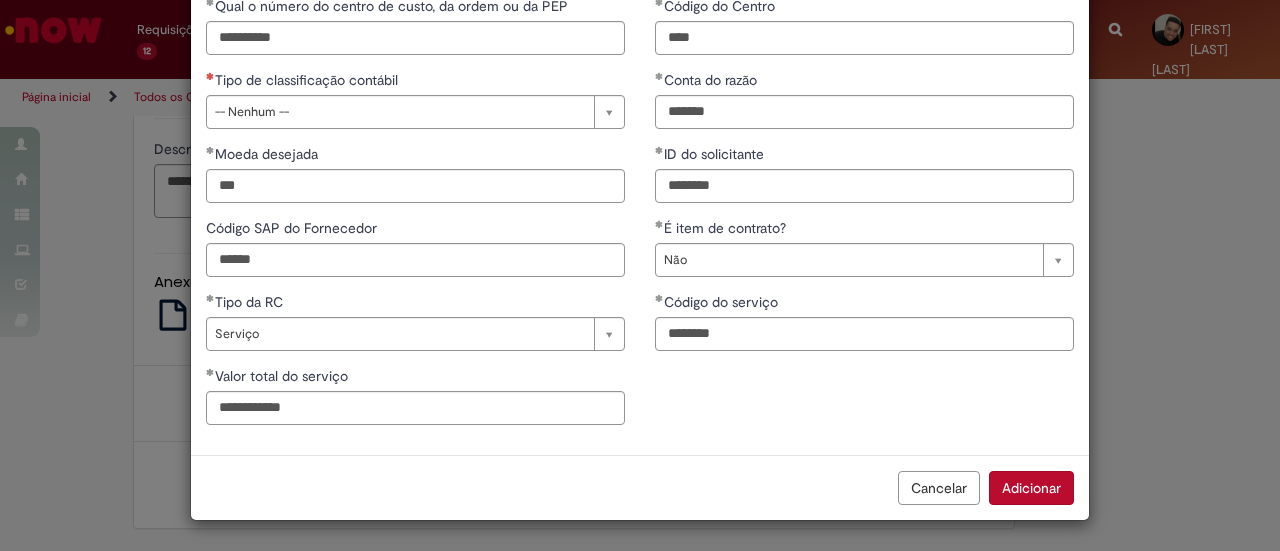 click on "Adicionar" at bounding box center [1031, 488] 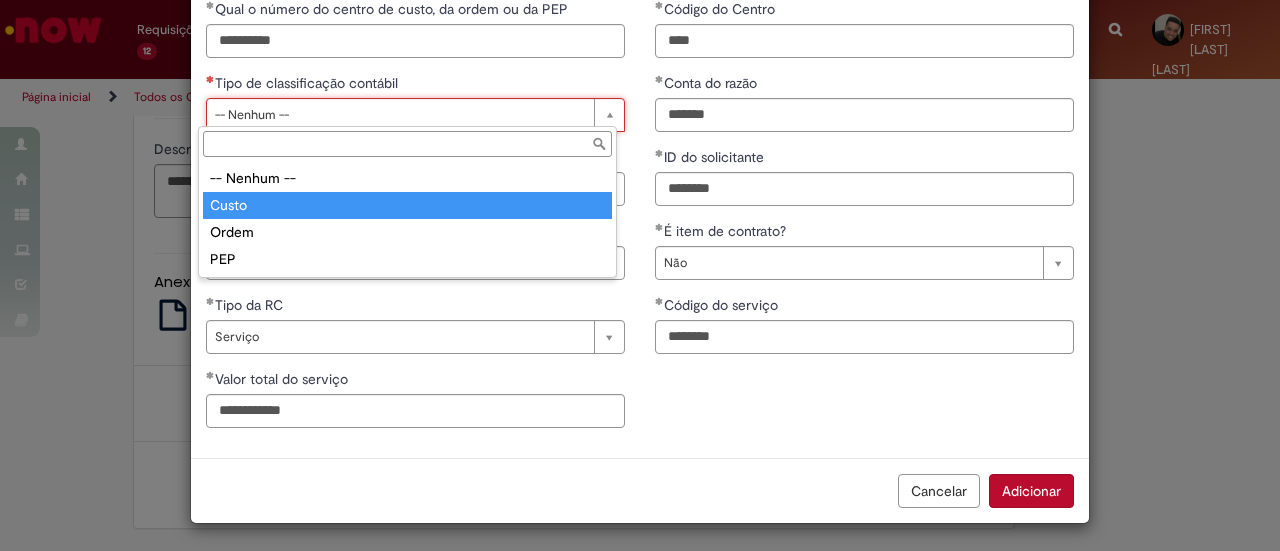 type on "*****" 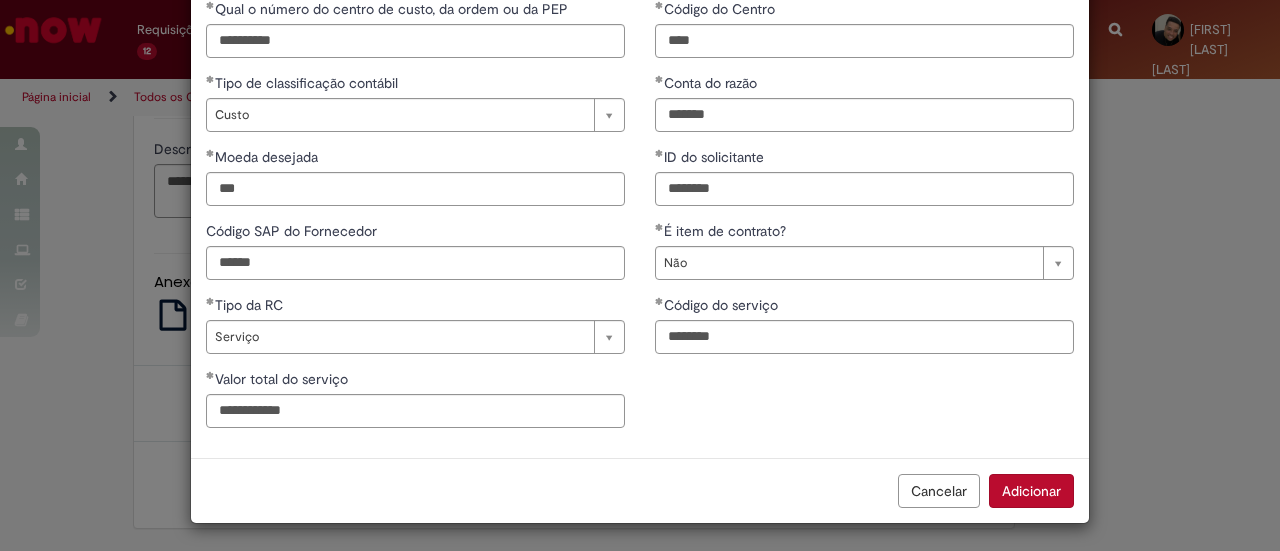 click on "Adicionar" at bounding box center [1031, 491] 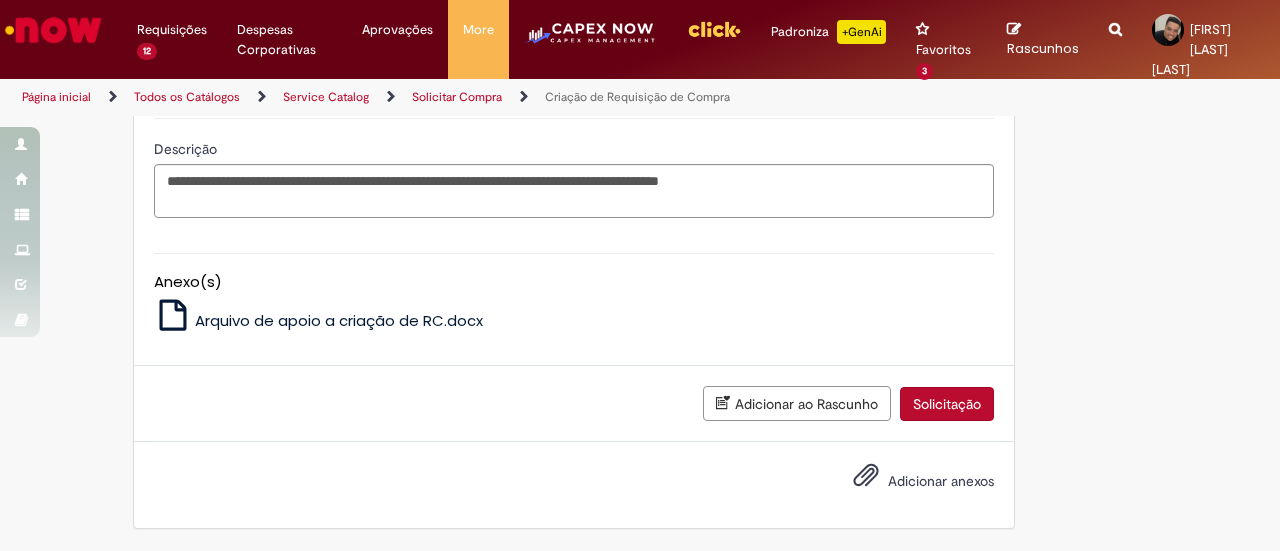 scroll, scrollTop: 2038, scrollLeft: 0, axis: vertical 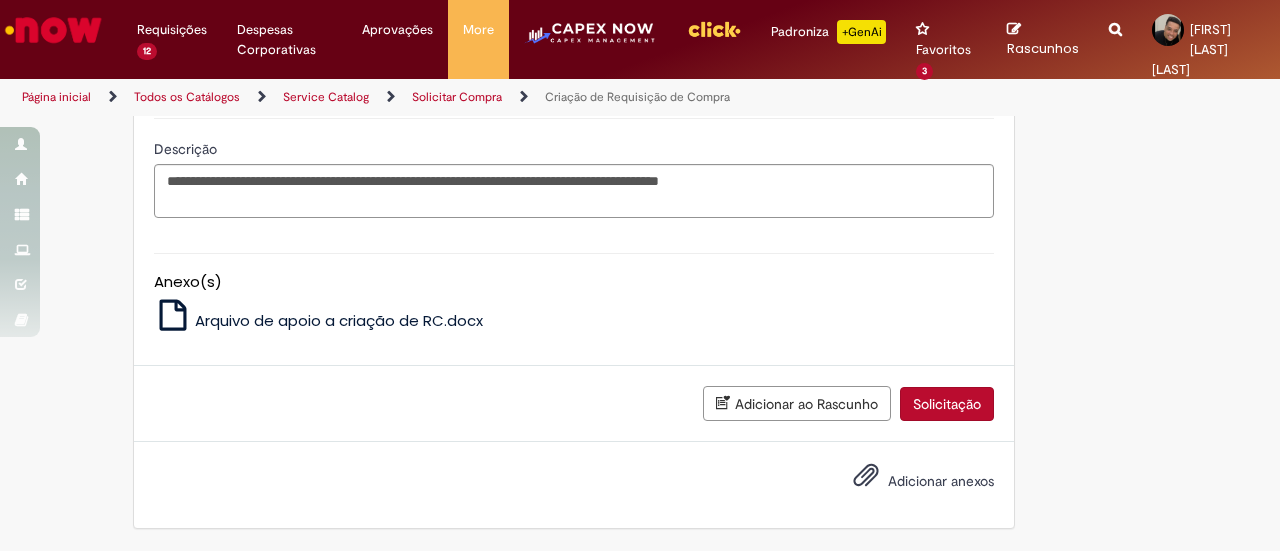 click on "Solicitação" at bounding box center [947, 404] 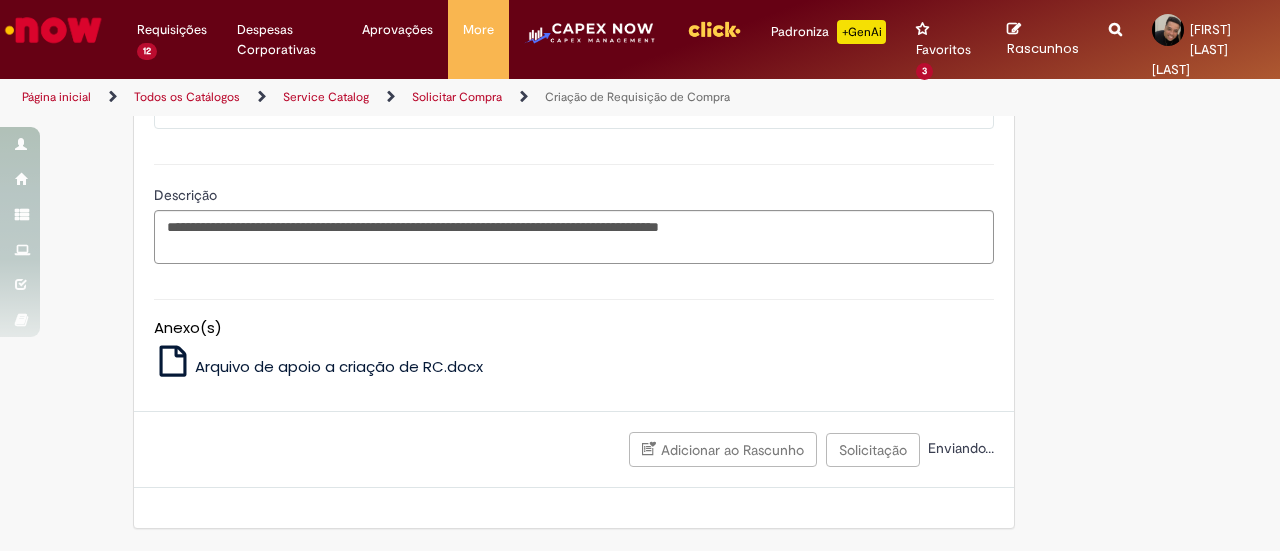 scroll, scrollTop: 2192, scrollLeft: 0, axis: vertical 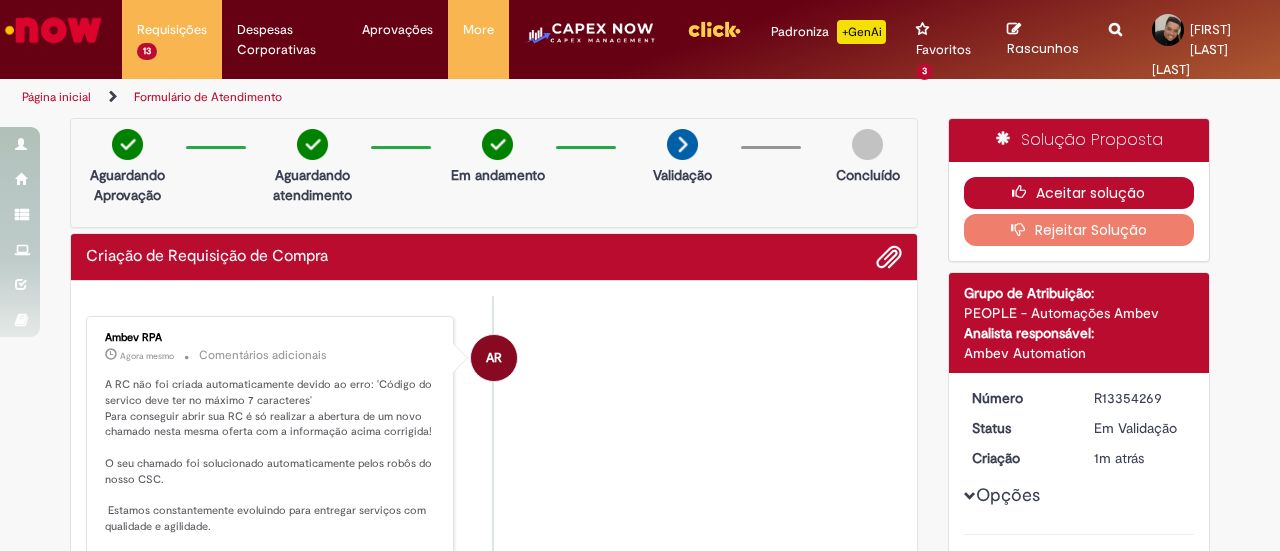 click on "Aceitar solução" at bounding box center [1079, 193] 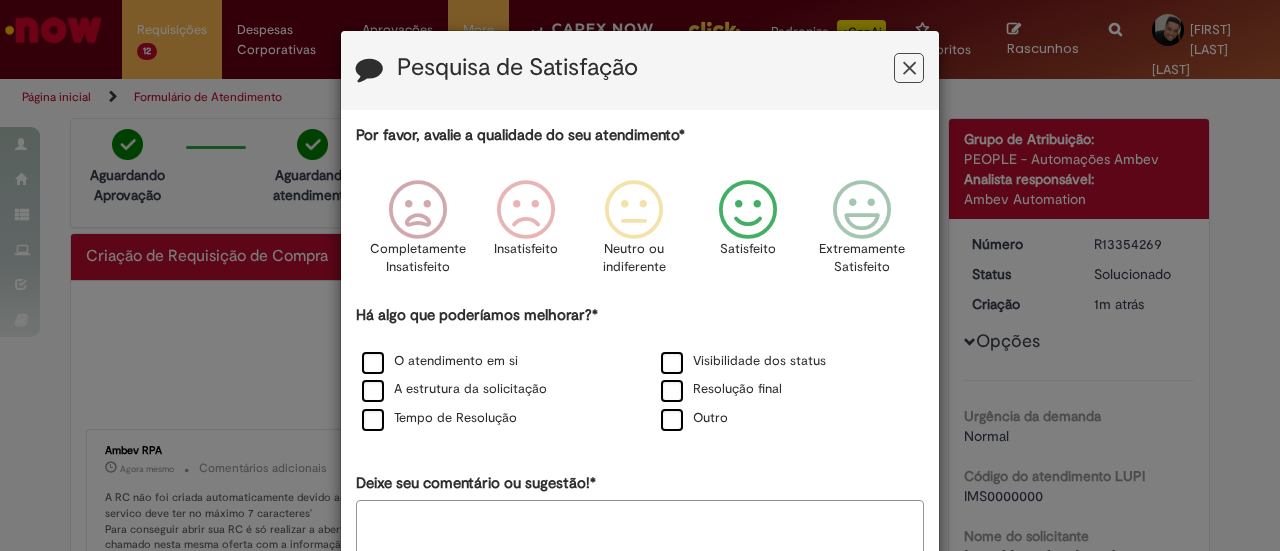 click at bounding box center [748, 210] 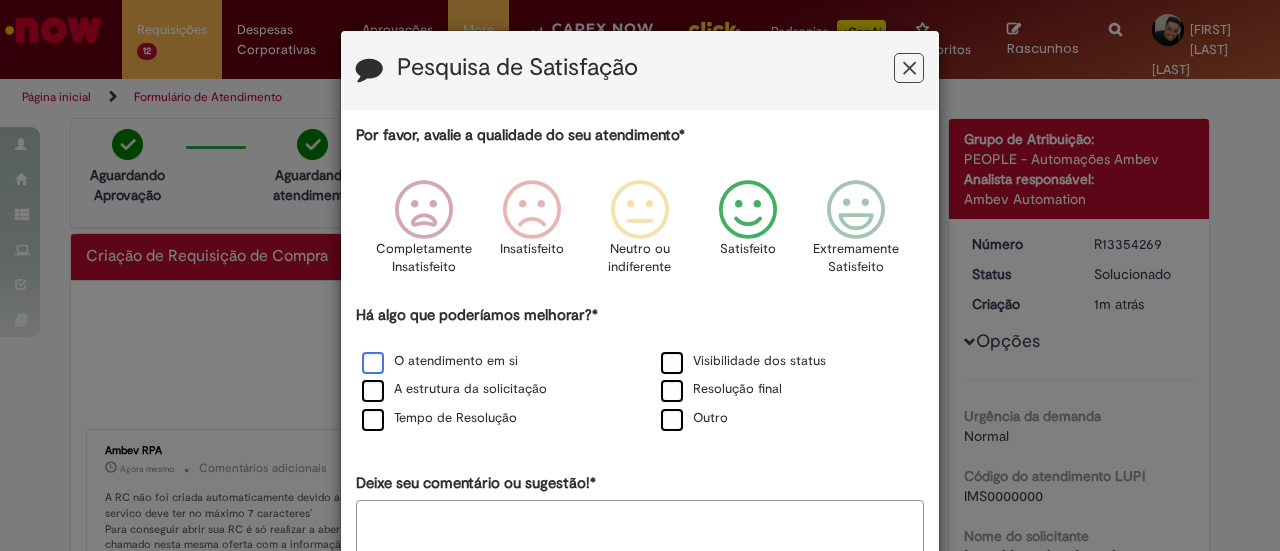 click on "O atendimento em si" at bounding box center [440, 361] 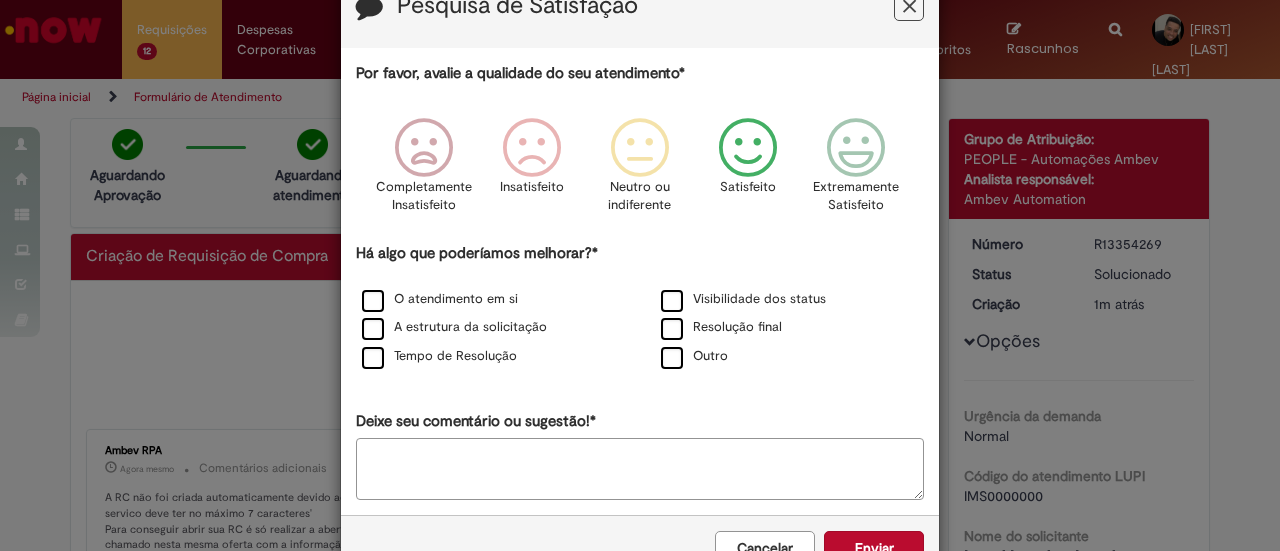 scroll, scrollTop: 119, scrollLeft: 0, axis: vertical 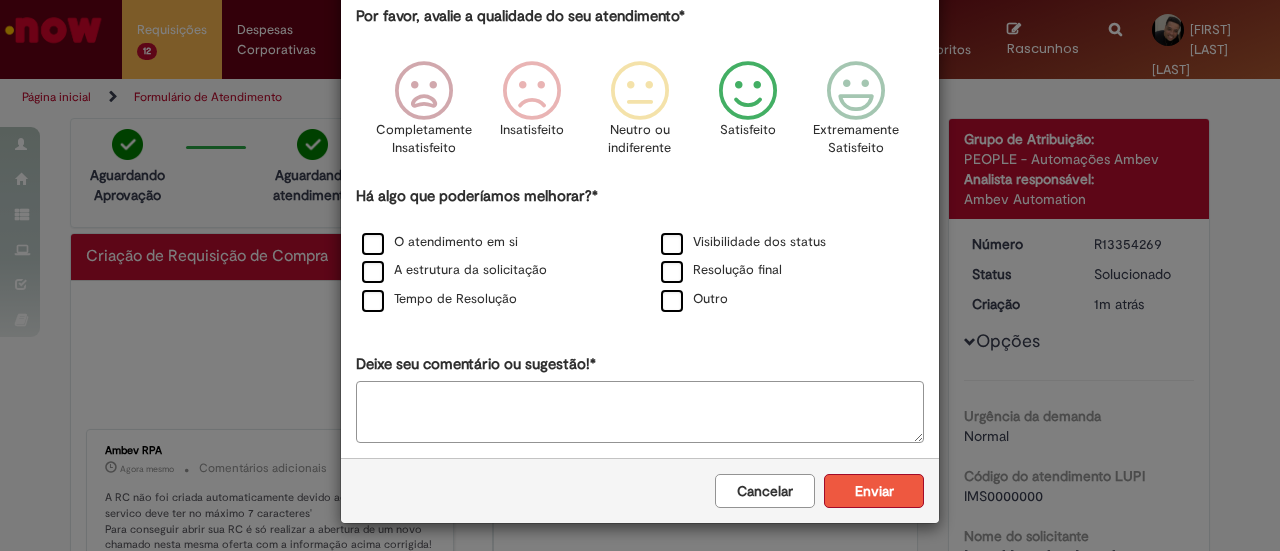 click on "Enviar" at bounding box center (874, 491) 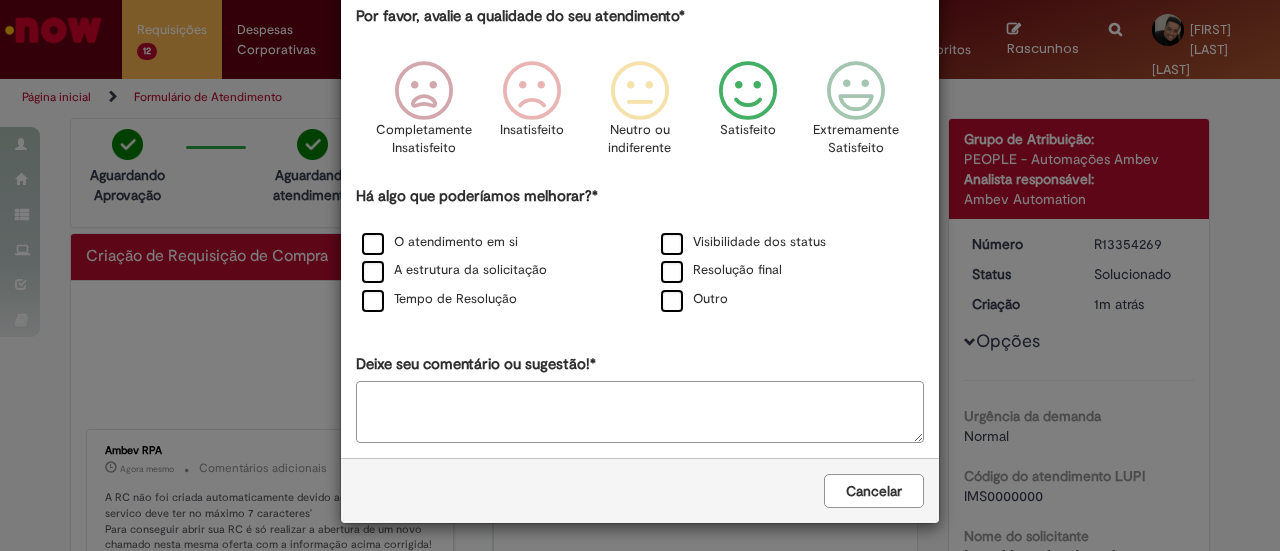 scroll, scrollTop: 0, scrollLeft: 0, axis: both 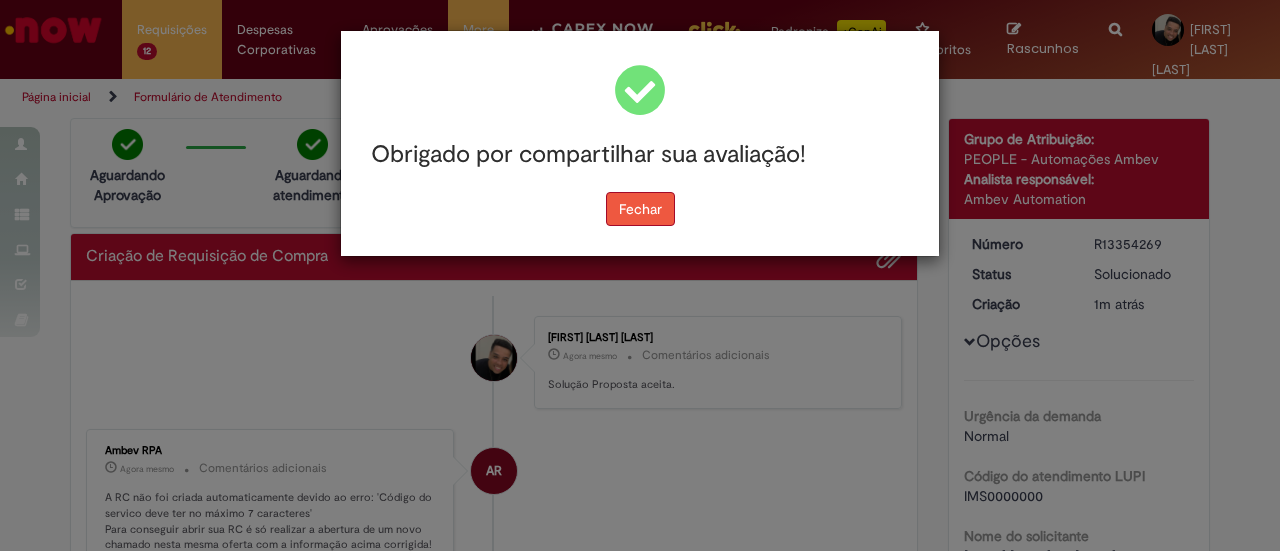 click on "Fechar" at bounding box center (640, 209) 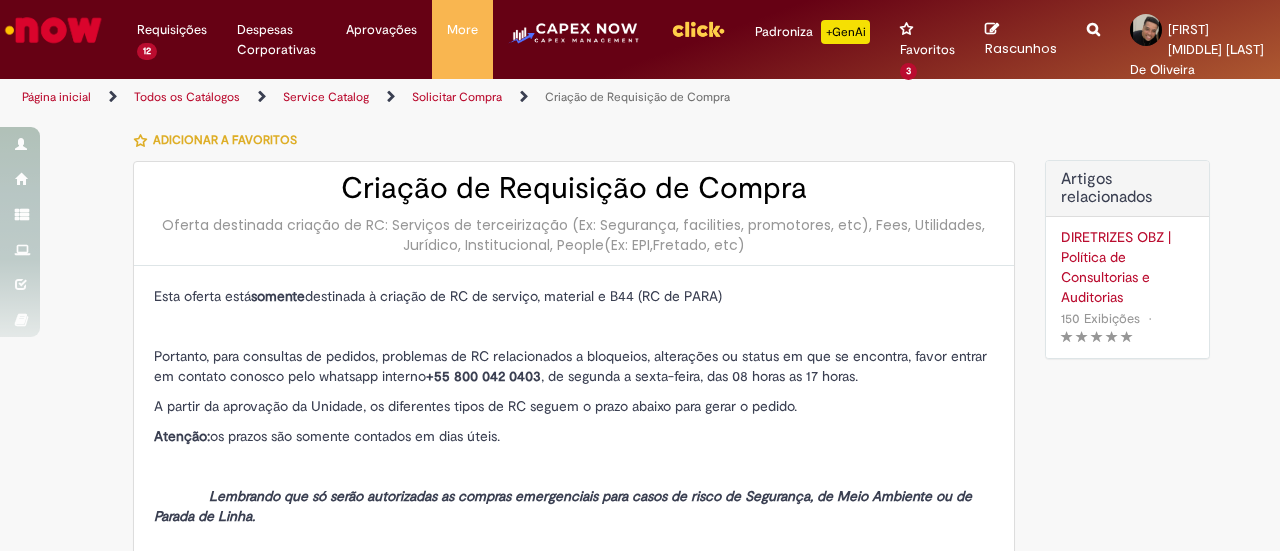 scroll, scrollTop: 0, scrollLeft: 0, axis: both 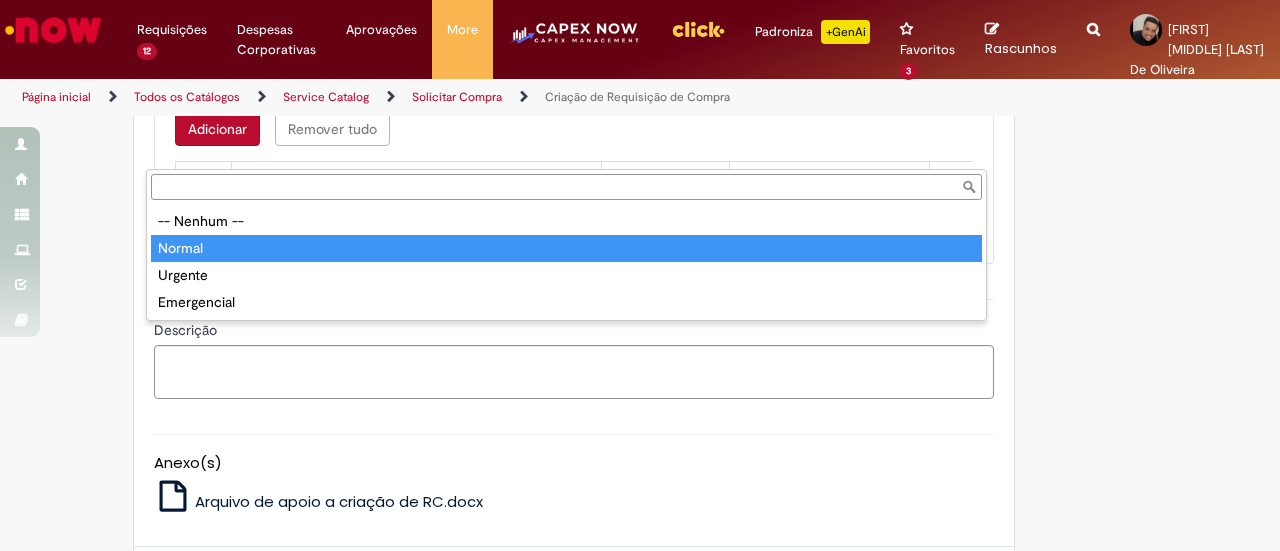 type on "******" 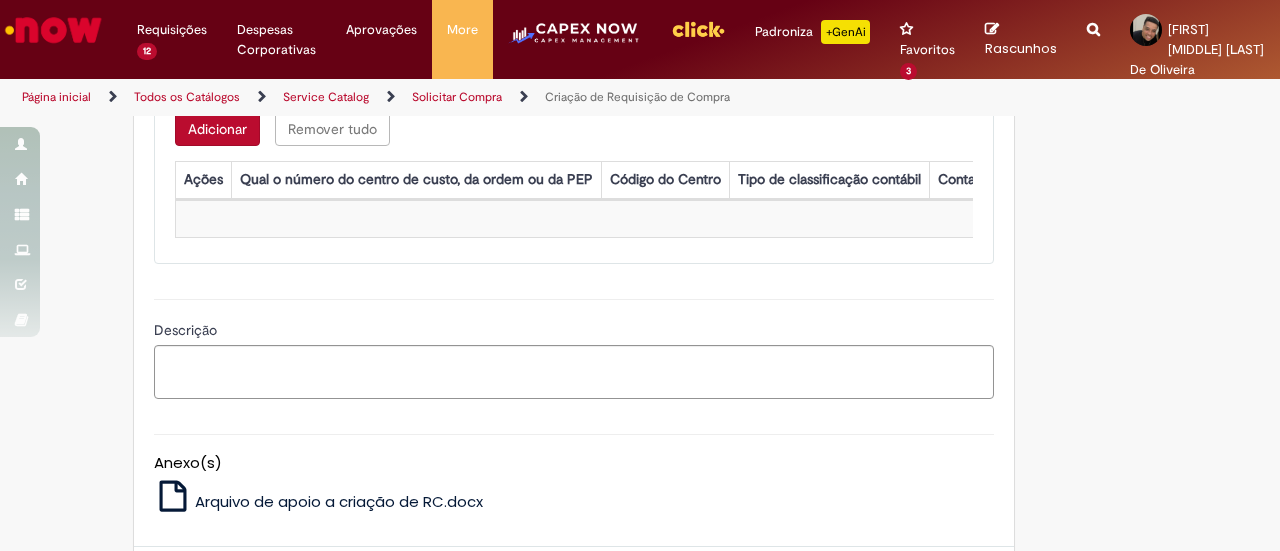 click on "Código do atendimento LUPI" at bounding box center [356, -149] 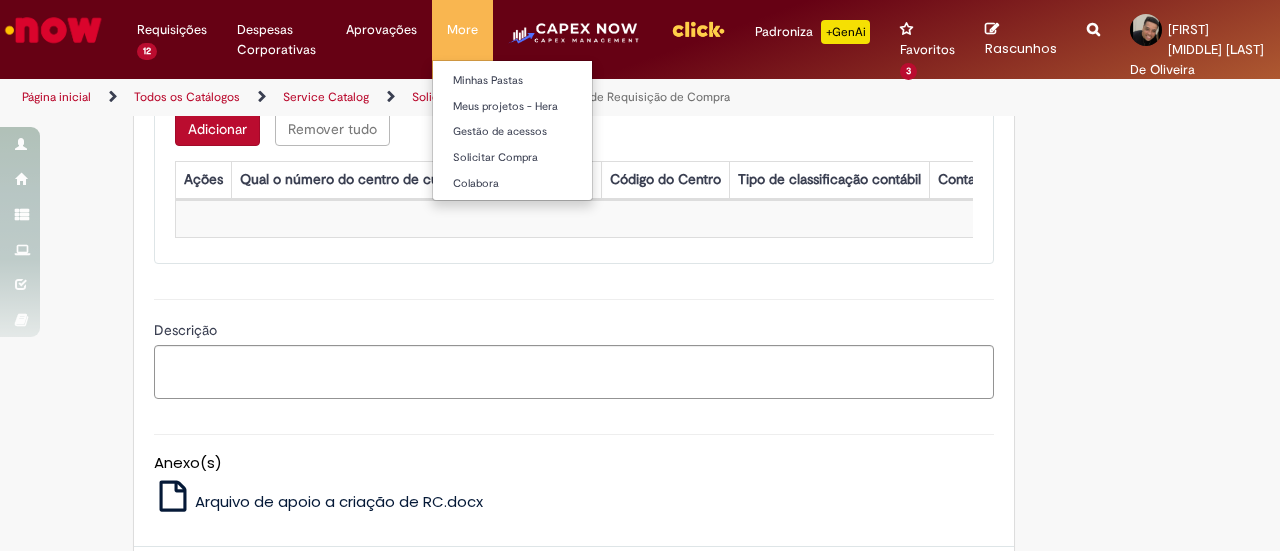 type on "**********" 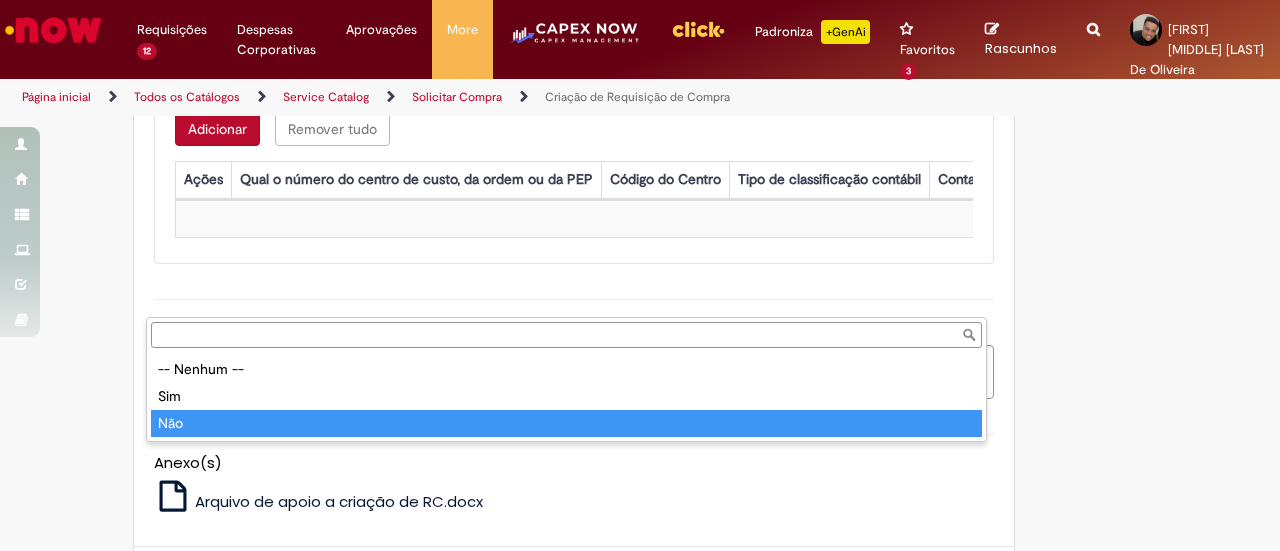 type on "***" 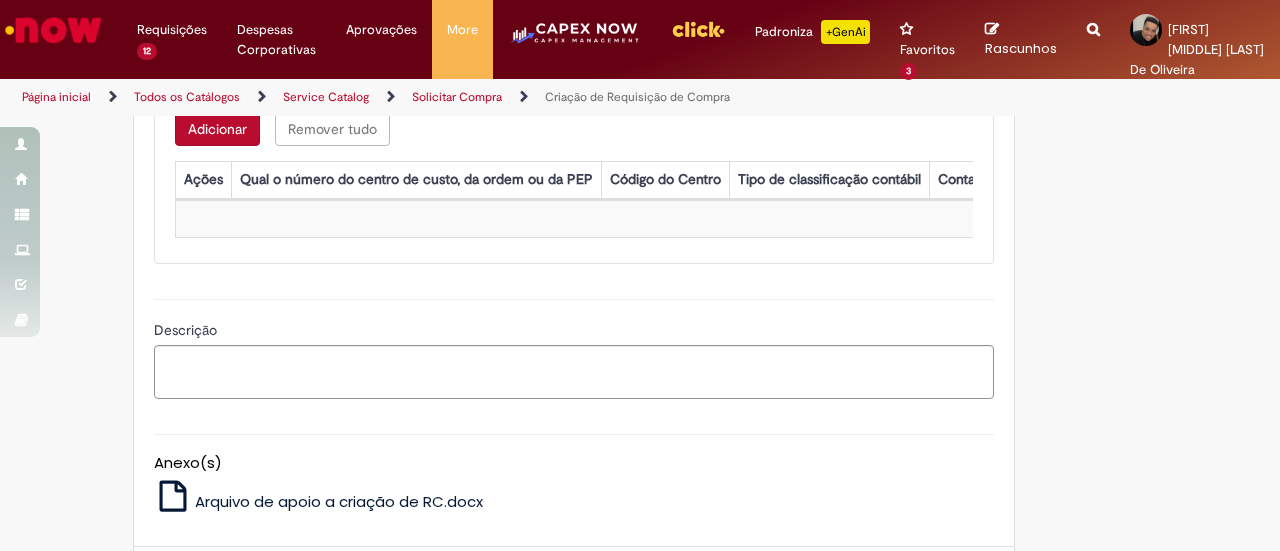 click on "Adicionar a Favoritos
Criação de Requisição de Compra
Oferta destinada criação de RC: Serviços de terceirização (Ex: Segurança, facilities, promotores, etc), Fees, Utilidades, Jurídico, Institucional, People(Ex: EPI,Fretado, etc)
Esta oferta está  somente  destinada à criação de RC de serviço, material e B44 (RC de PARA)
Portanto, para consultas de pedidos, problemas de RC relacionados a bloqueios, alterações ou status em que se encontra, favor entrar em contato conosco pelo whatsapp interno  +55 800 042 0403 , de segunda a sexta-feira, das 08 horas as 17 horas.
A partir da aprovação da Unidade, os diferentes tipos de RC seguem o prazo abaixo para gerar o pedido.
Atenção:  os prazos são somente contados em dias úteis.
RC Normal (ZPR ou ZNB): 8 dias Material e 15 dias Serviços;
é necessário" at bounding box center [640, -426] 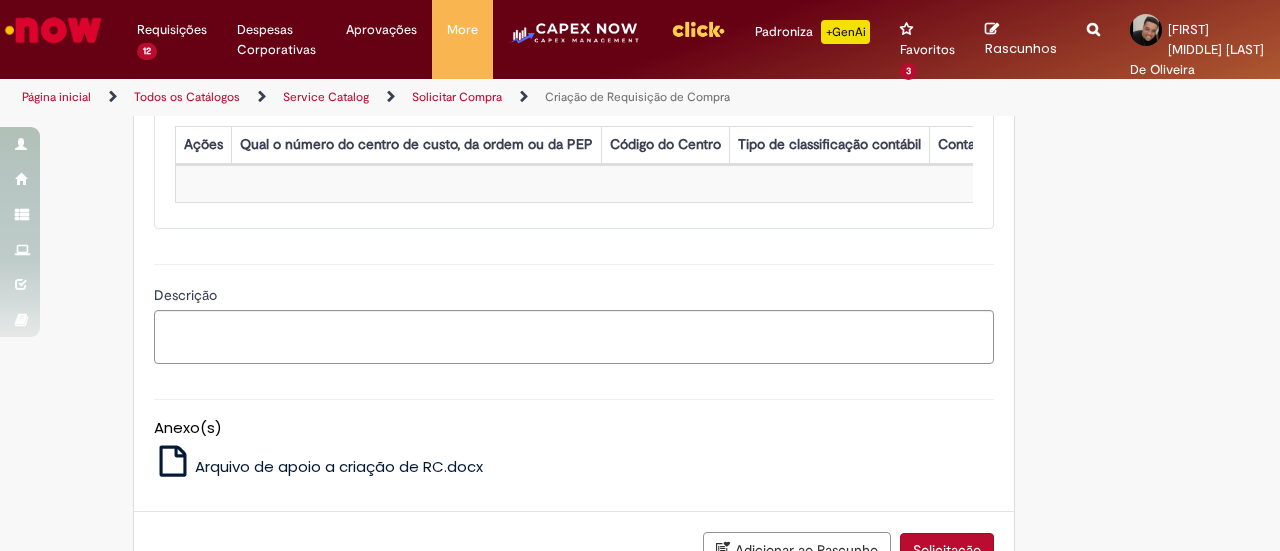 click on "**********" at bounding box center (574, -1) 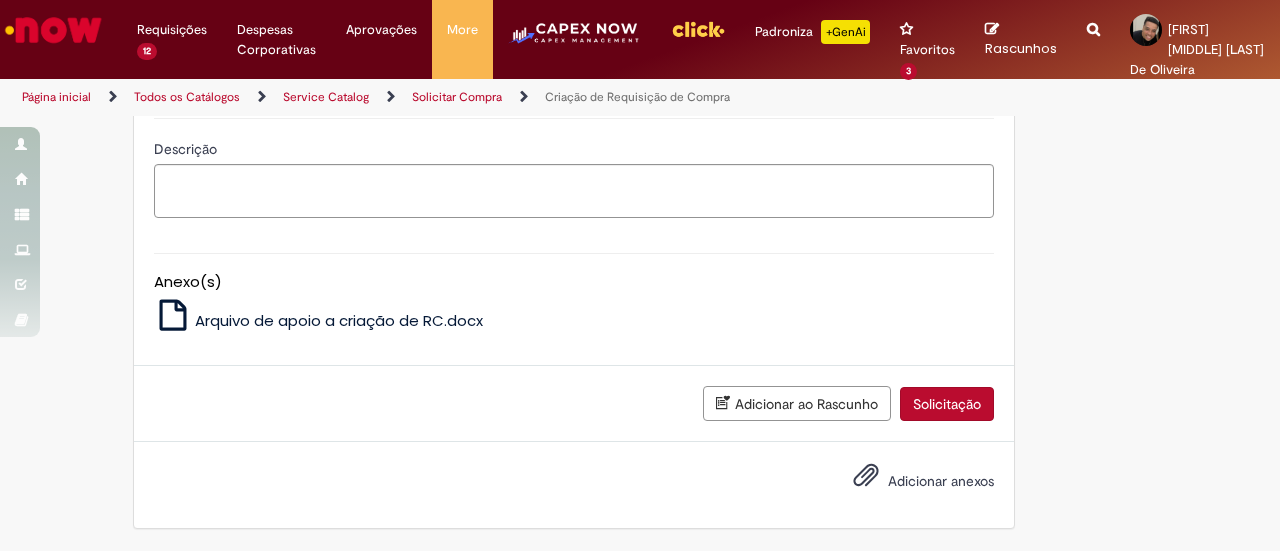 scroll, scrollTop: 2200, scrollLeft: 0, axis: vertical 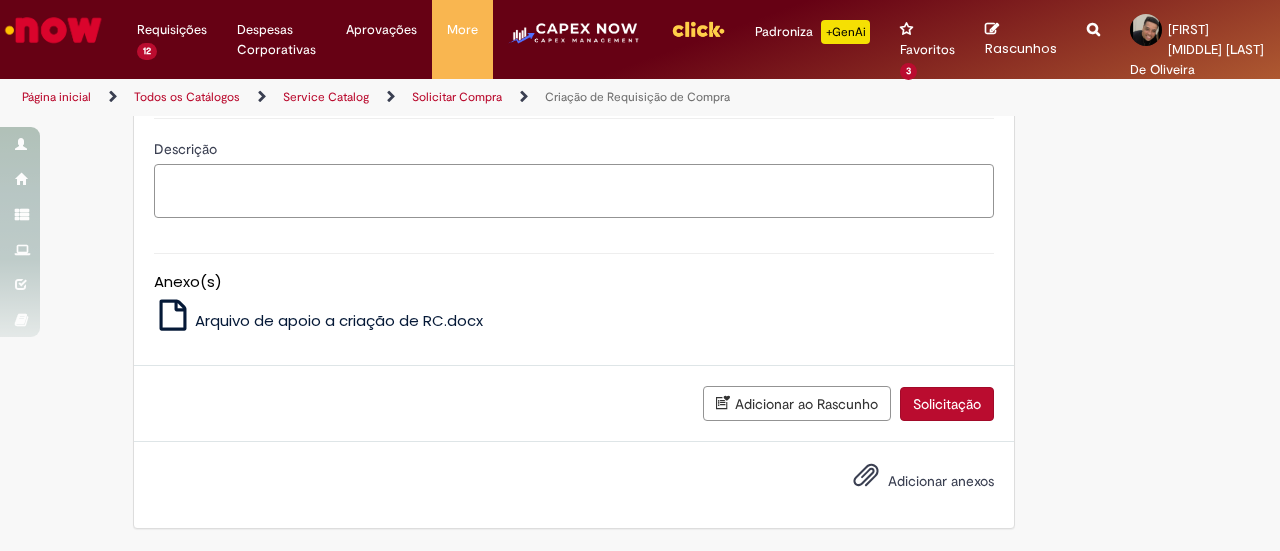 click on "Descrição" at bounding box center (574, 190) 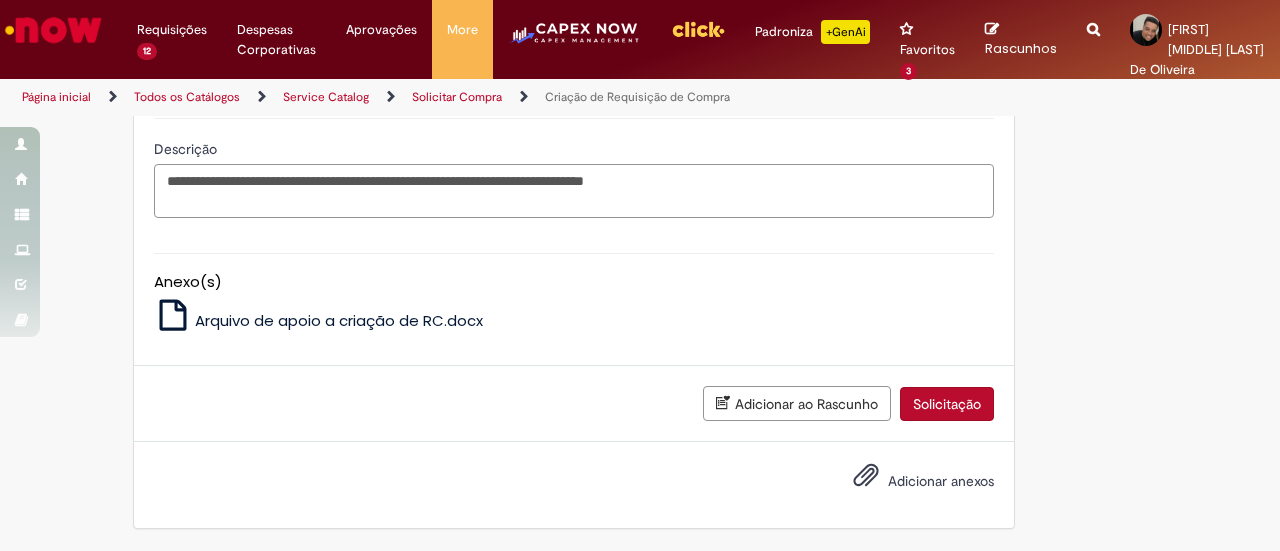scroll, scrollTop: 1900, scrollLeft: 0, axis: vertical 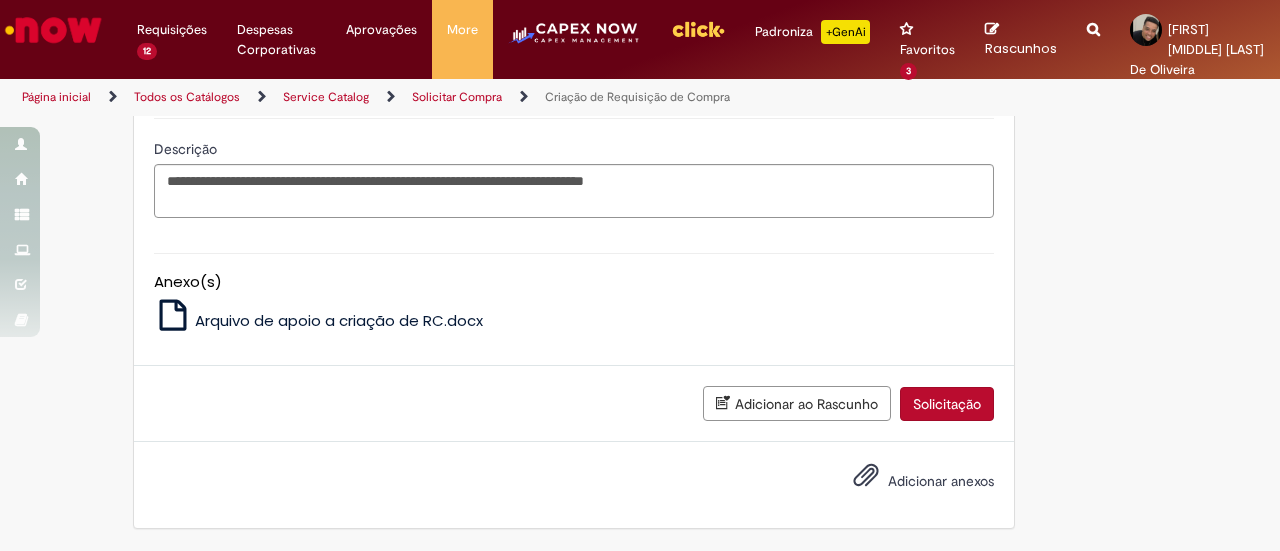 click on "Adicionar" at bounding box center (217, -52) 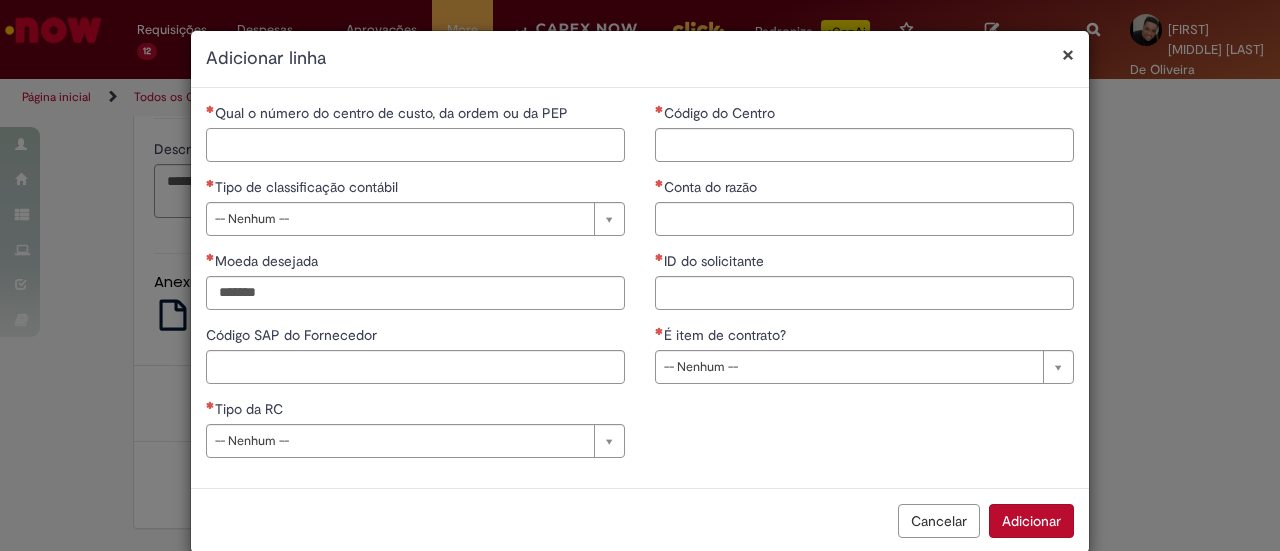 click on "Qual o número do centro de custo, da ordem ou da PEP" at bounding box center [415, 145] 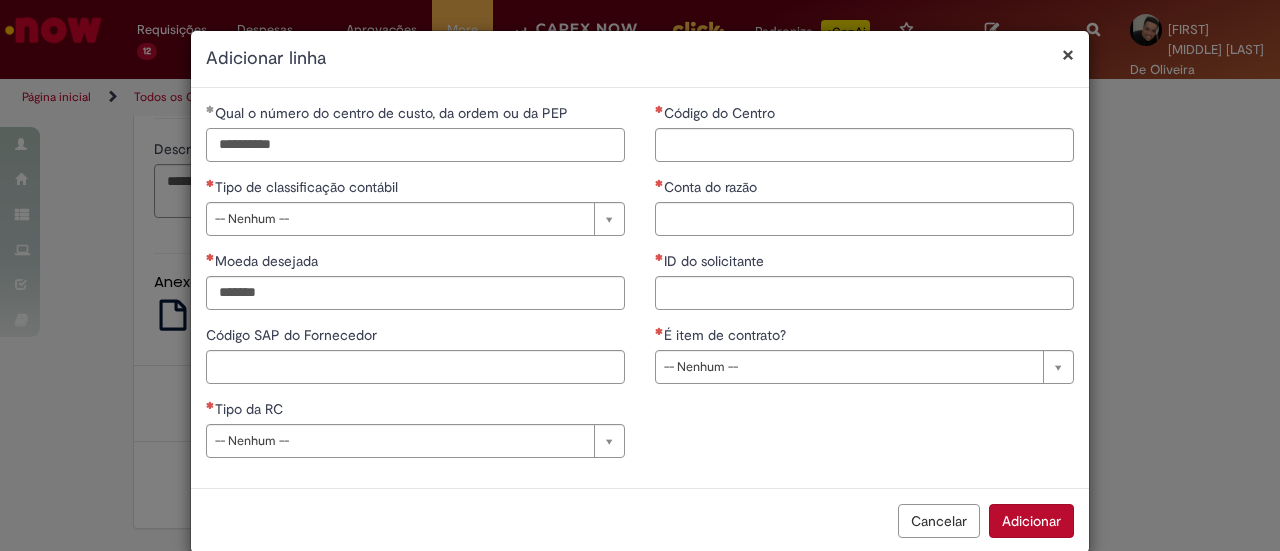 type on "**********" 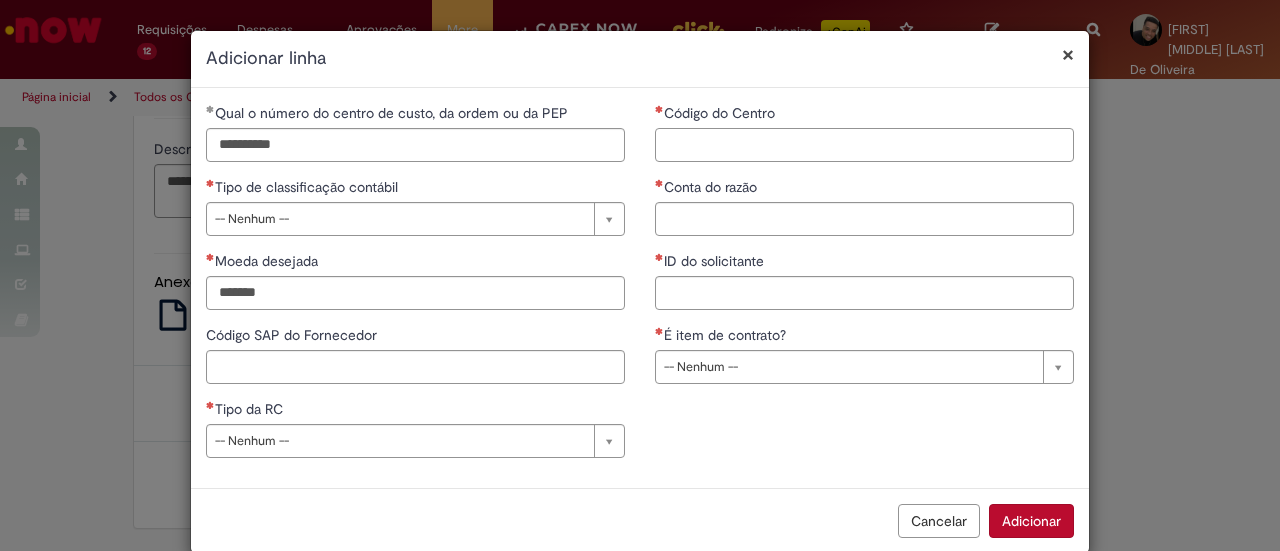 click on "Código do Centro" at bounding box center [864, 145] 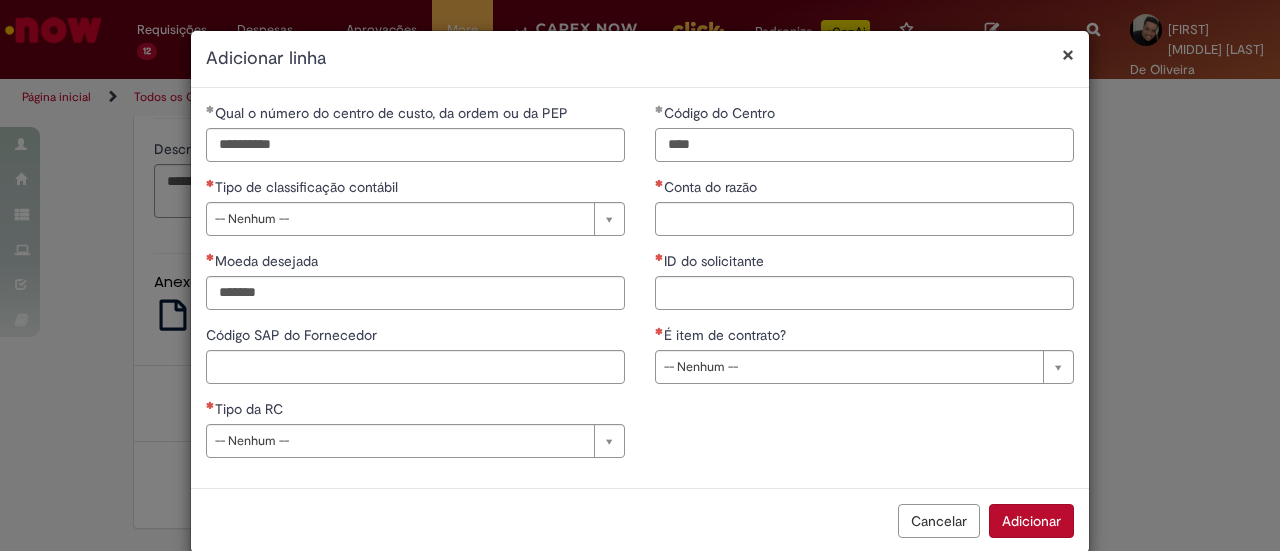type on "****" 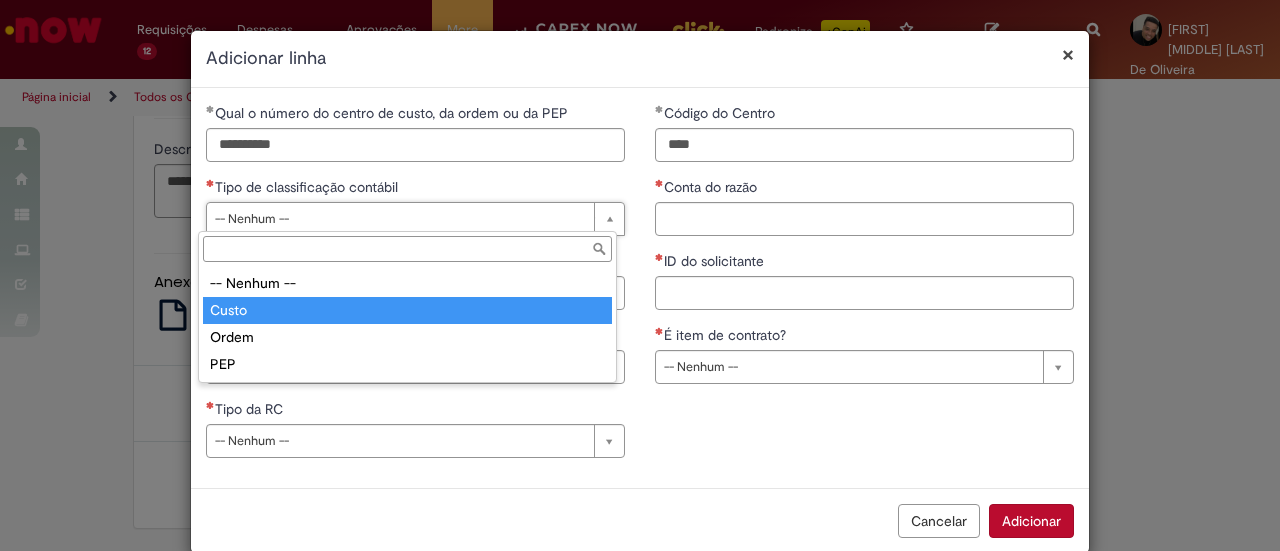 type on "*****" 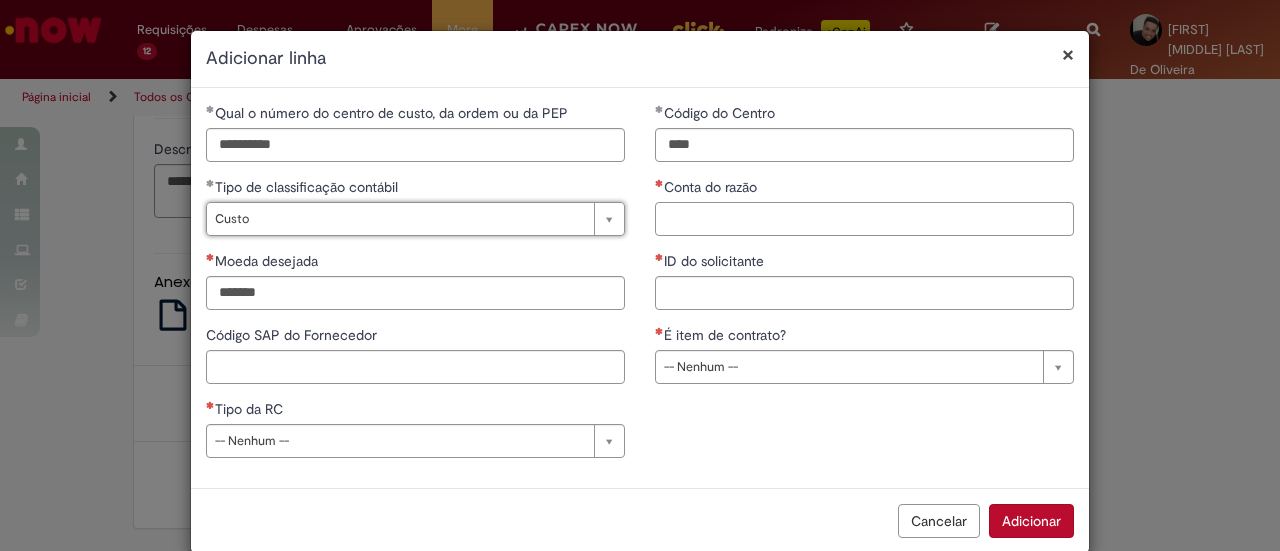 click on "Conta do razão" at bounding box center [864, 219] 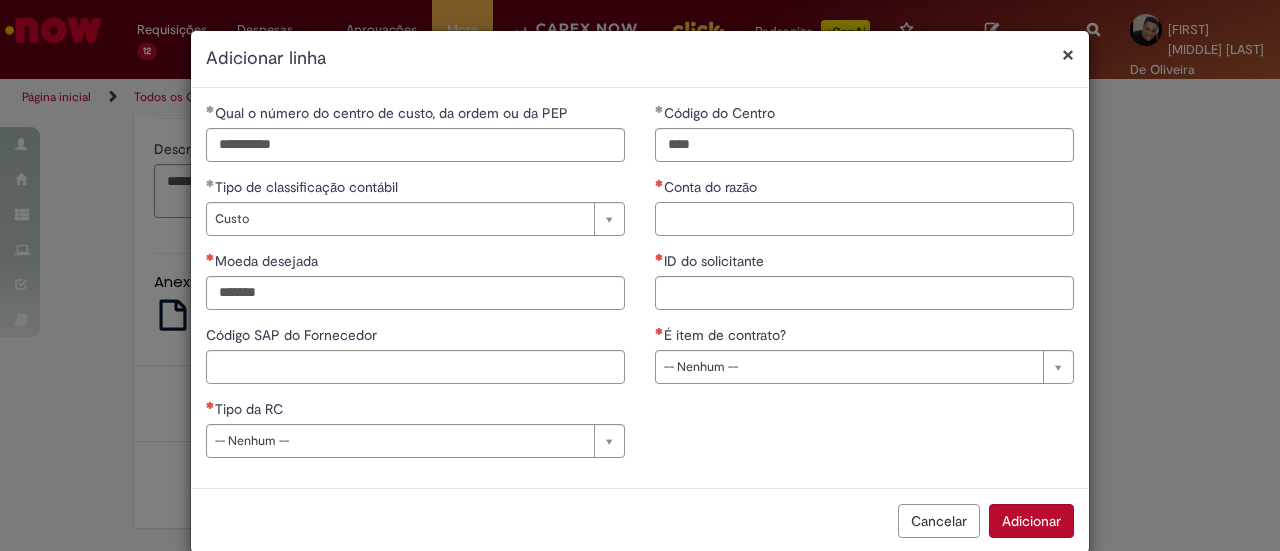 click on "Conta do razão" at bounding box center (864, 219) 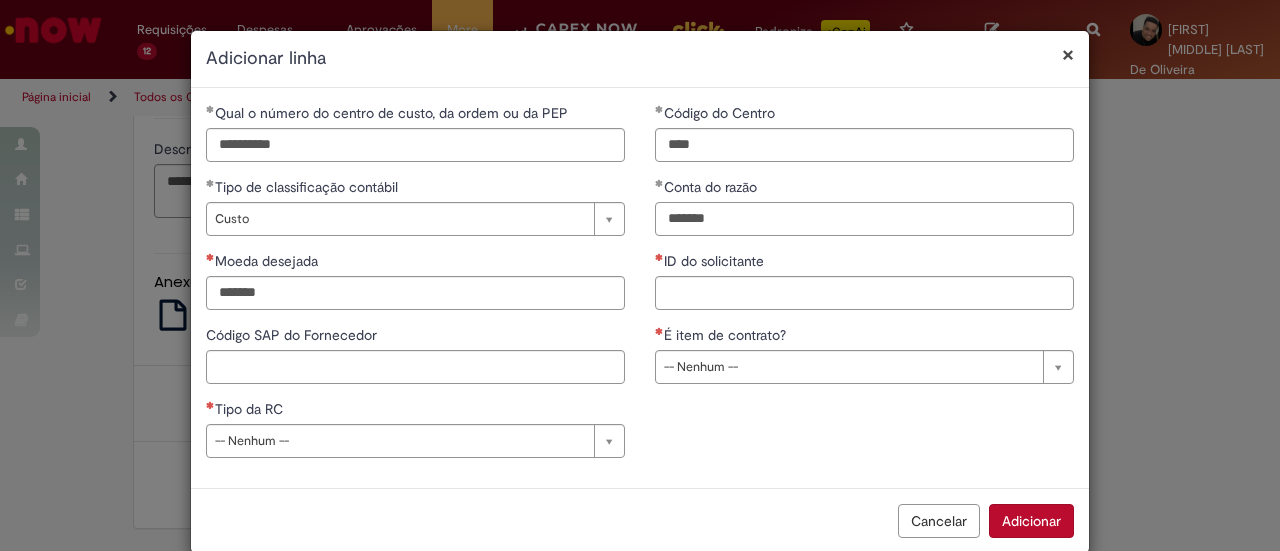 type on "*******" 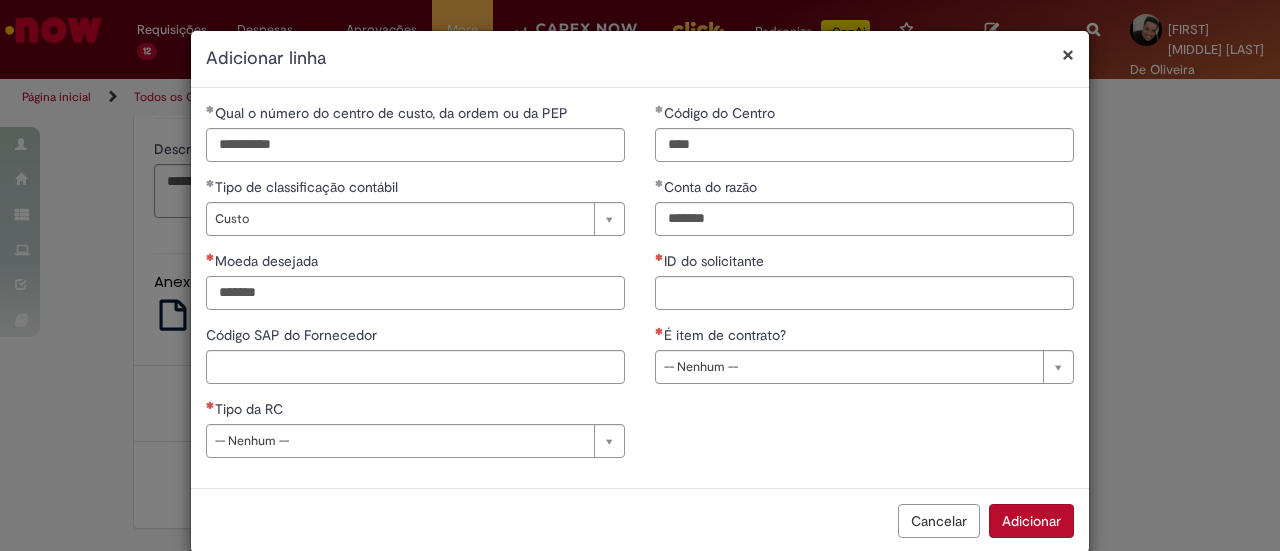 click on "Moeda desejada" at bounding box center [415, 293] 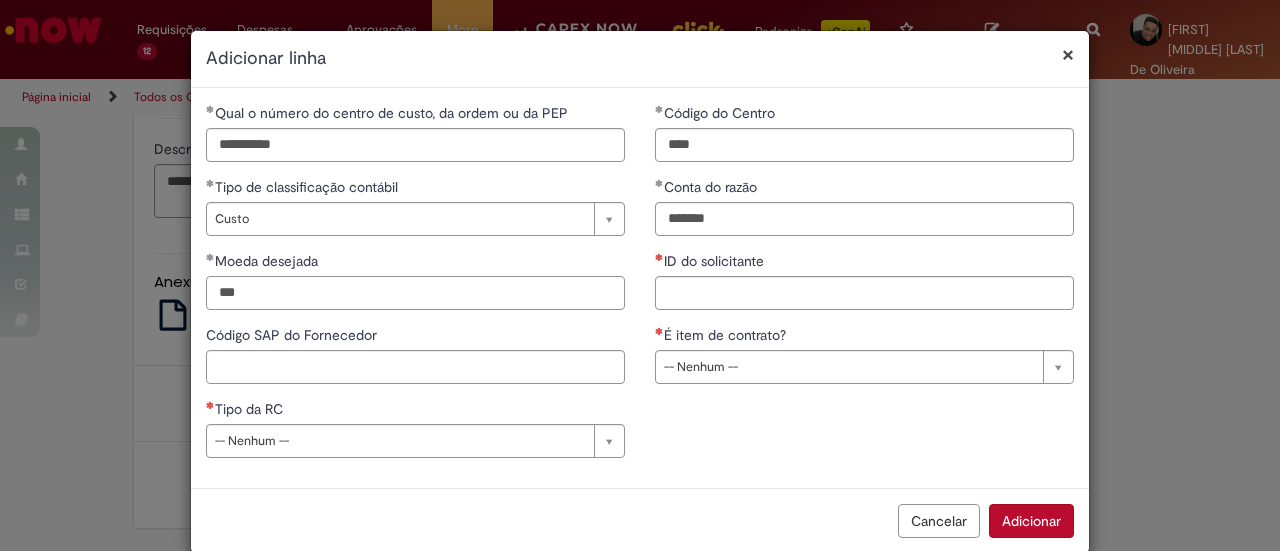 type on "***" 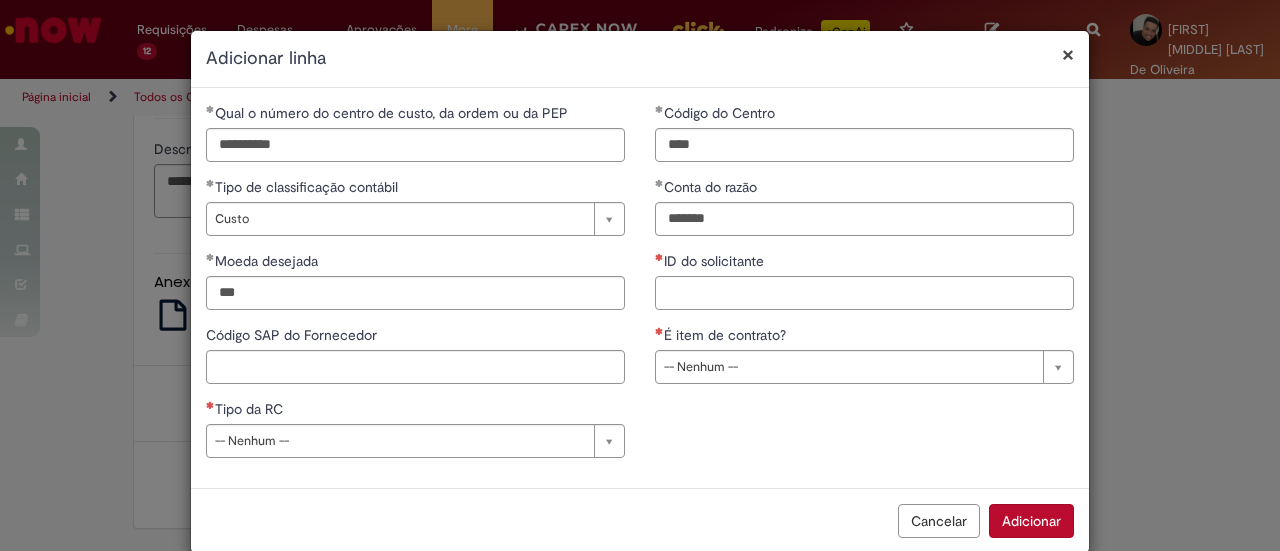 click on "ID do solicitante" at bounding box center (864, 293) 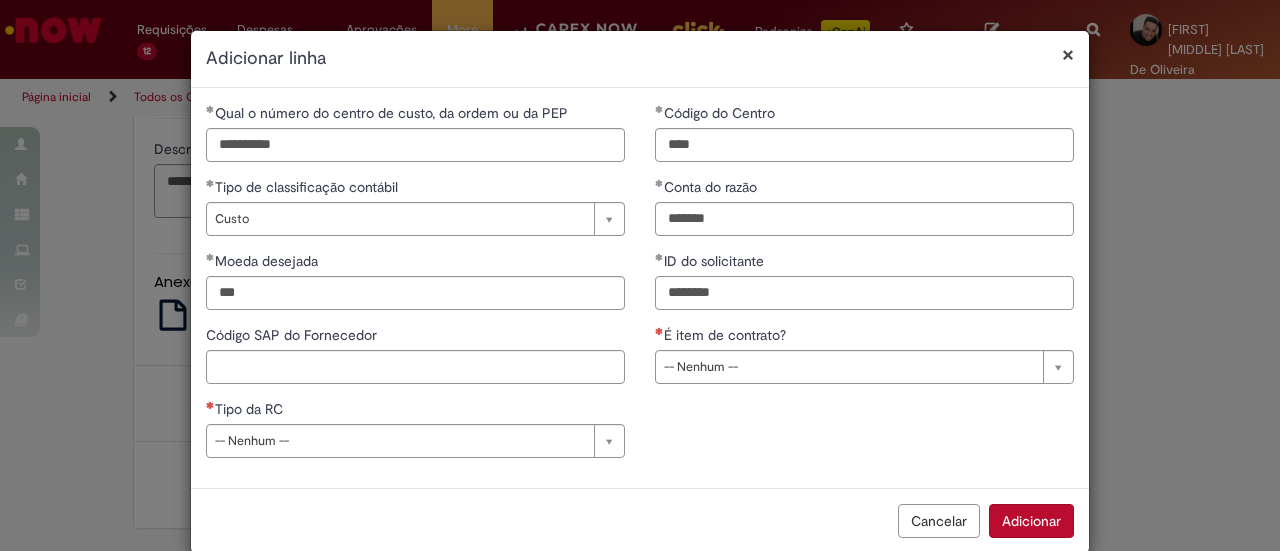type on "********" 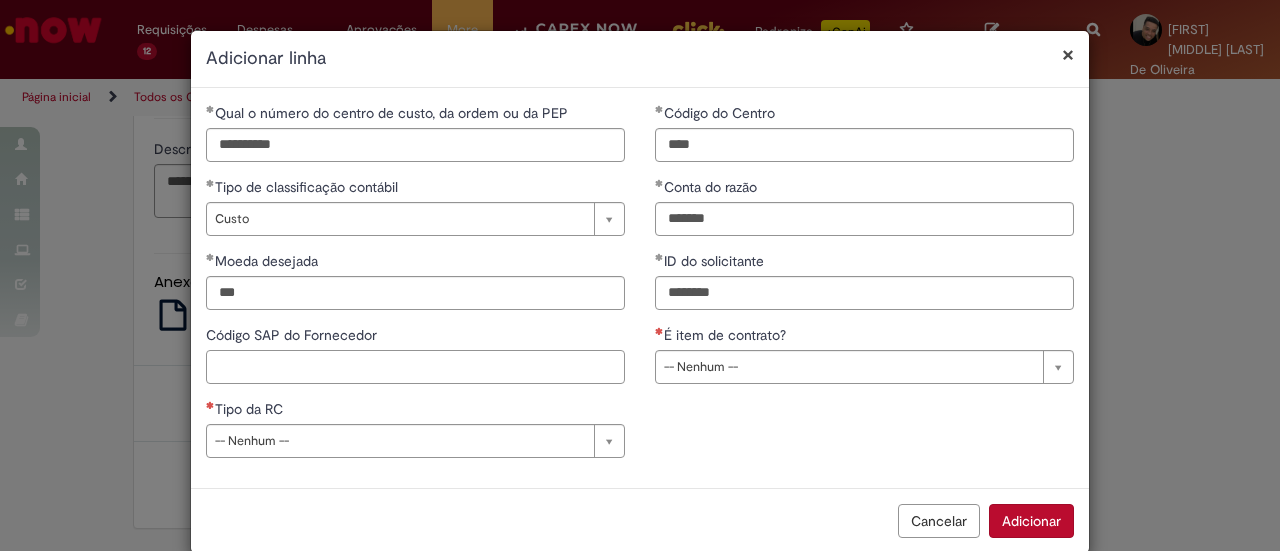 click on "Código SAP do Fornecedor" at bounding box center [415, 367] 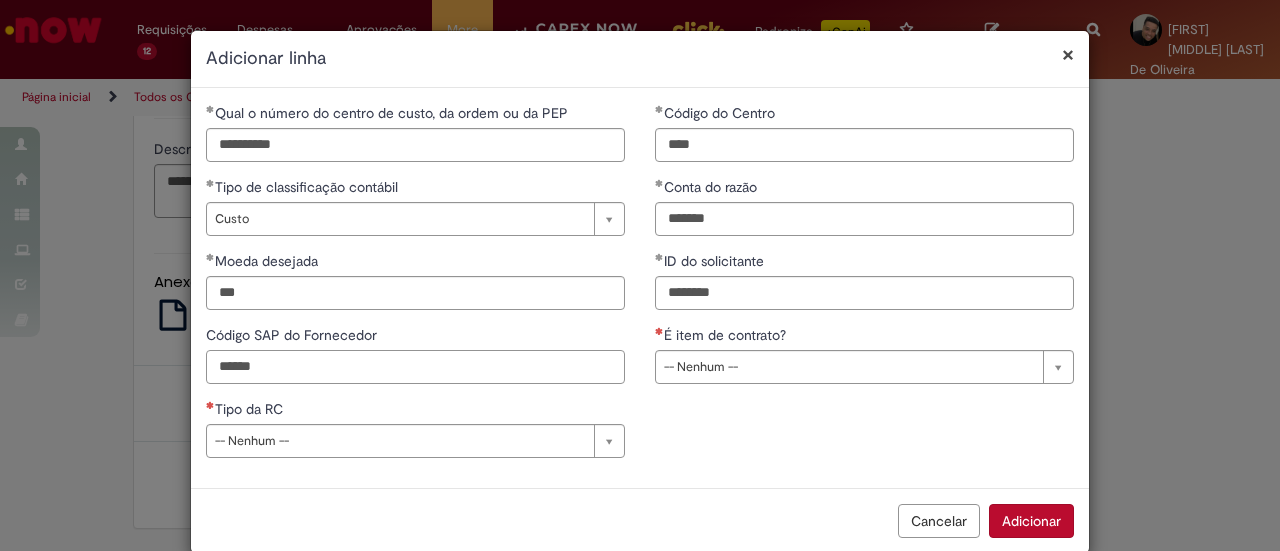 type on "******" 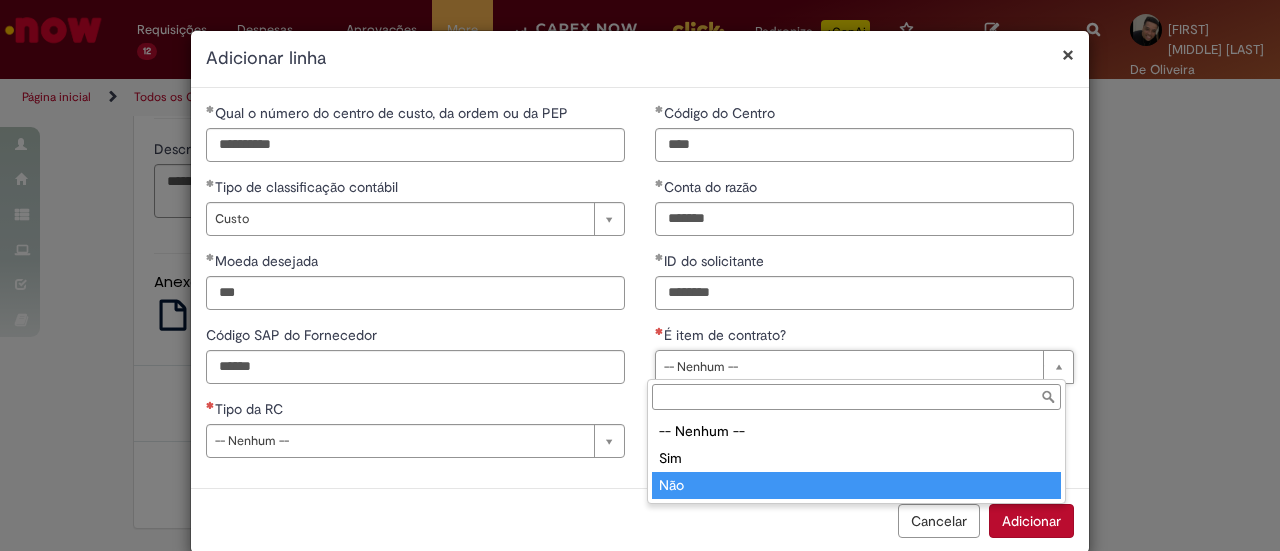 type on "***" 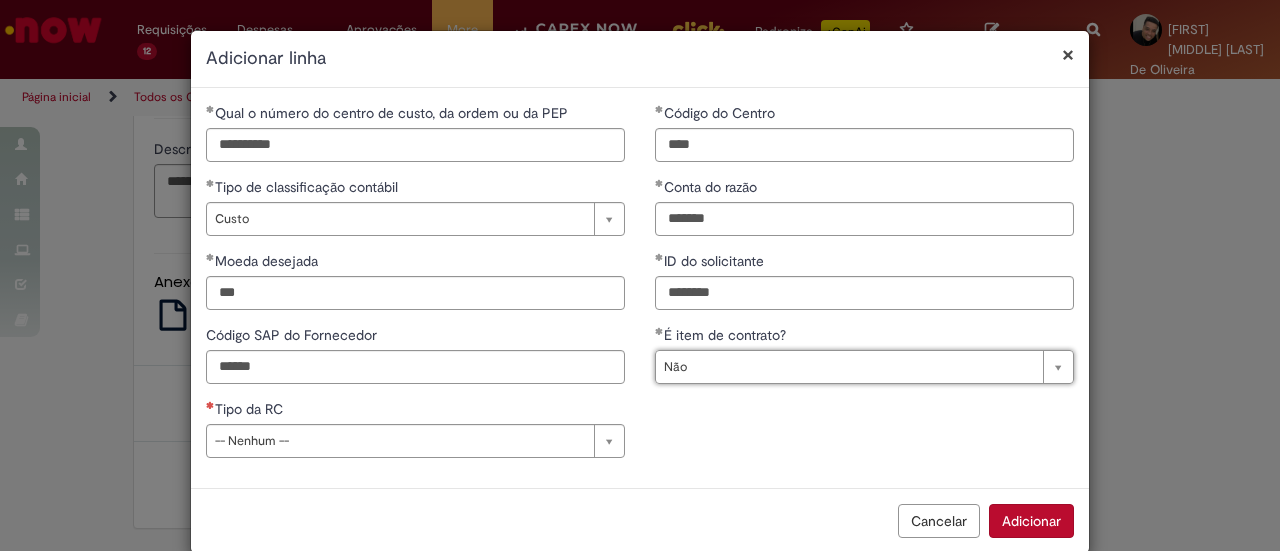 scroll, scrollTop: 30, scrollLeft: 0, axis: vertical 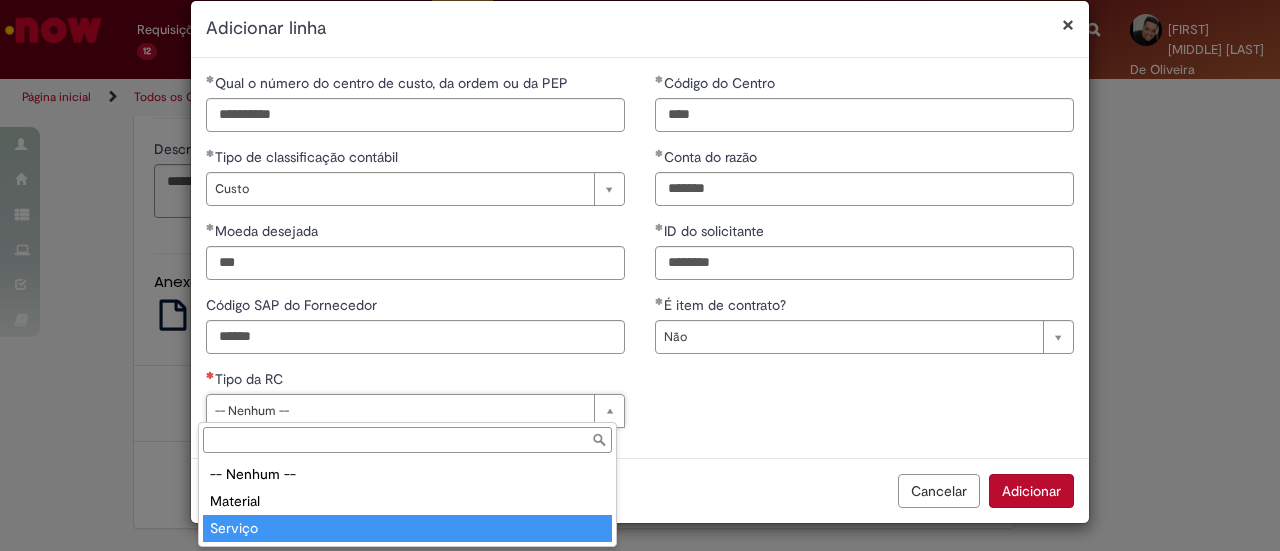 type on "*******" 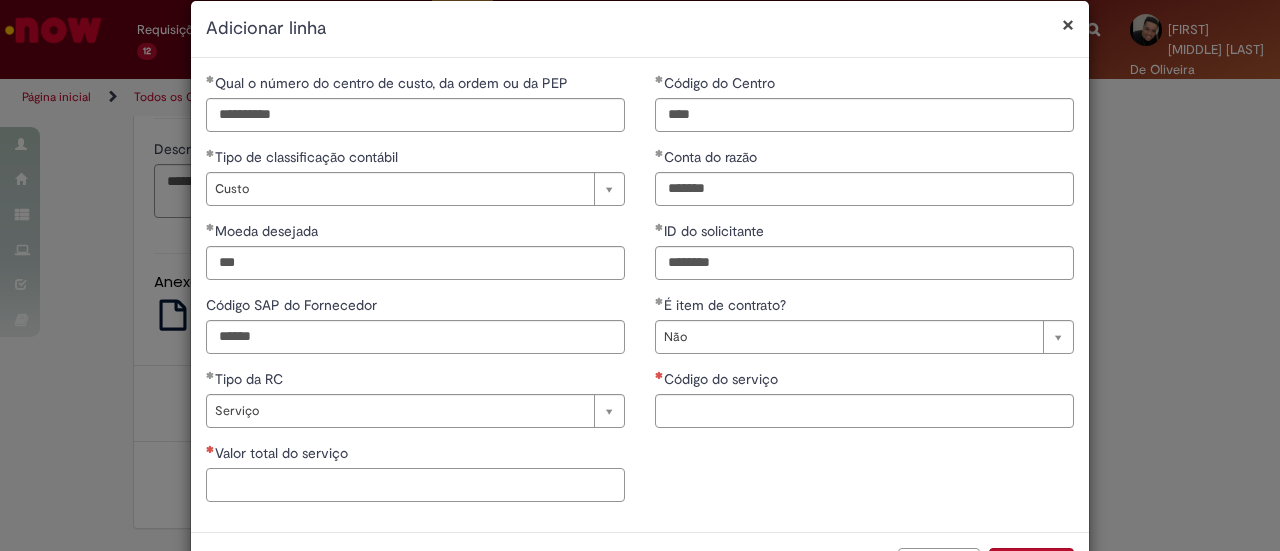 click on "Valor total do serviço" at bounding box center (415, 485) 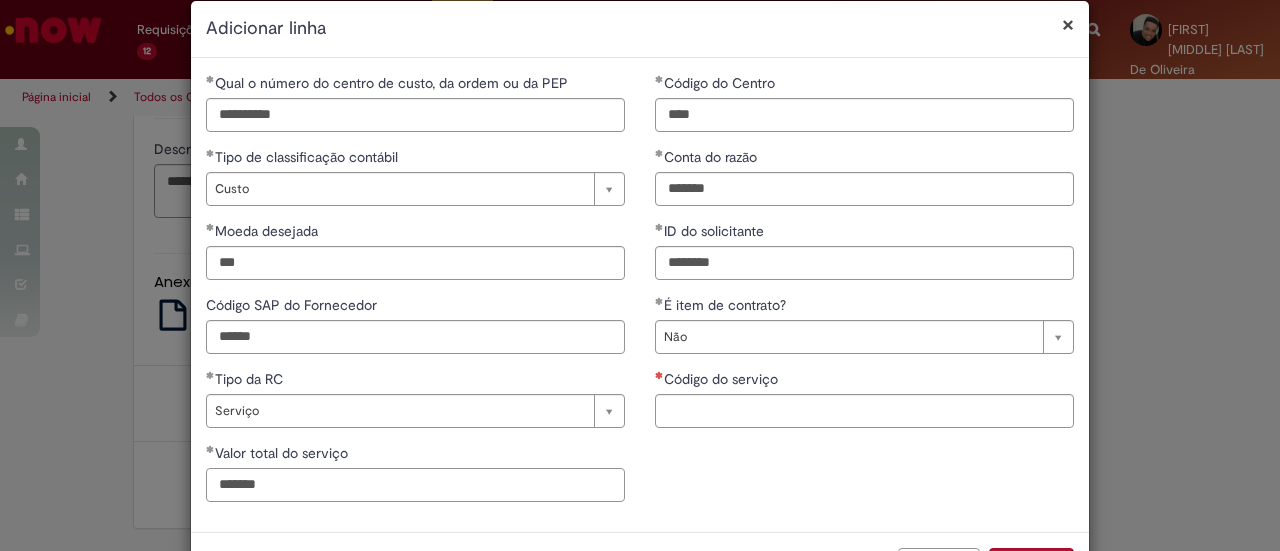 type 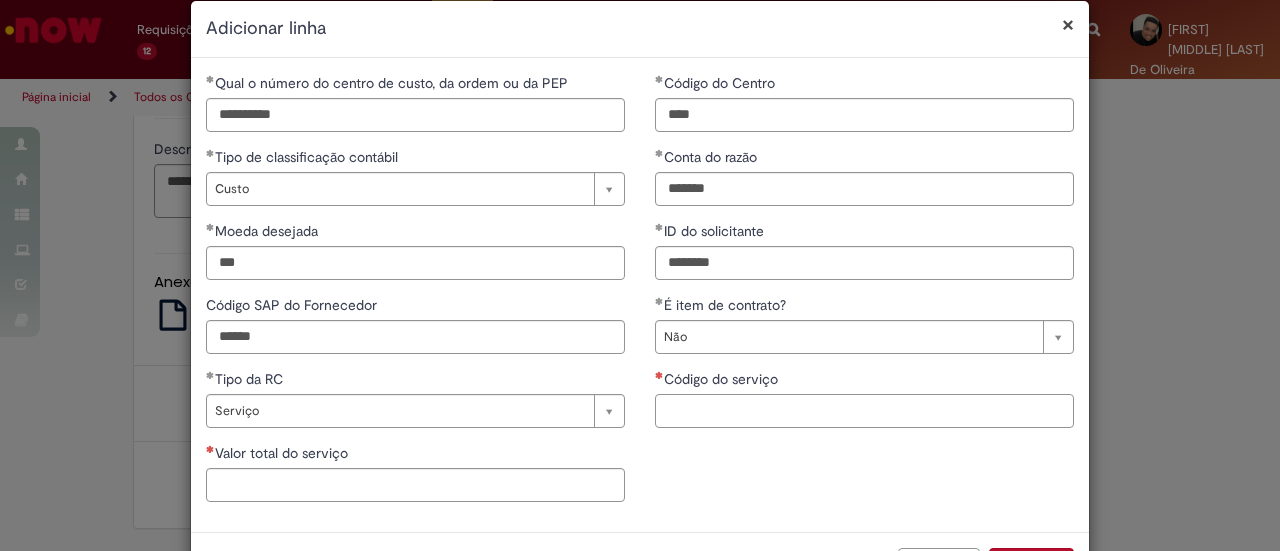 click on "Código do serviço" at bounding box center [864, 411] 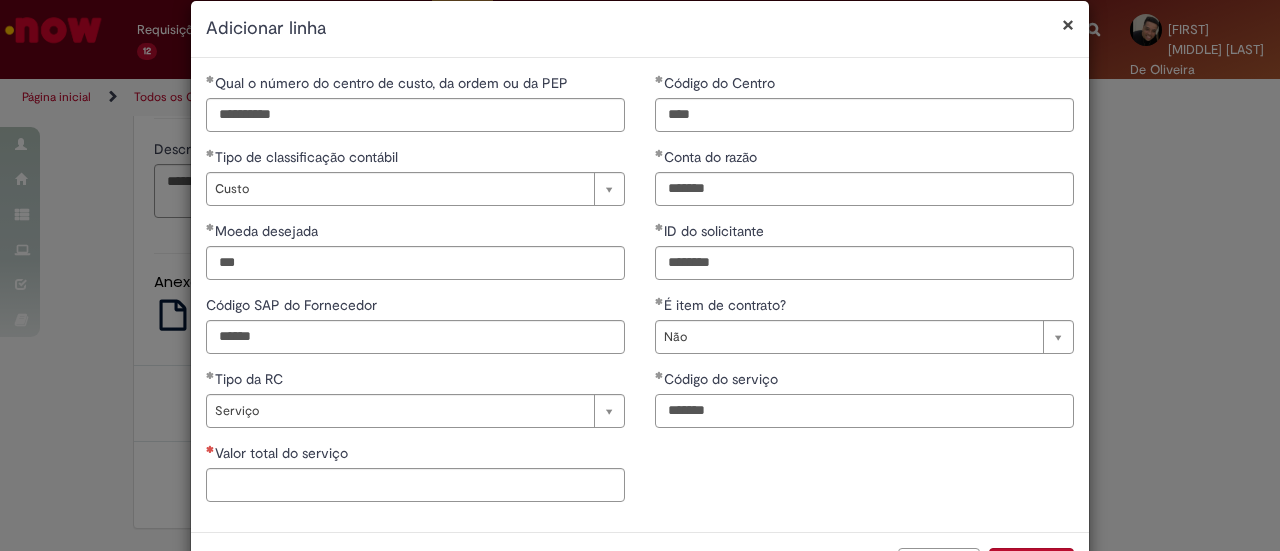 type on "*******" 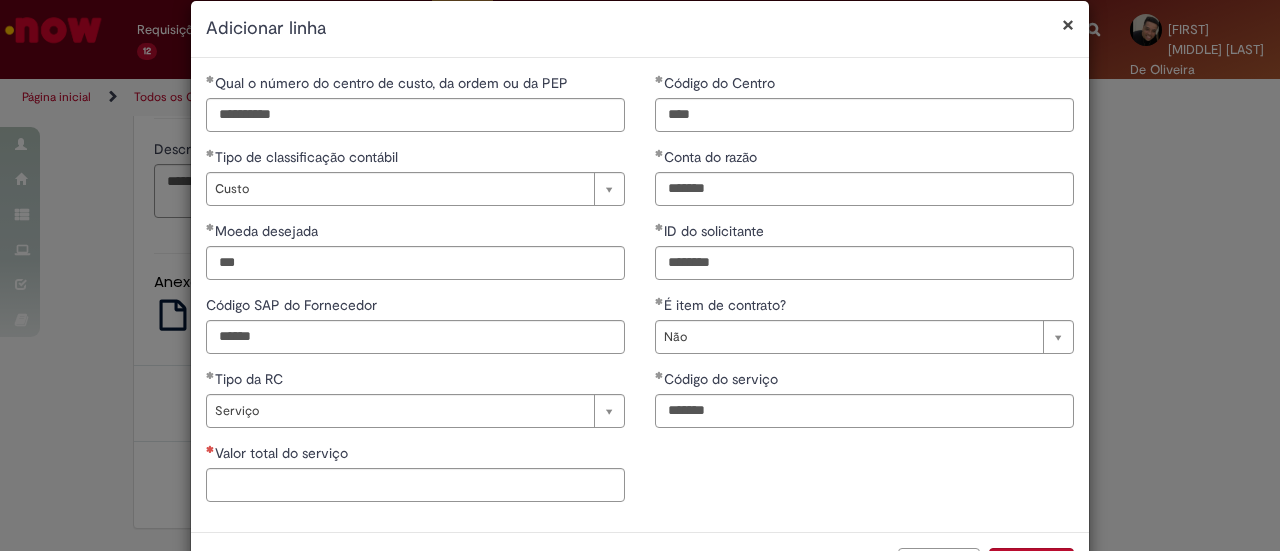 click on "**********" at bounding box center [640, 295] 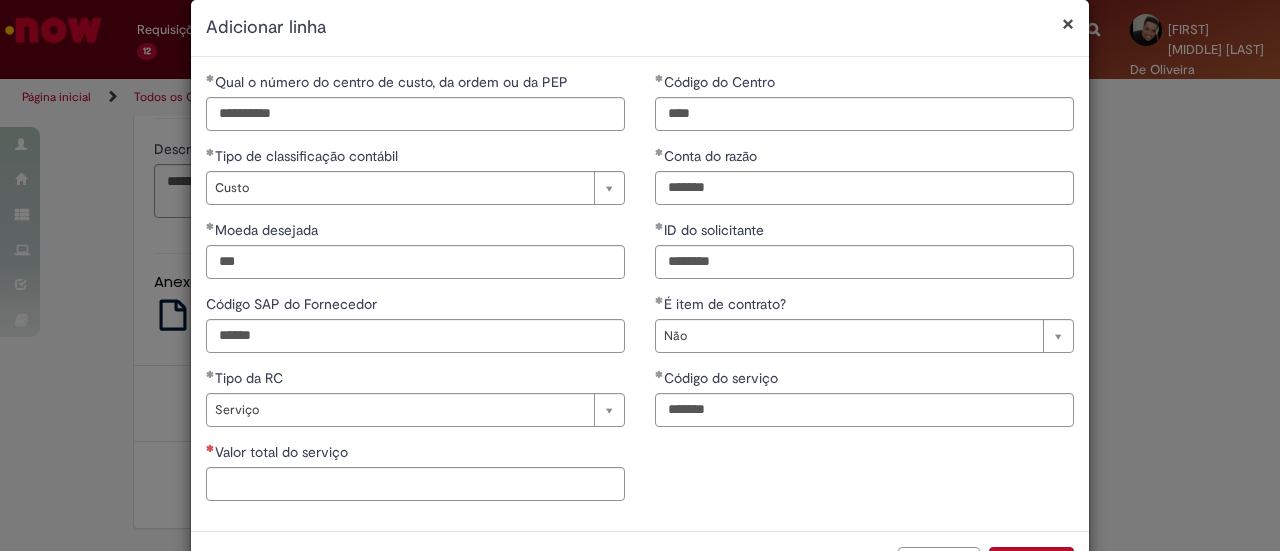 scroll, scrollTop: 30, scrollLeft: 0, axis: vertical 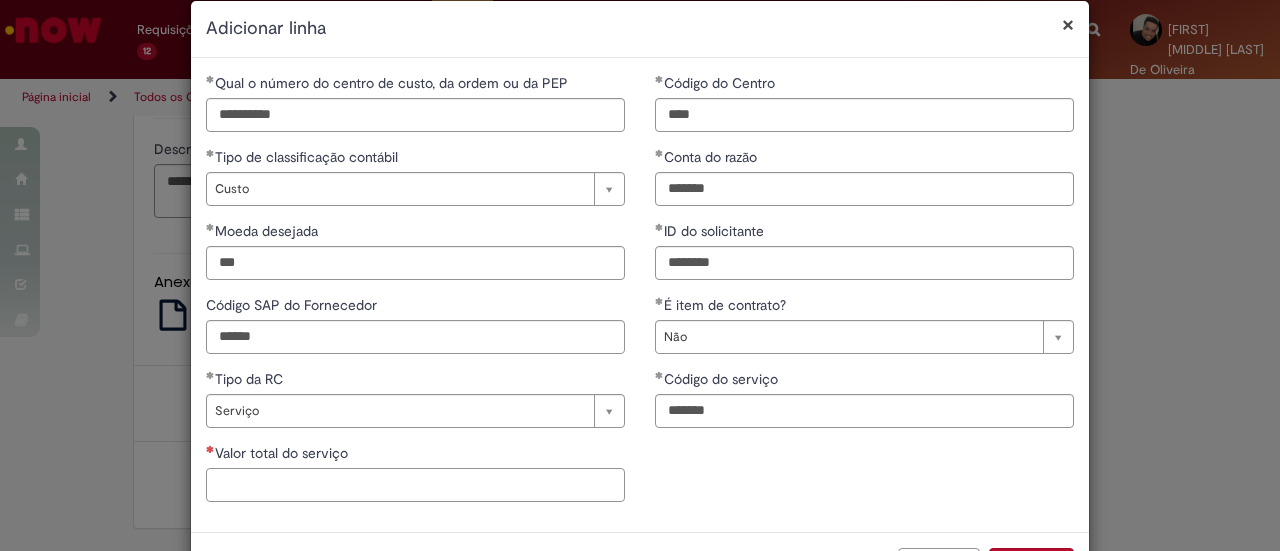 click on "Valor total do serviço" at bounding box center (415, 485) 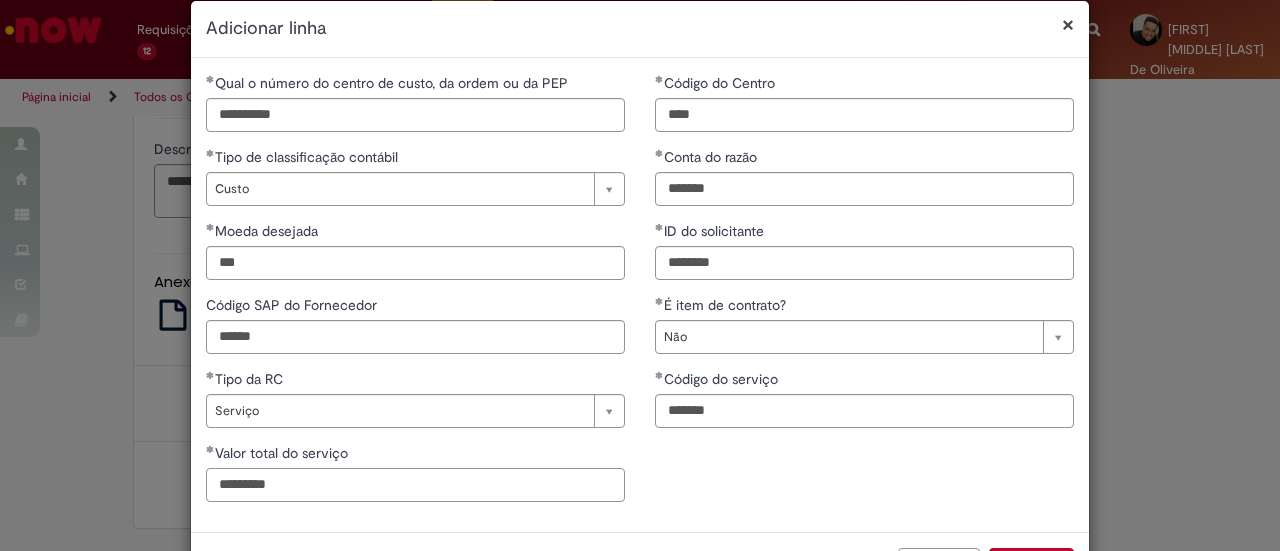 drag, startPoint x: 224, startPoint y: 483, endPoint x: 230, endPoint y: 493, distance: 11.661903 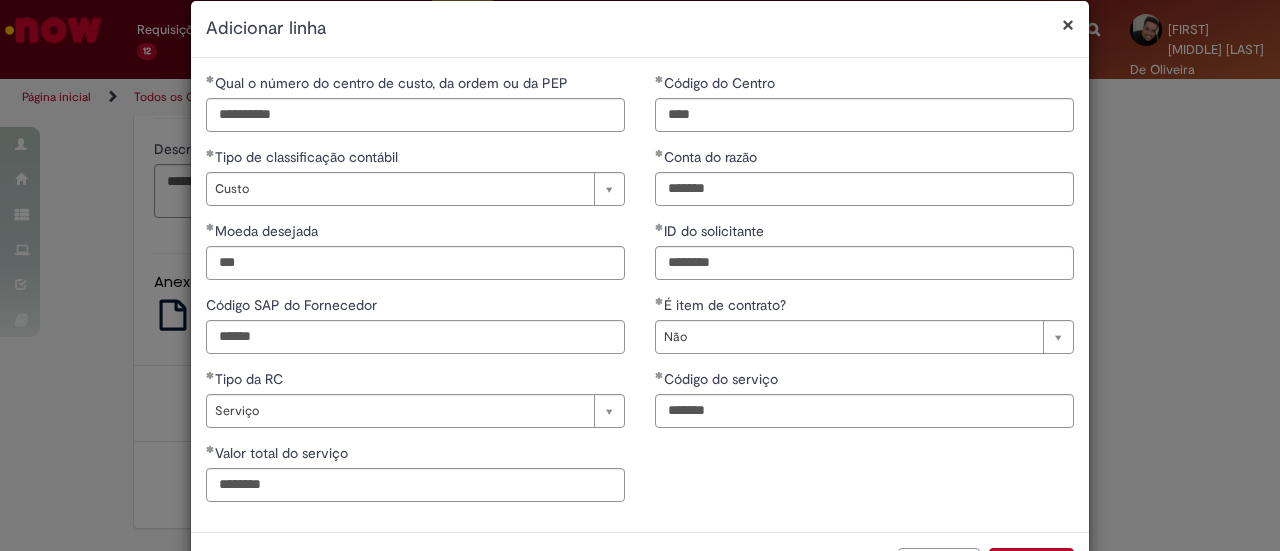 type on "**********" 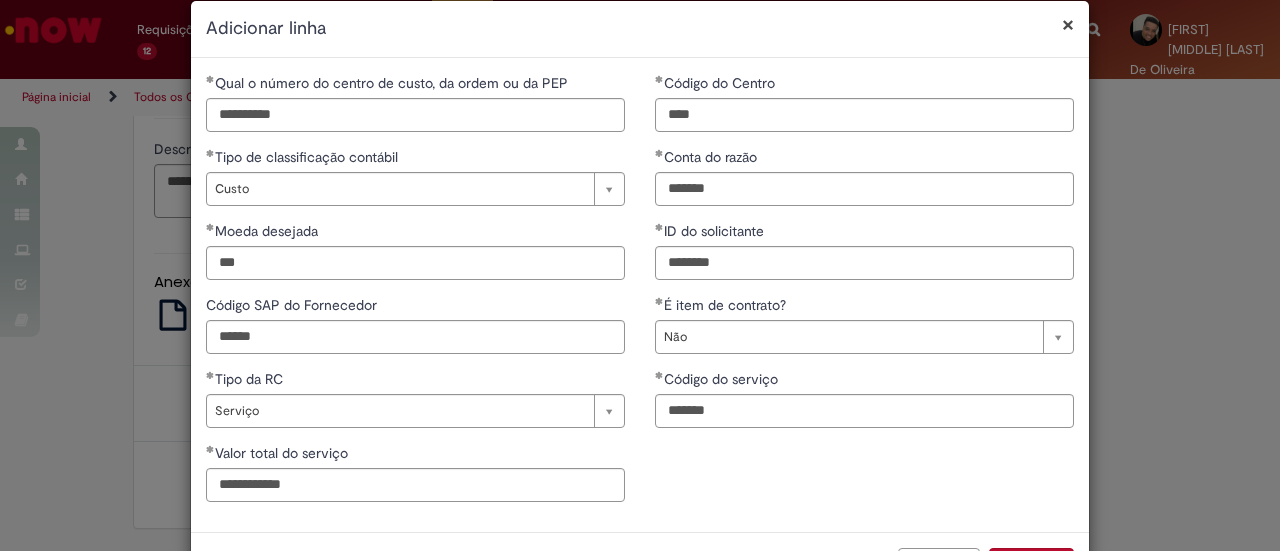 click on "**********" at bounding box center [640, 295] 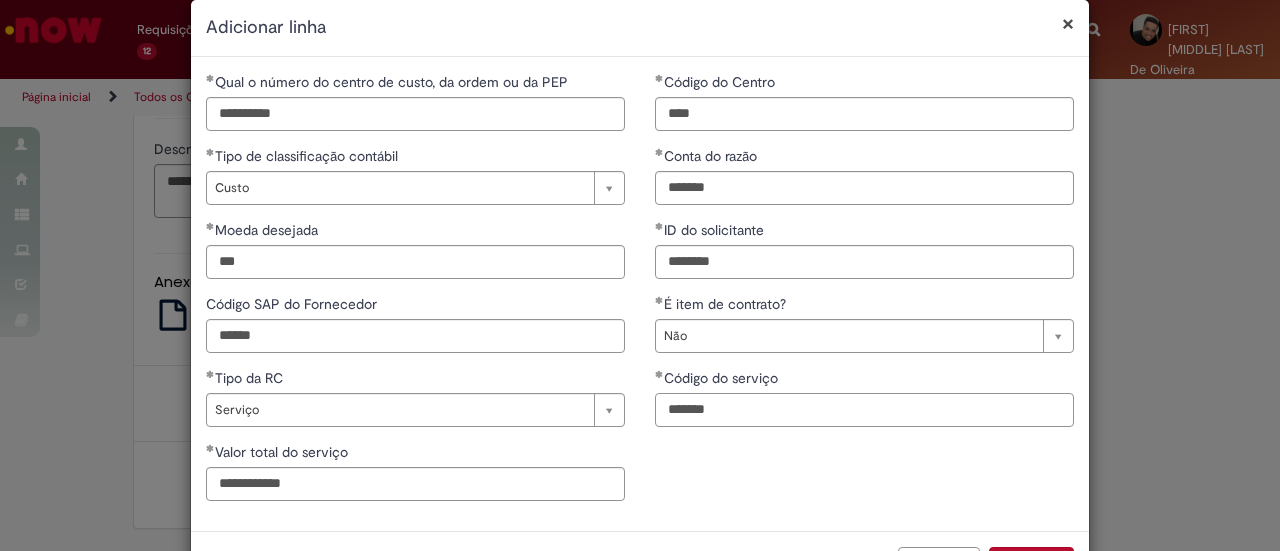 scroll, scrollTop: 30, scrollLeft: 0, axis: vertical 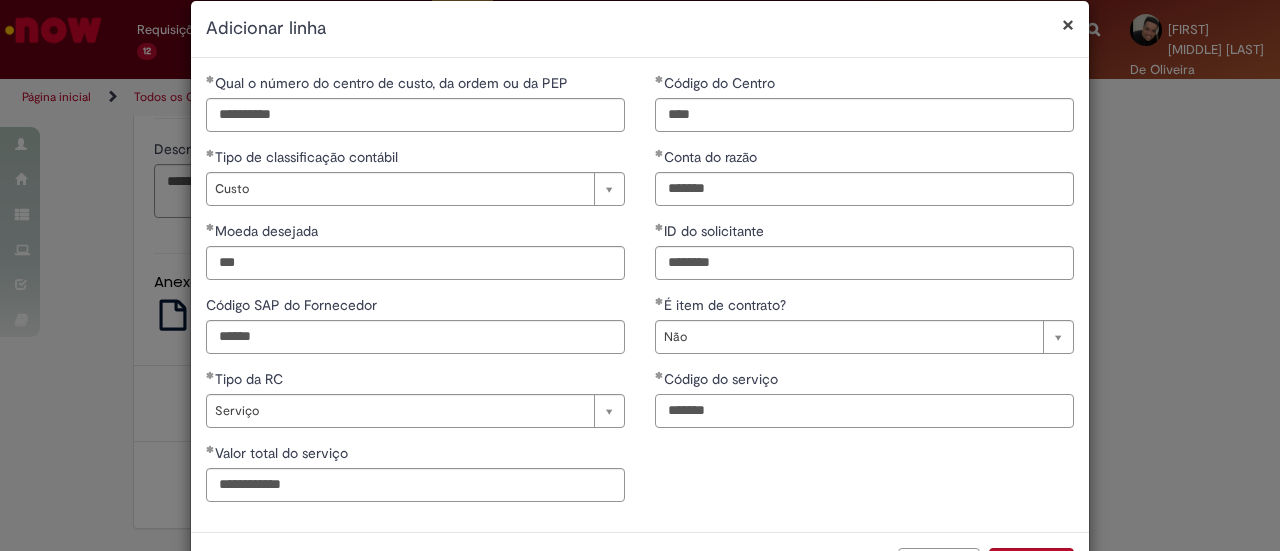 drag, startPoint x: 731, startPoint y: 403, endPoint x: 641, endPoint y: 408, distance: 90.13878 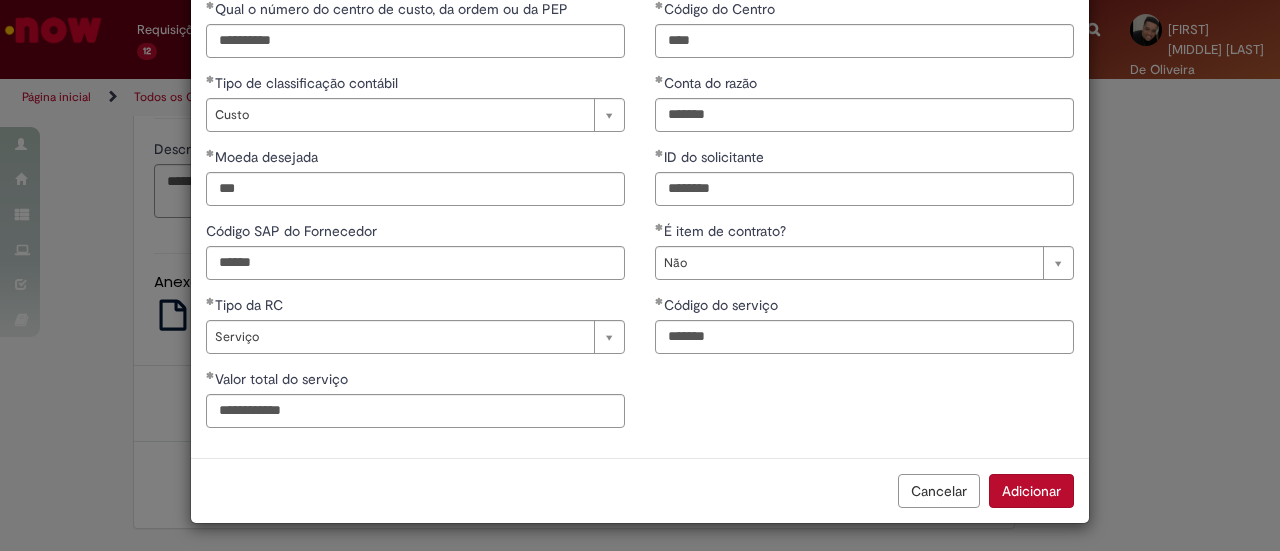 click on "**********" at bounding box center (640, 221) 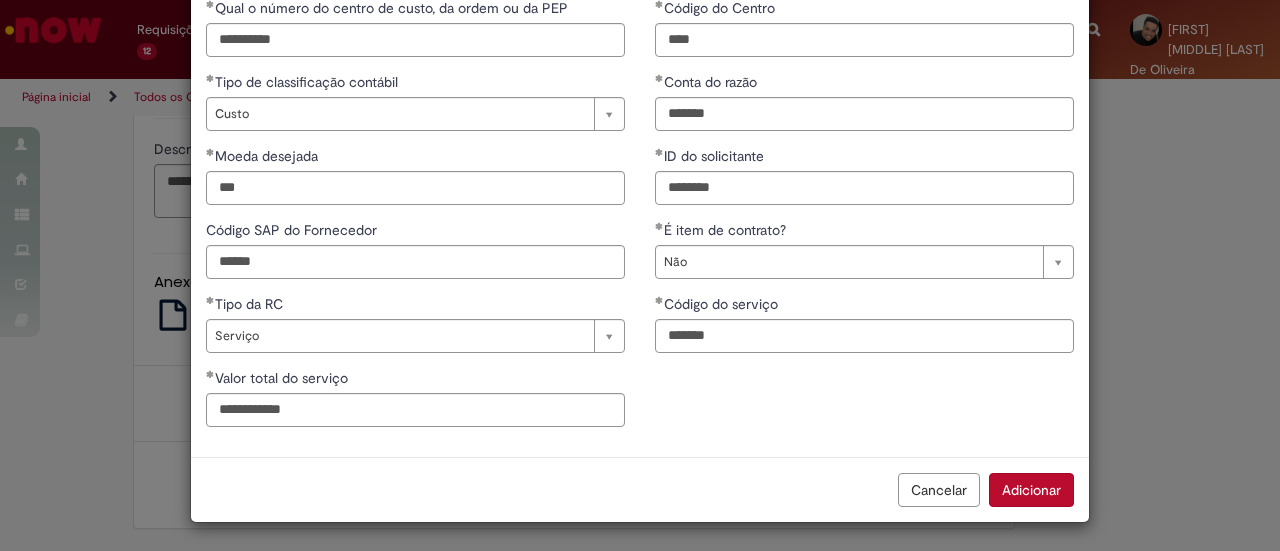 scroll, scrollTop: 104, scrollLeft: 0, axis: vertical 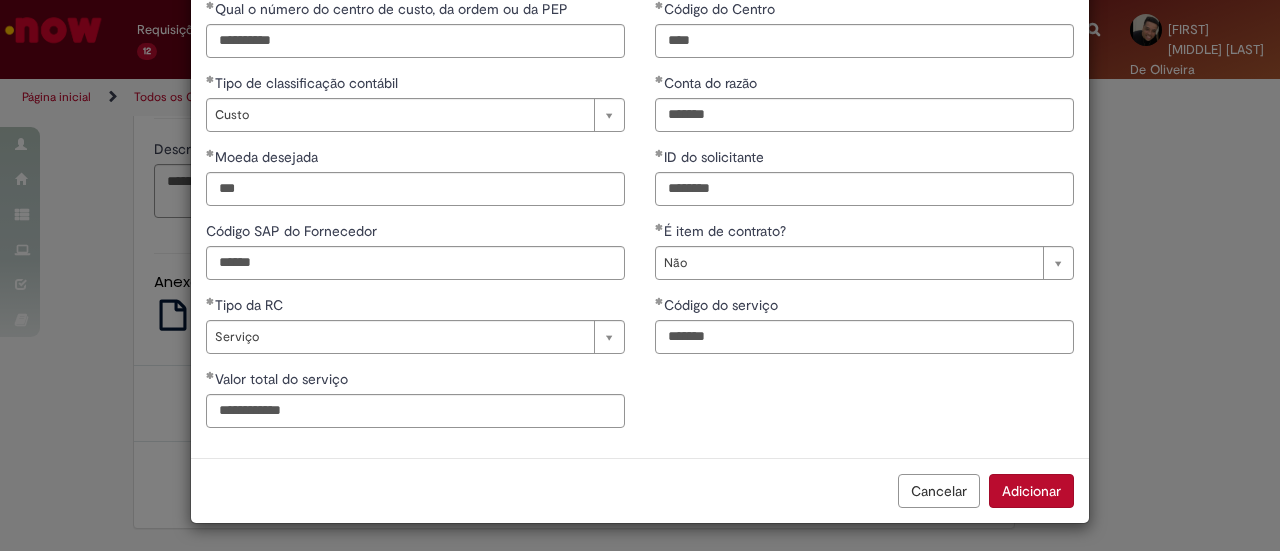 click on "Adicionar" at bounding box center (1031, 491) 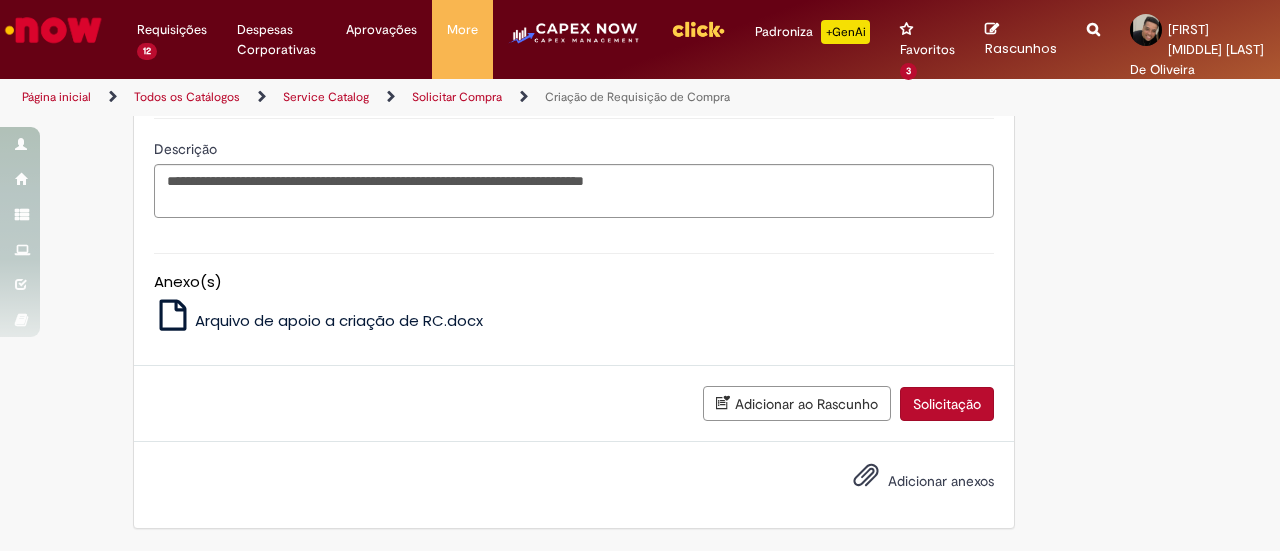 scroll, scrollTop: 0, scrollLeft: 0, axis: both 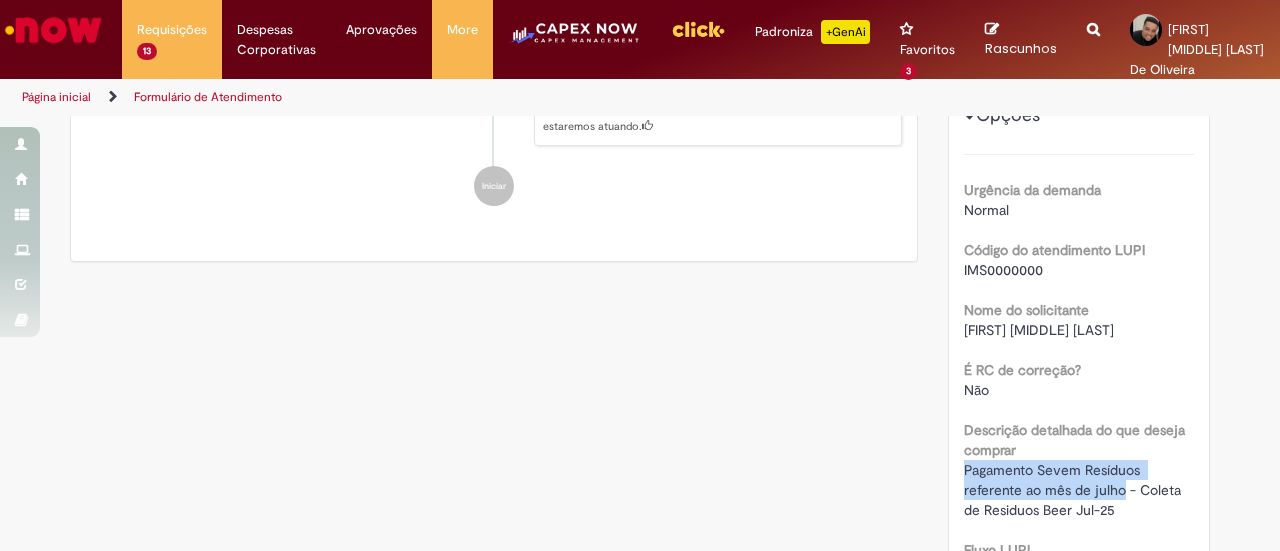drag, startPoint x: 954, startPoint y: 445, endPoint x: 1117, endPoint y: 475, distance: 165.73775 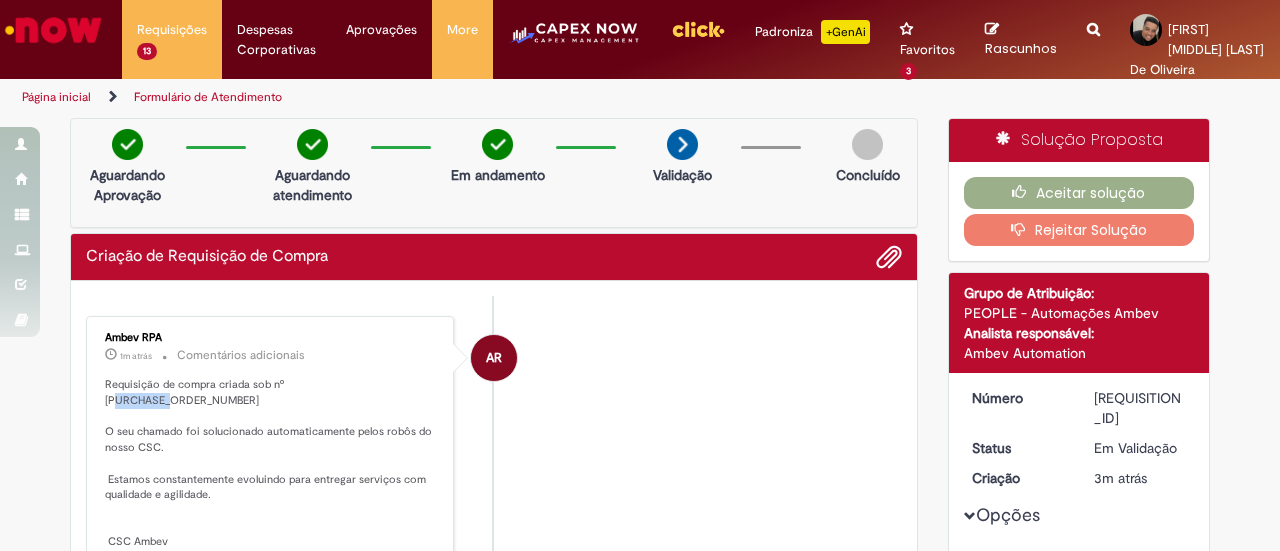 drag, startPoint x: 335, startPoint y: 385, endPoint x: 290, endPoint y: 388, distance: 45.099888 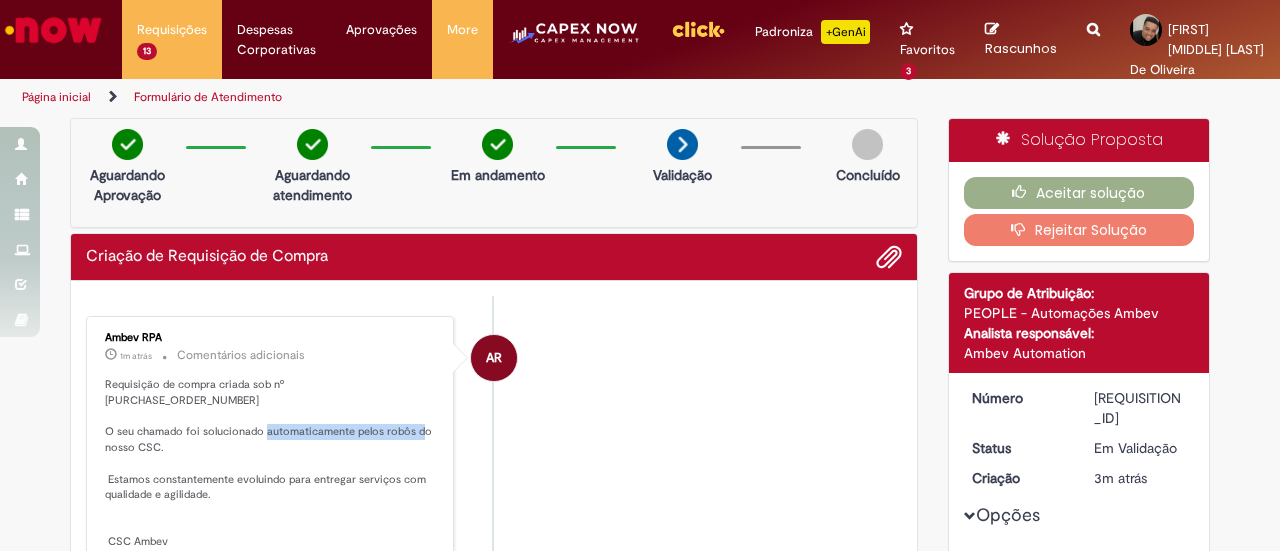 drag, startPoint x: 343, startPoint y: 421, endPoint x: 368, endPoint y: 423, distance: 25.079872 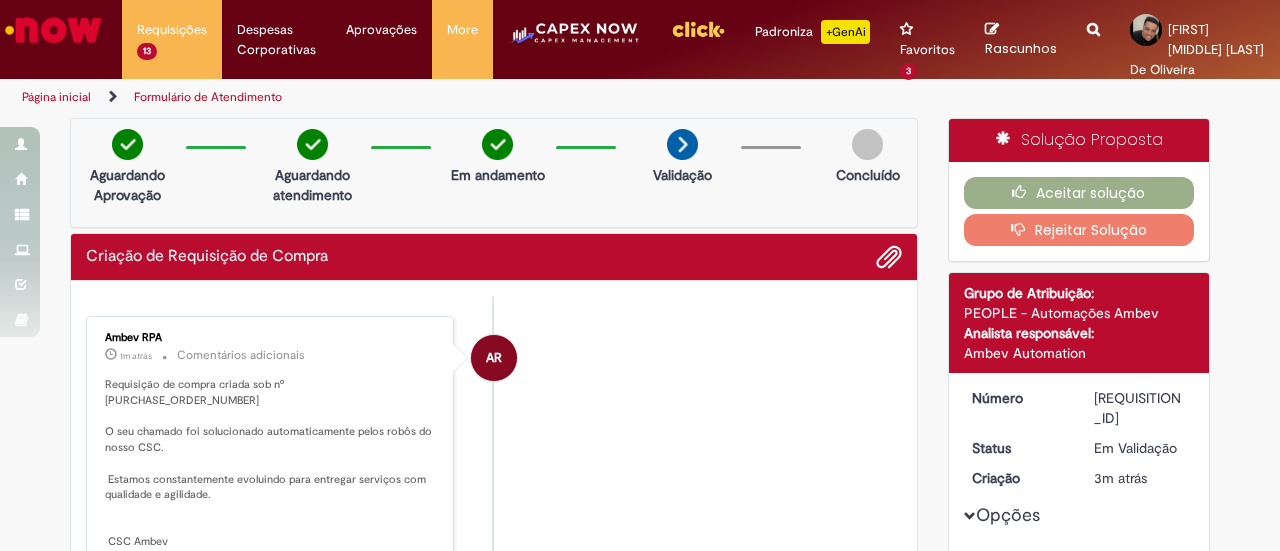 click on "Requisição de compra criada sob nº 0081914601
O seu chamado foi solucionado automaticamente pelos robôs do nosso CSC.
Estamos constantemente evoluindo para entregar serviços com qualidade e agilidade.
CSC Ambev
Nossa estratégia é o seu sucesso." at bounding box center [271, 471] 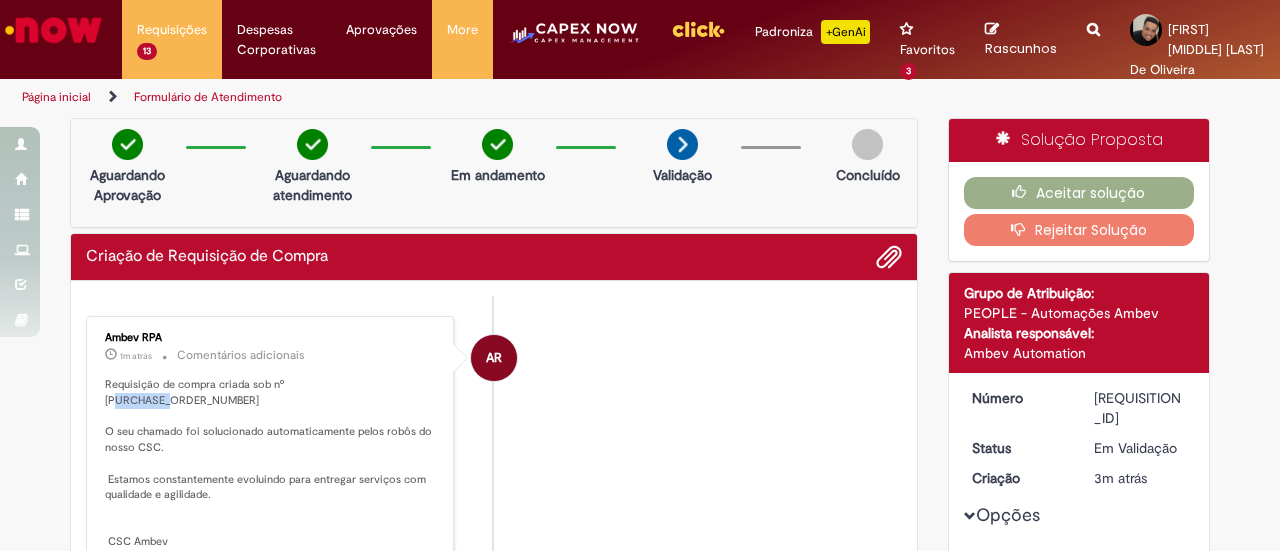 drag, startPoint x: 329, startPoint y: 387, endPoint x: 289, endPoint y: 389, distance: 40.04997 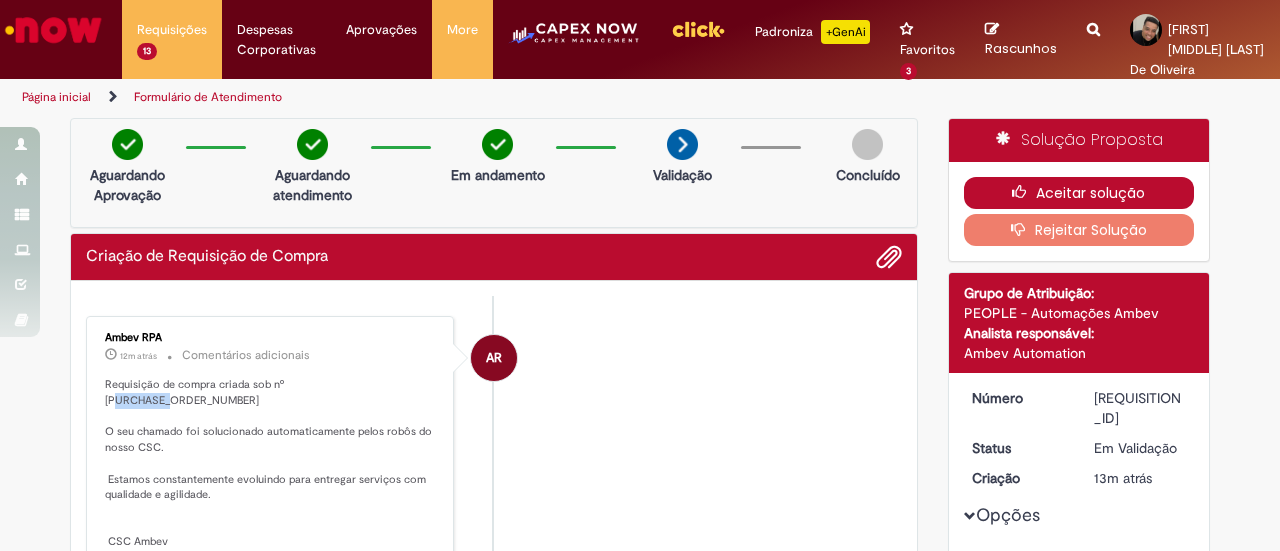 click on "Aceitar solução" at bounding box center [1079, 193] 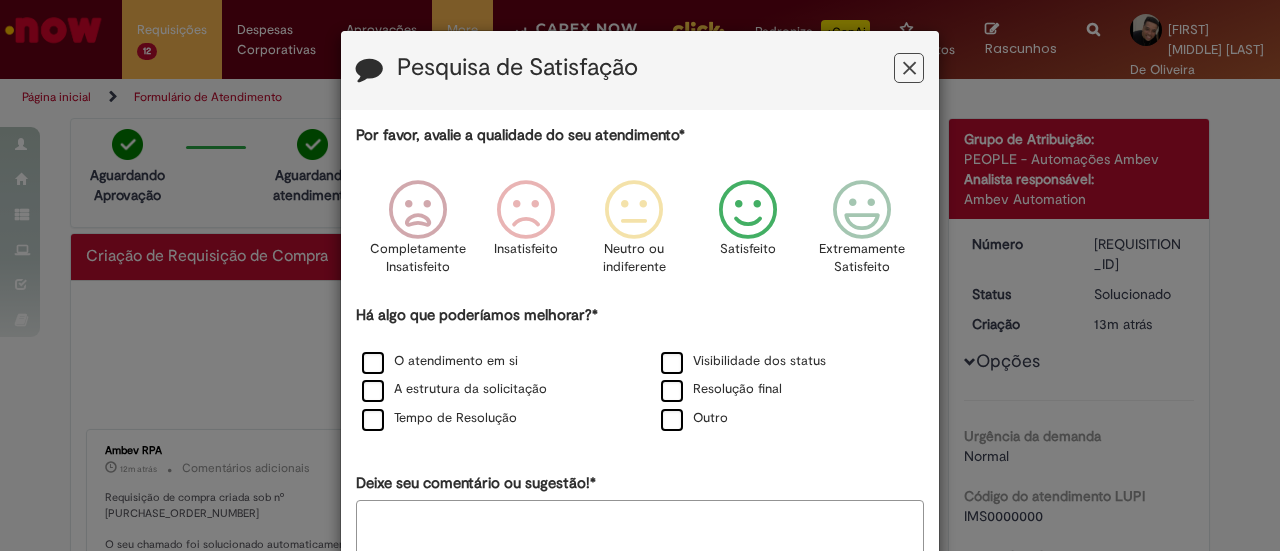click at bounding box center [748, 210] 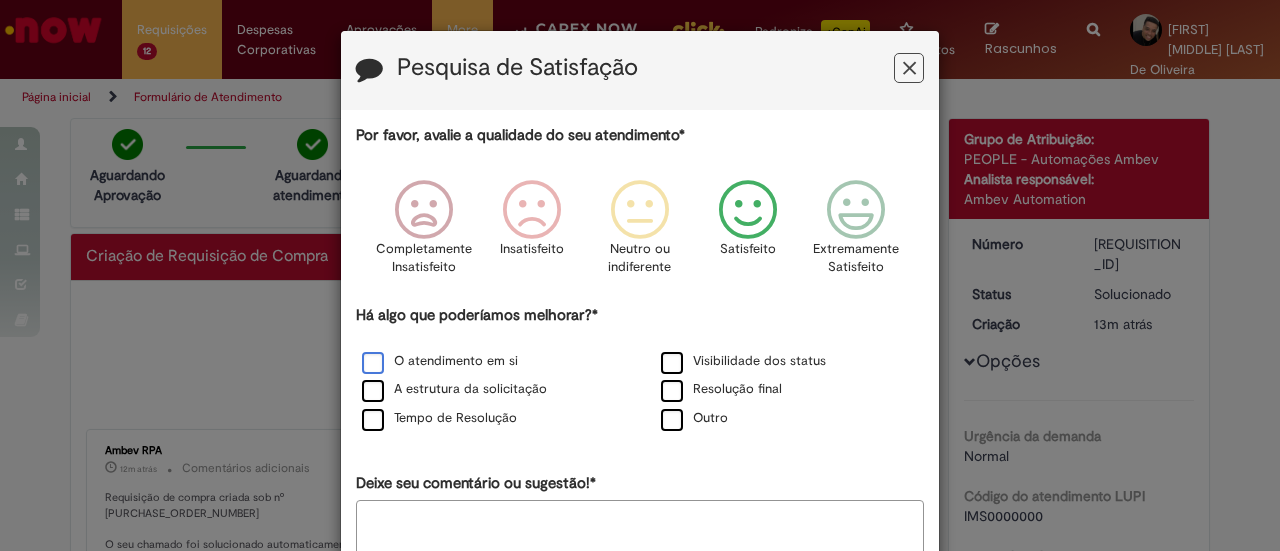 click on "O atendimento em si" at bounding box center (440, 361) 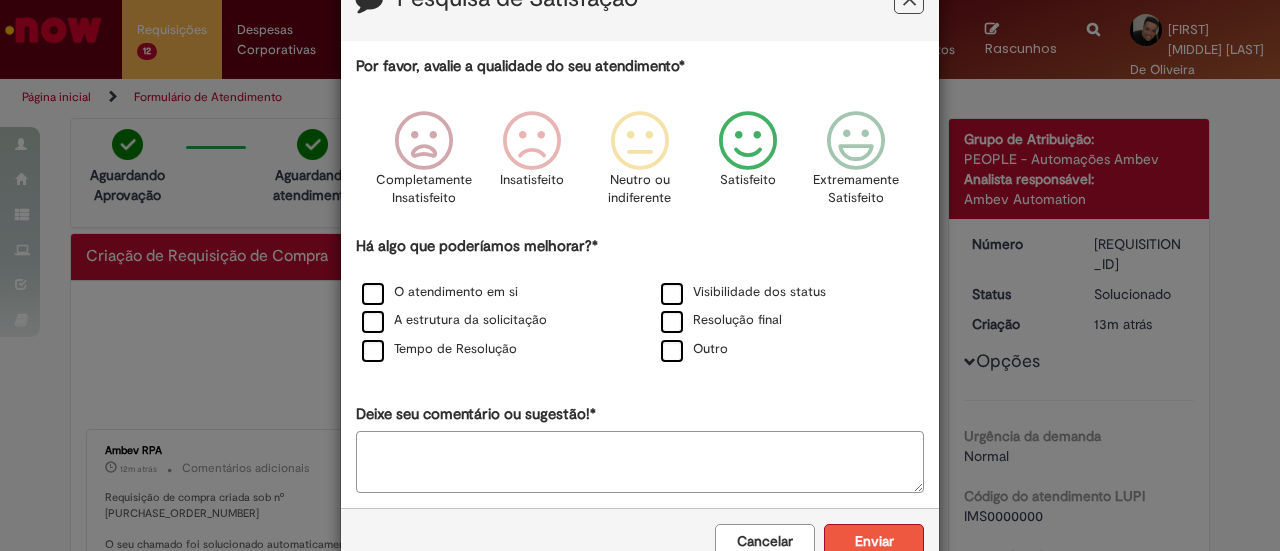 scroll, scrollTop: 119, scrollLeft: 0, axis: vertical 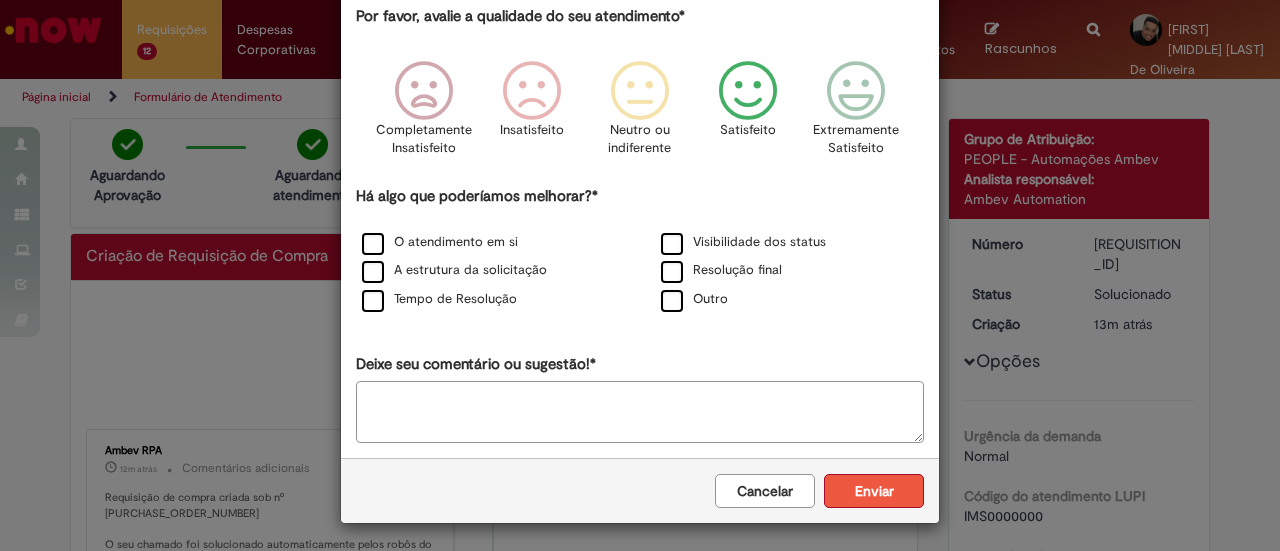 click on "Enviar" at bounding box center [874, 491] 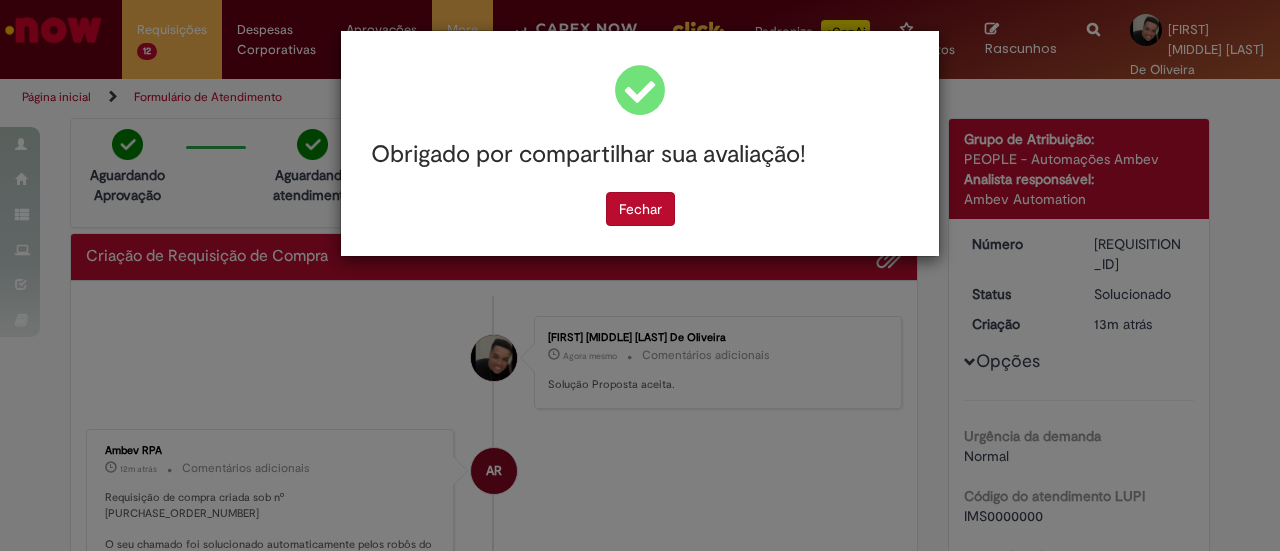 scroll, scrollTop: 0, scrollLeft: 0, axis: both 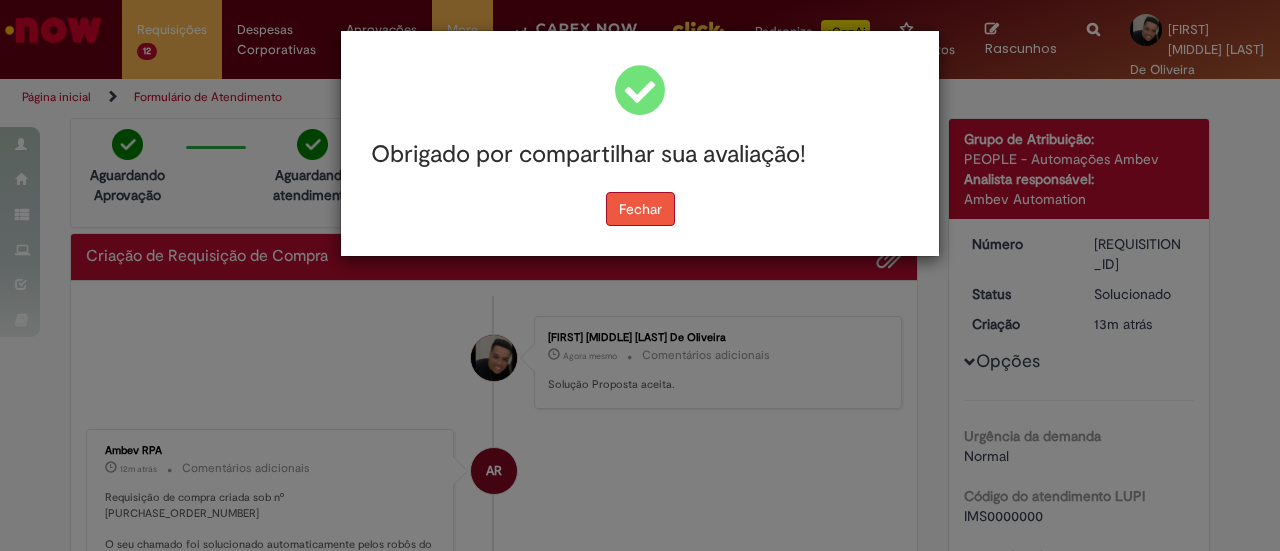 click on "Fechar" at bounding box center (640, 209) 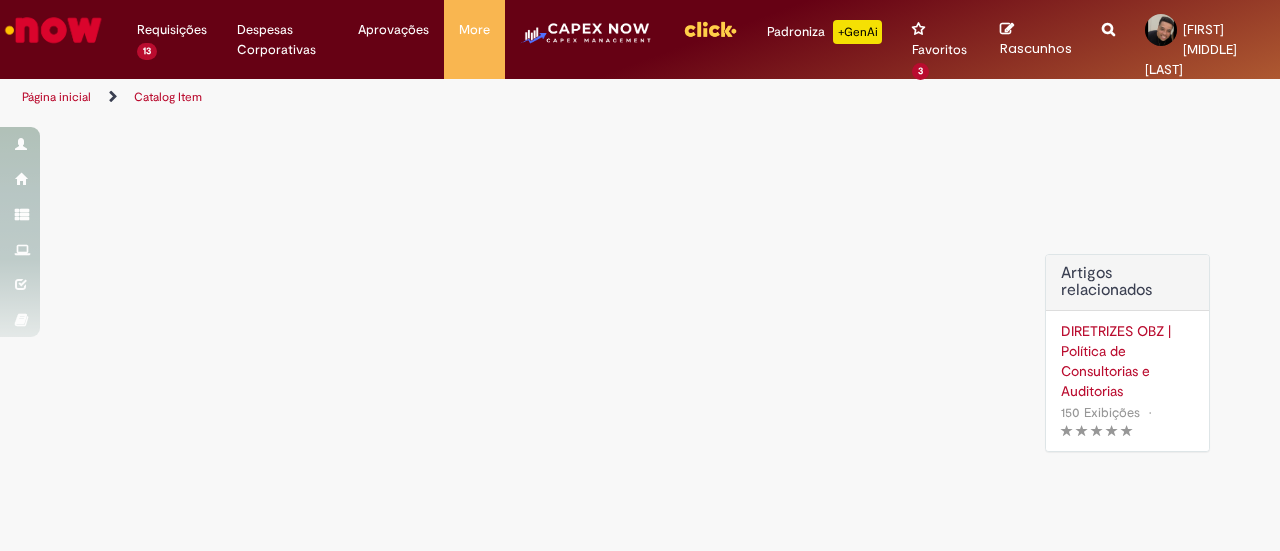 scroll, scrollTop: 0, scrollLeft: 0, axis: both 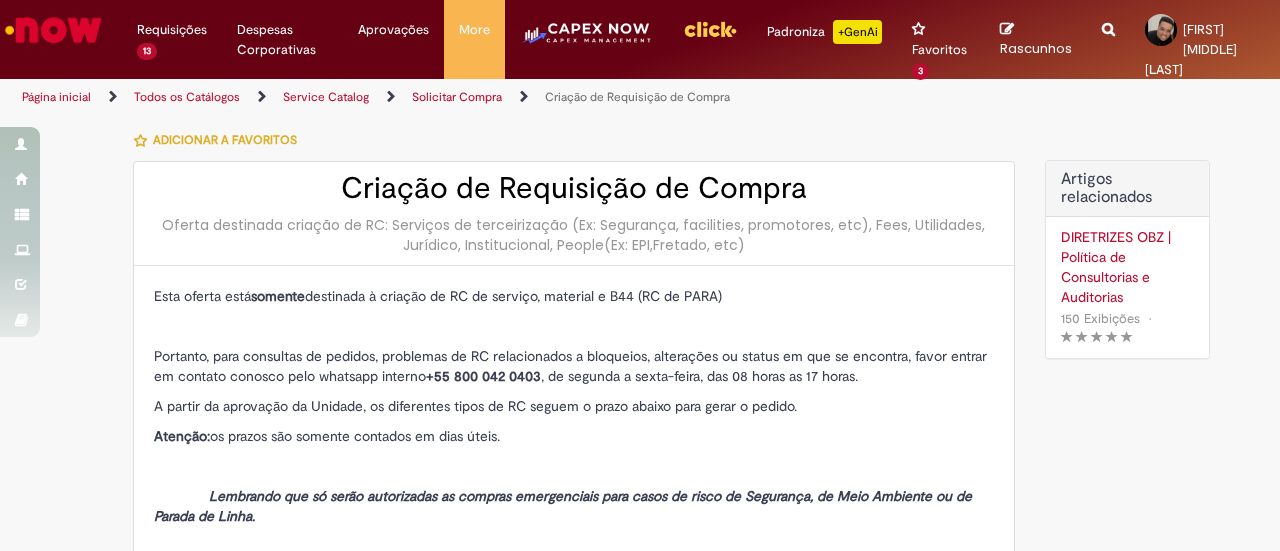 type on "********" 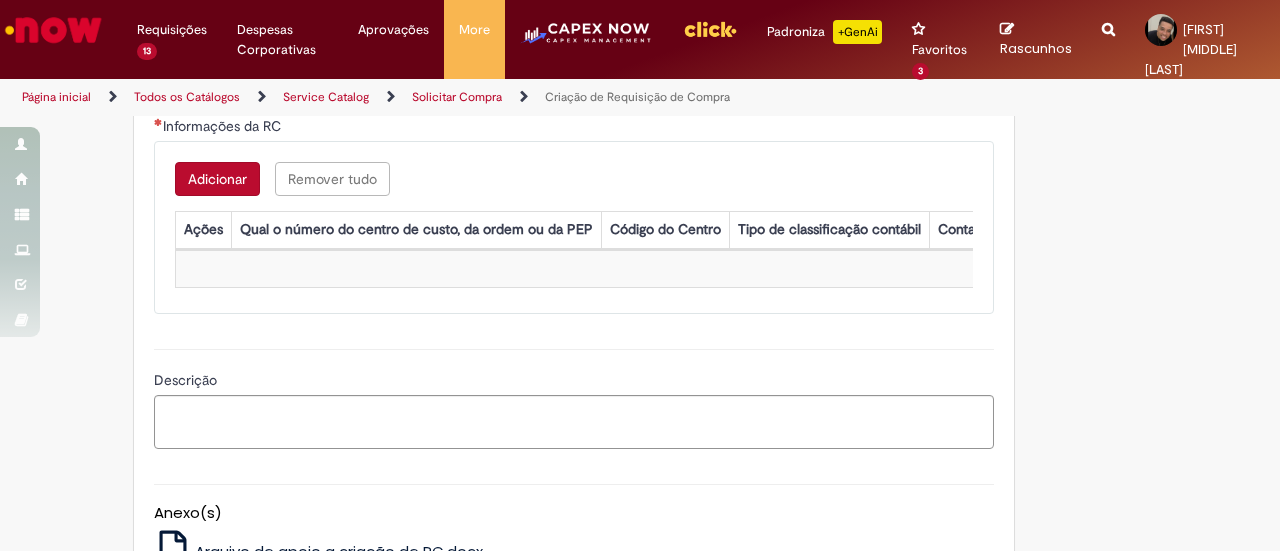 scroll, scrollTop: 1700, scrollLeft: 0, axis: vertical 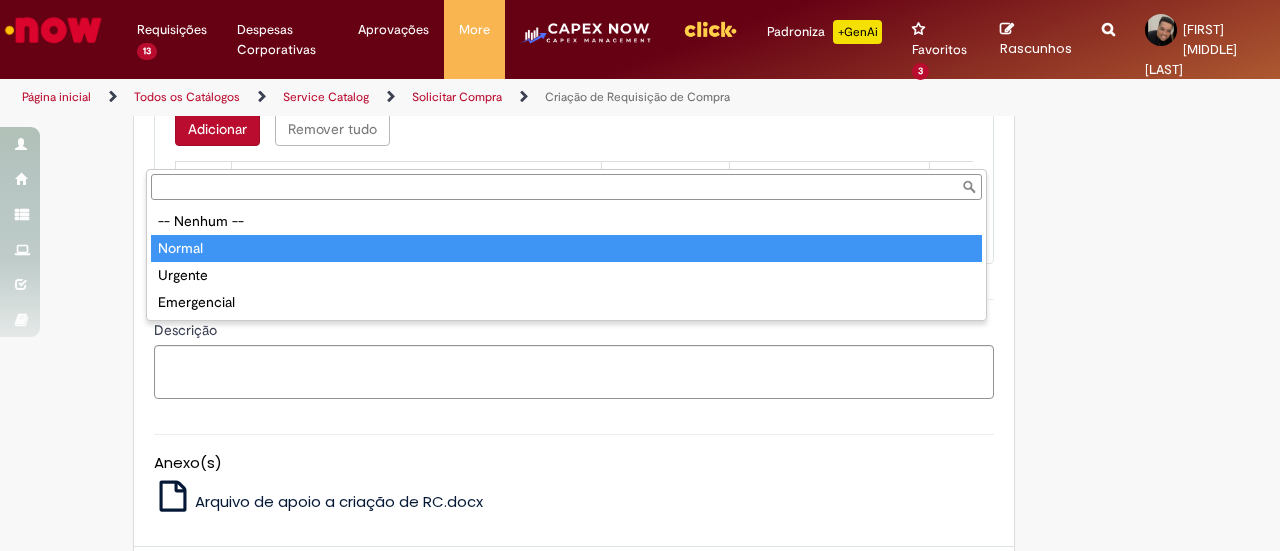 type on "******" 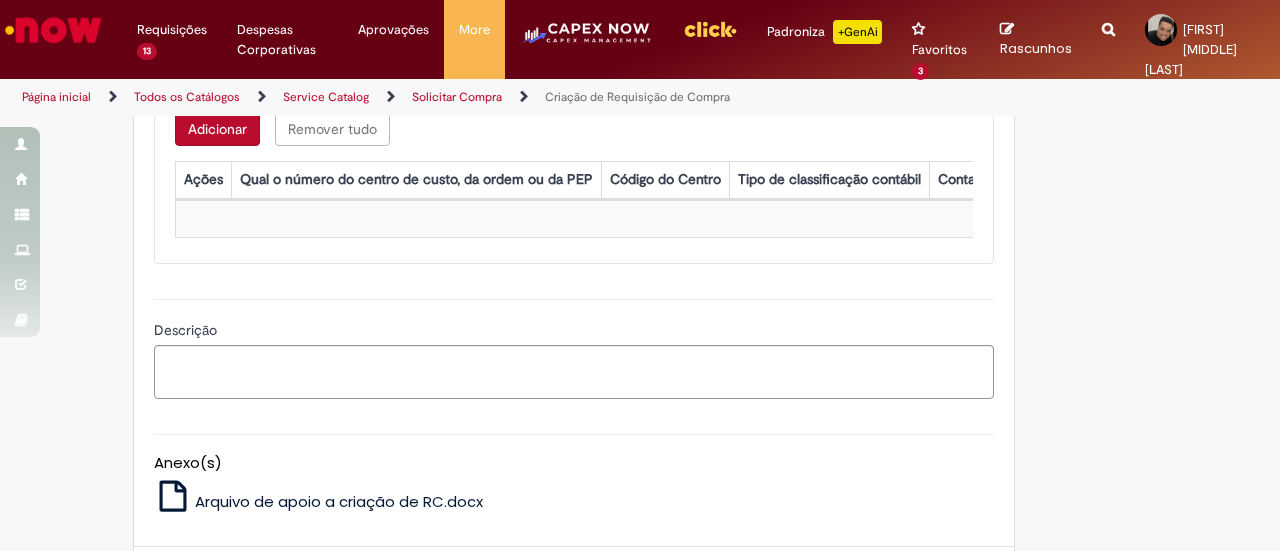 click on "Adicionar a Favoritos
Criação de Requisição de Compra
Oferta destinada criação de RC: Serviços de terceirização (Ex: Segurança, facilities, promotores, etc), Fees, Utilidades, Jurídico, Institucional, People(Ex: EPI,Fretado, etc)
Esta oferta está  somente  destinada à criação de RC de serviço, material e B44 (RC de PARA)
Portanto, para consultas de pedidos, problemas de RC relacionados a bloqueios, alterações ou status em que se encontra, favor entrar em contato conosco pelo whatsapp interno  +55 800 042 0403 , de segunda a sexta-feira, das 08 horas as 17 horas.
A partir da aprovação da Unidade, os diferentes tipos de RC seguem o prazo abaixo para gerar o pedido.
Atenção:  os prazos são somente contados em dias úteis.
RC Normal (ZPR ou ZNB): 8 dias Material e 15 dias Serviços;
é necessário" at bounding box center (640, -426) 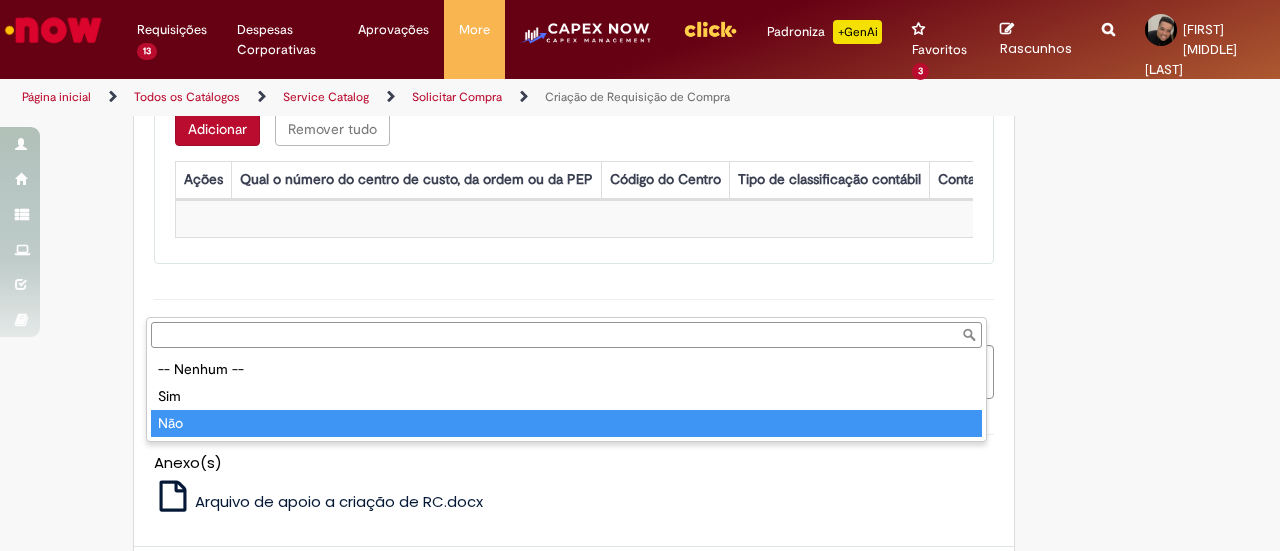 type on "***" 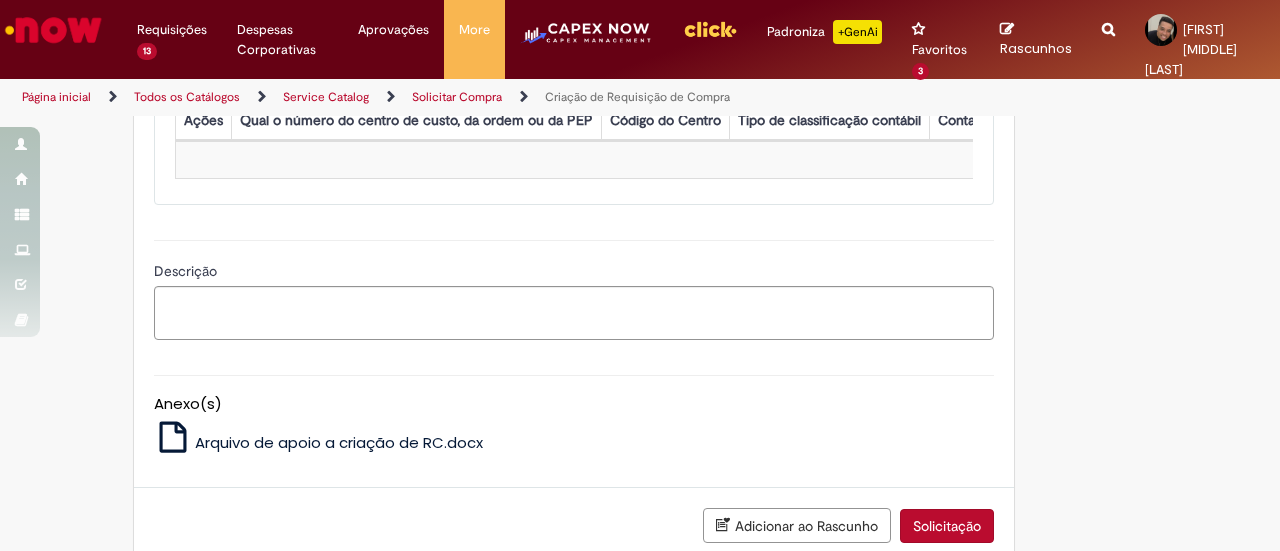 scroll, scrollTop: 1800, scrollLeft: 0, axis: vertical 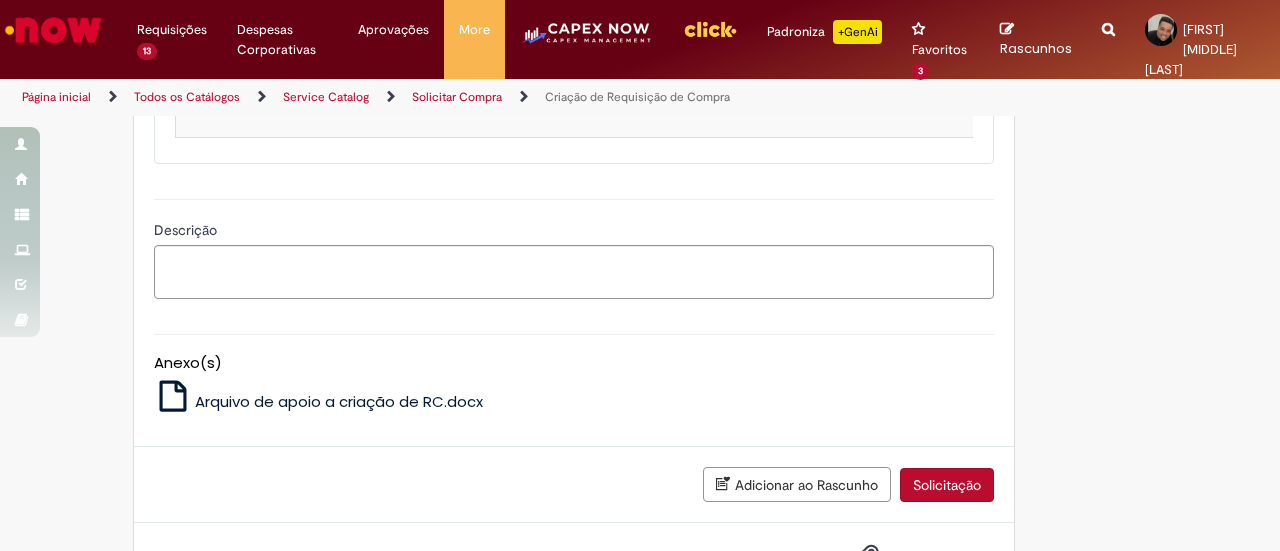click on "Descrição detalhada do que deseja comprar" at bounding box center [574, -101] 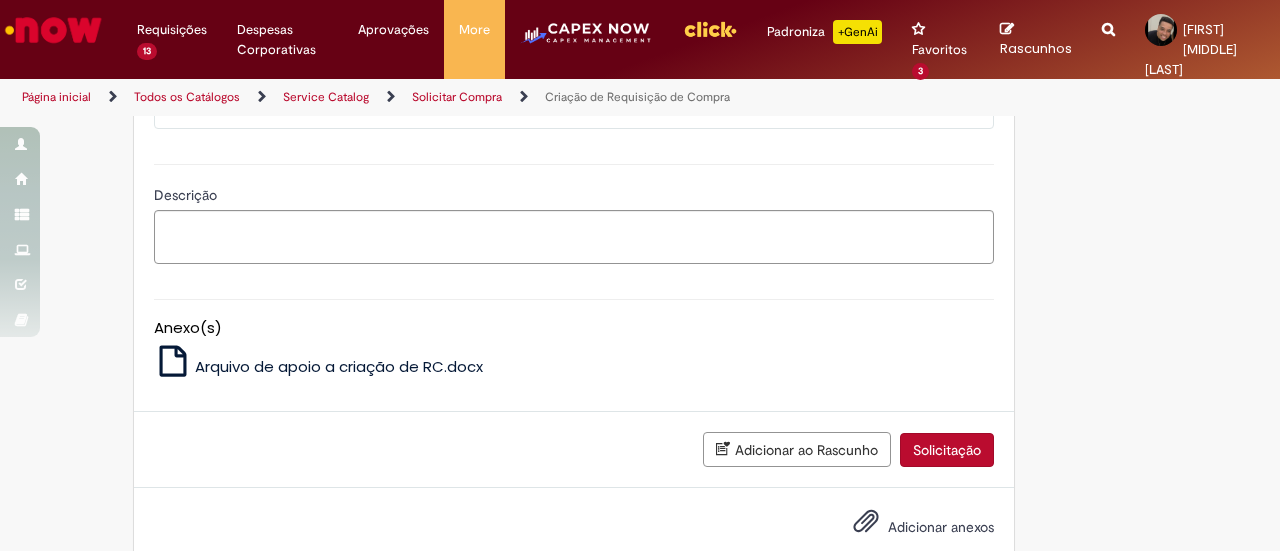click on "**********" at bounding box center (574, -101) 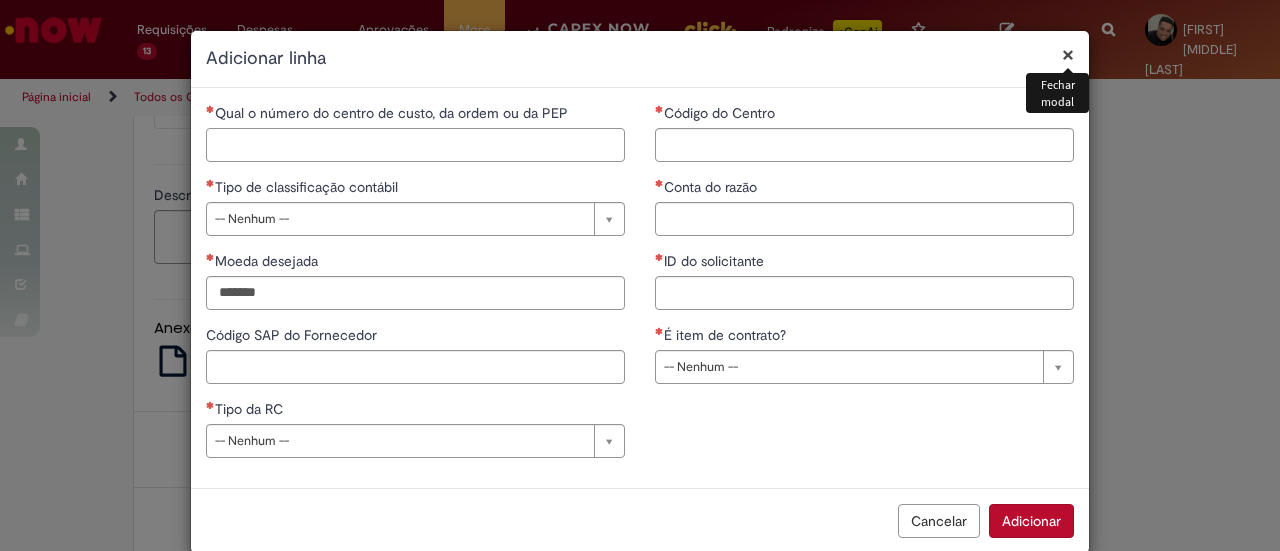 click on "Qual o número do centro de custo, da ordem ou da PEP" at bounding box center [415, 145] 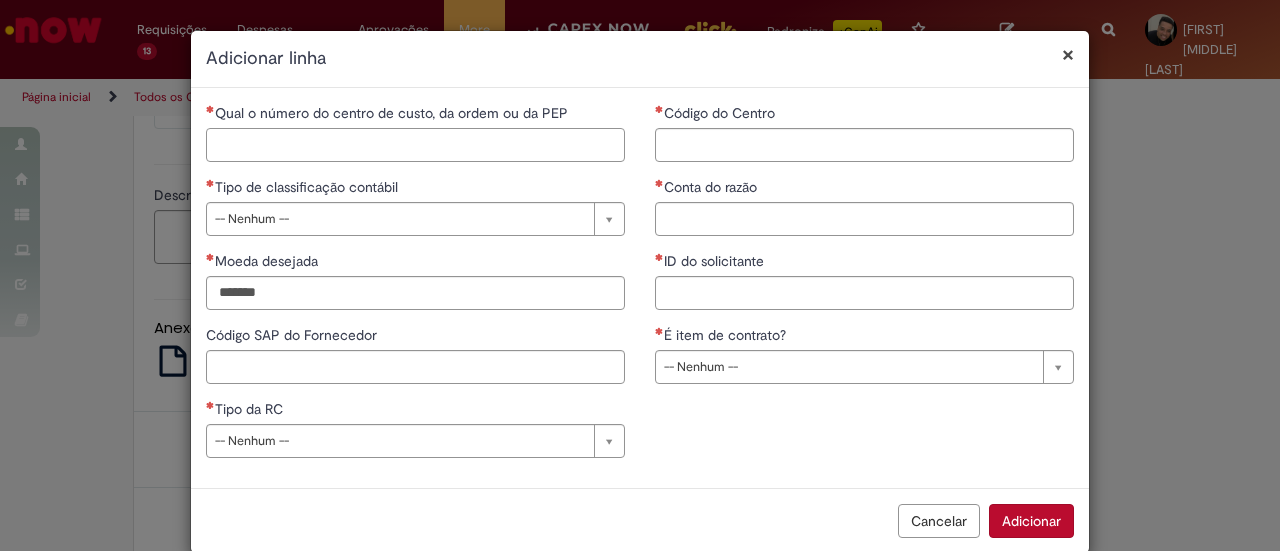 paste on "**********" 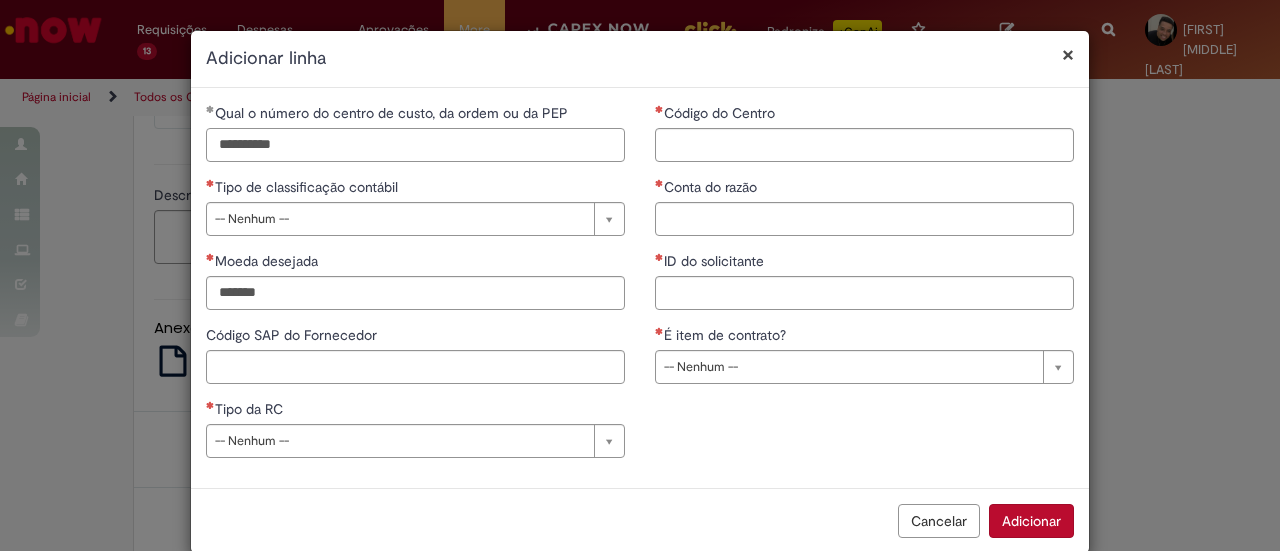 type on "**********" 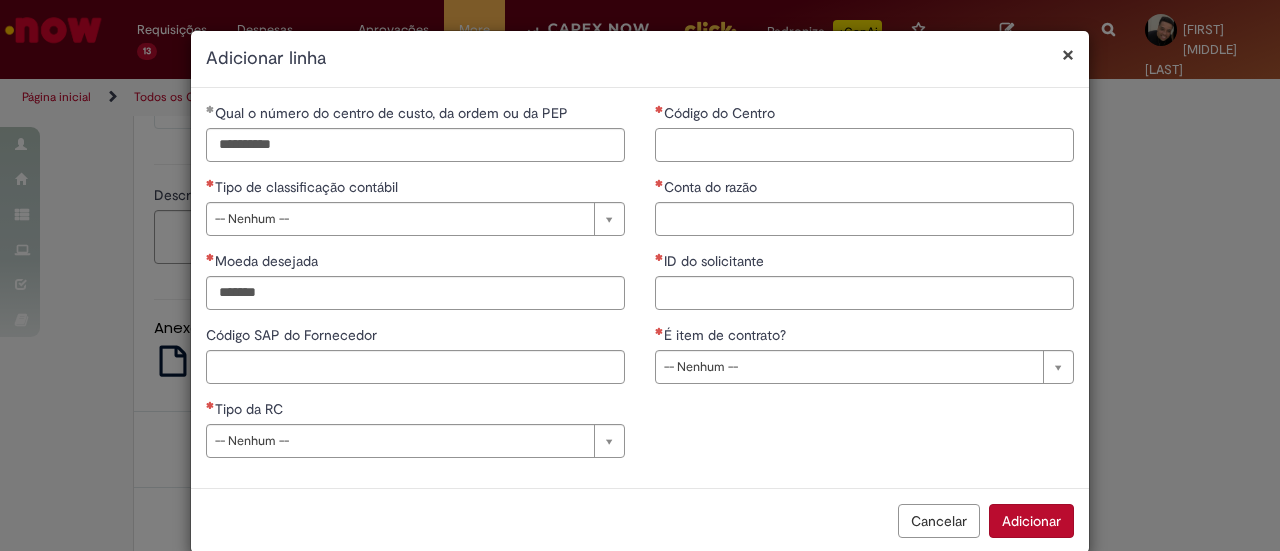 click on "Código do Centro" at bounding box center (864, 145) 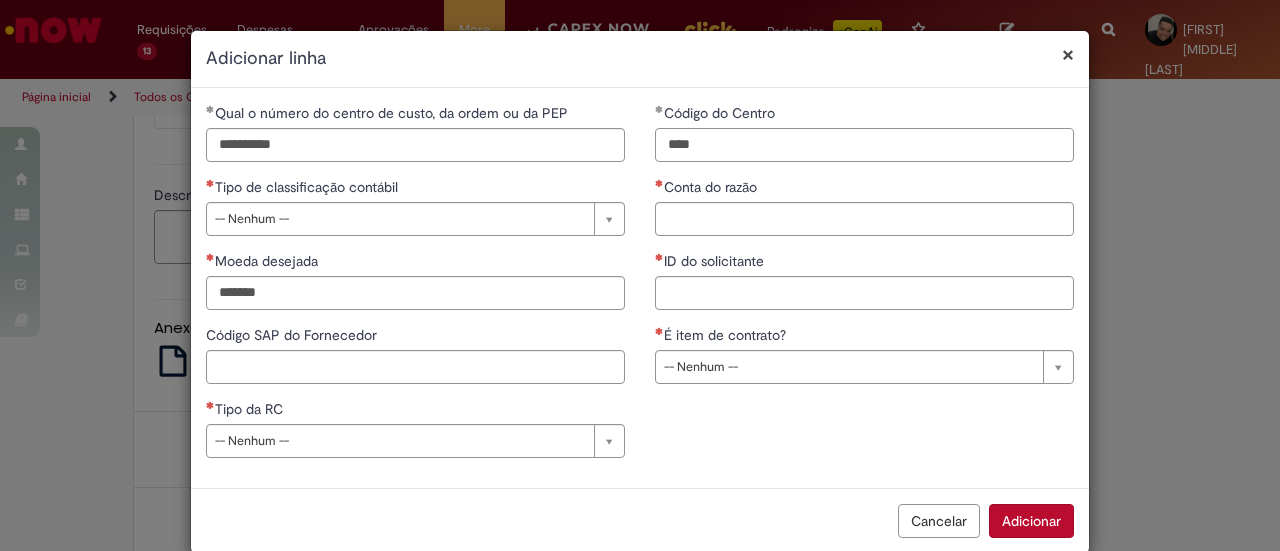 type on "****" 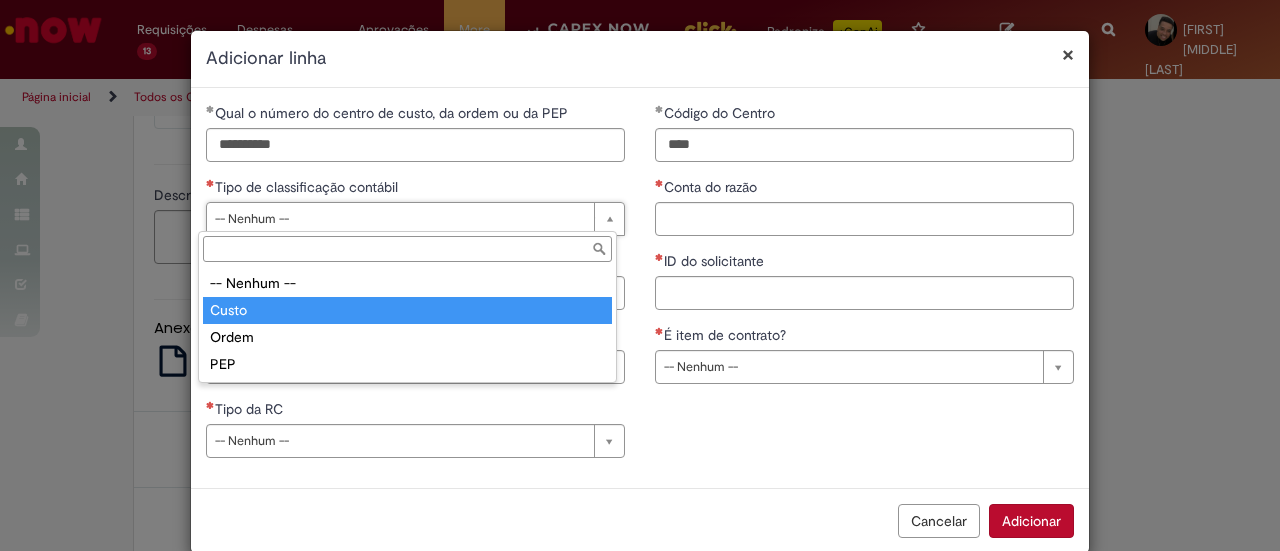 type on "*****" 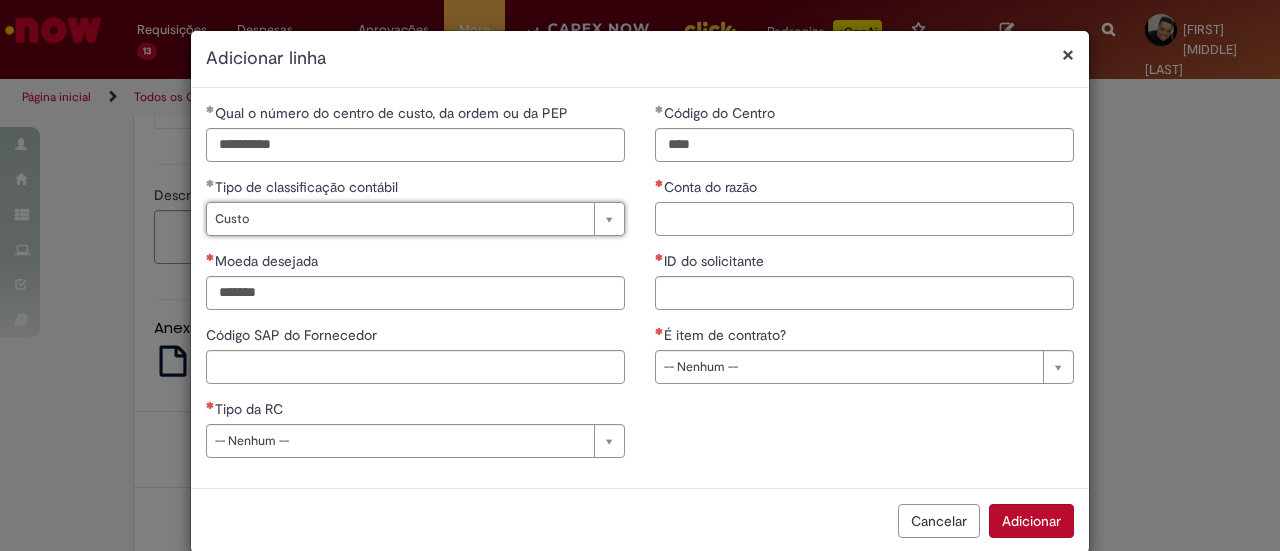 click on "Conta do razão" at bounding box center [864, 219] 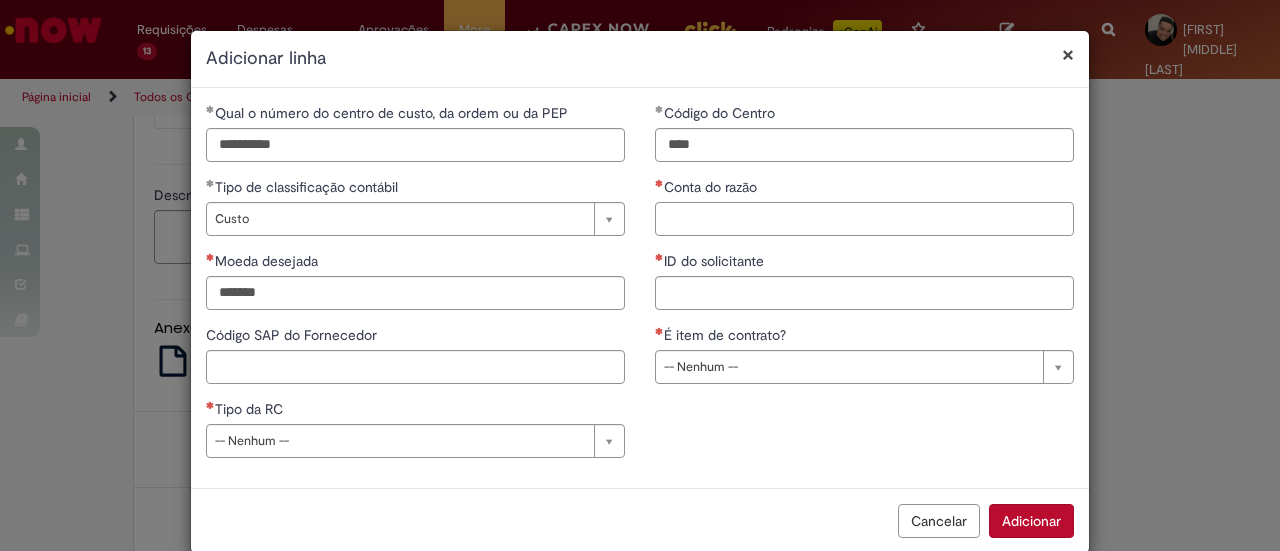 click on "Conta do razão" at bounding box center [864, 219] 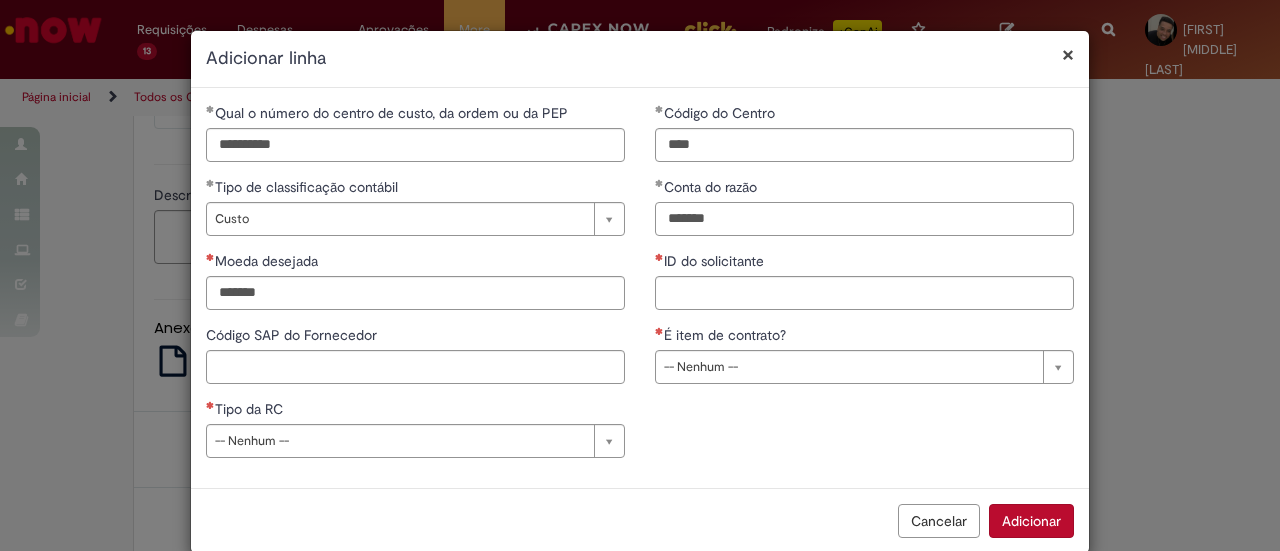 type on "*******" 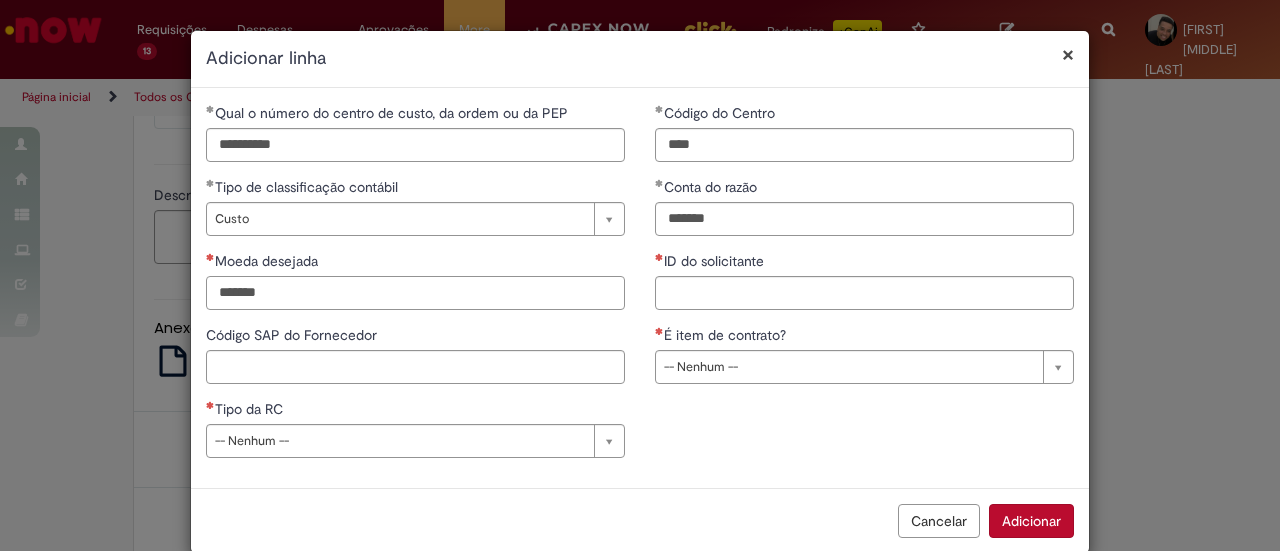 click on "Moeda desejada" at bounding box center [415, 293] 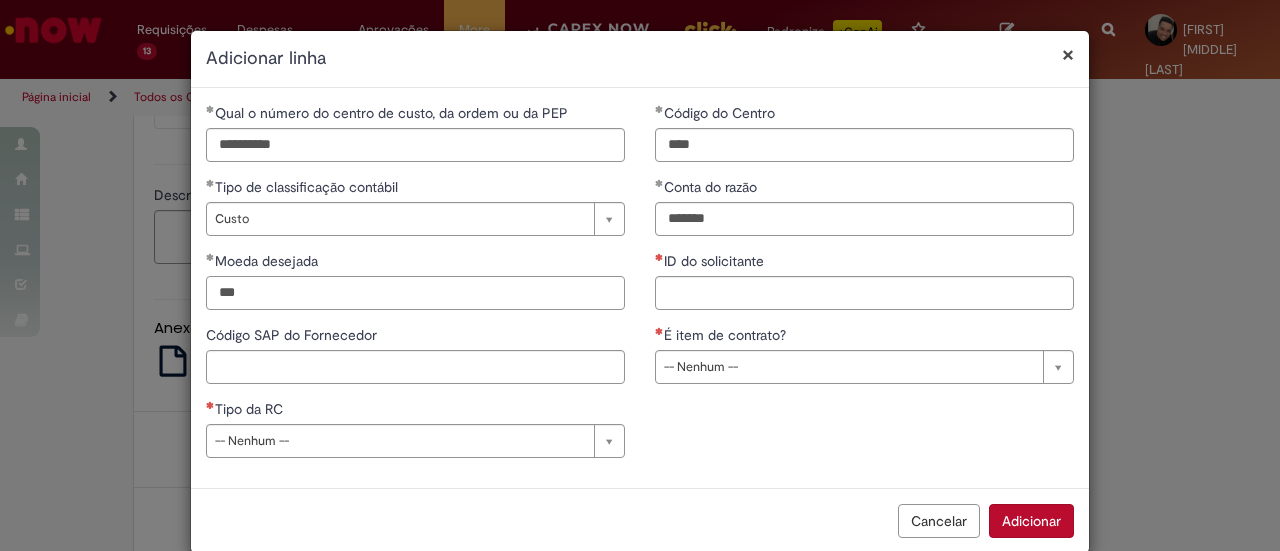 type on "***" 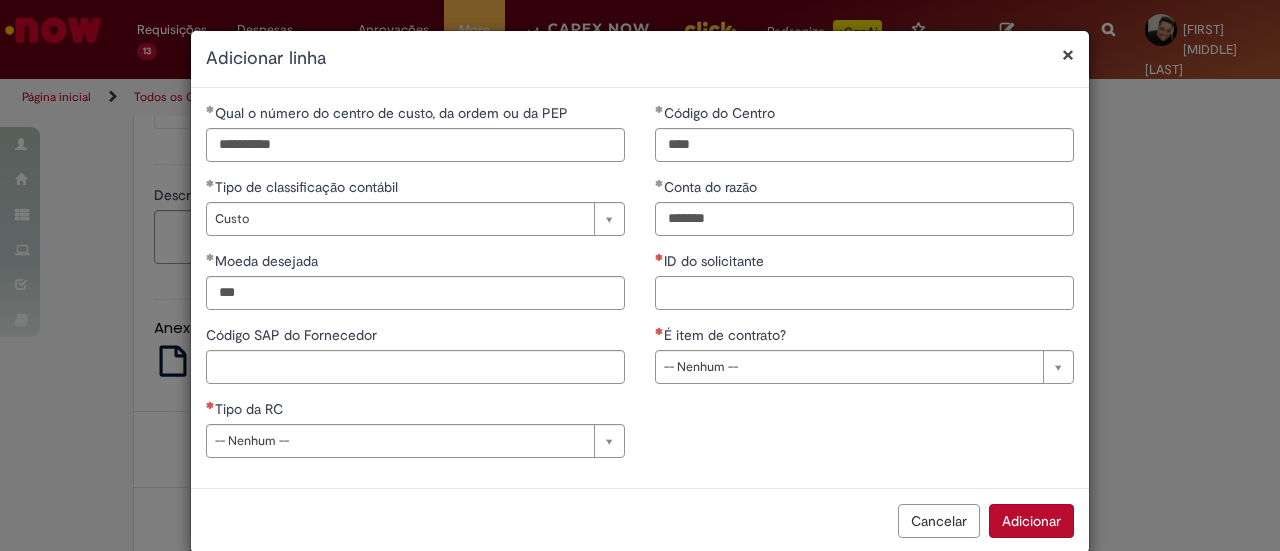 click on "ID do solicitante" at bounding box center (864, 293) 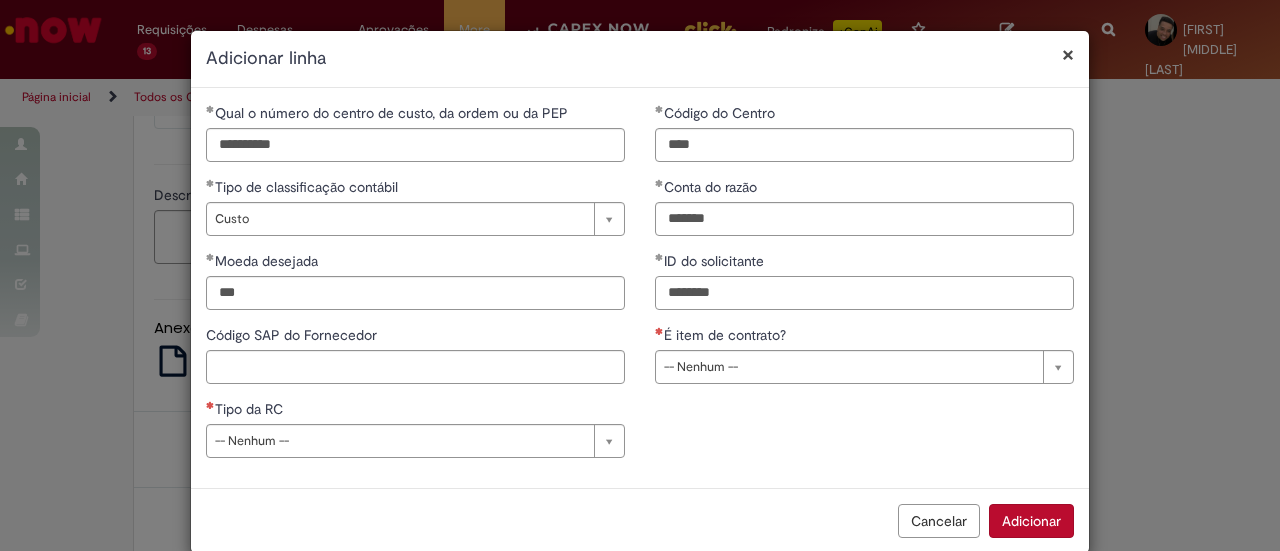 scroll, scrollTop: 30, scrollLeft: 0, axis: vertical 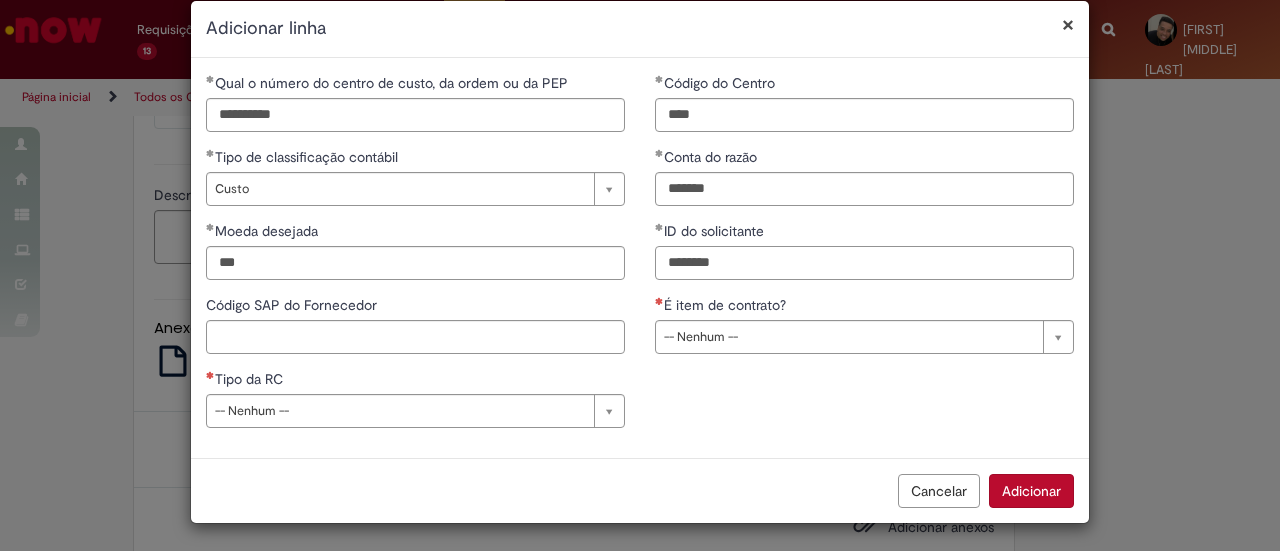 type on "********" 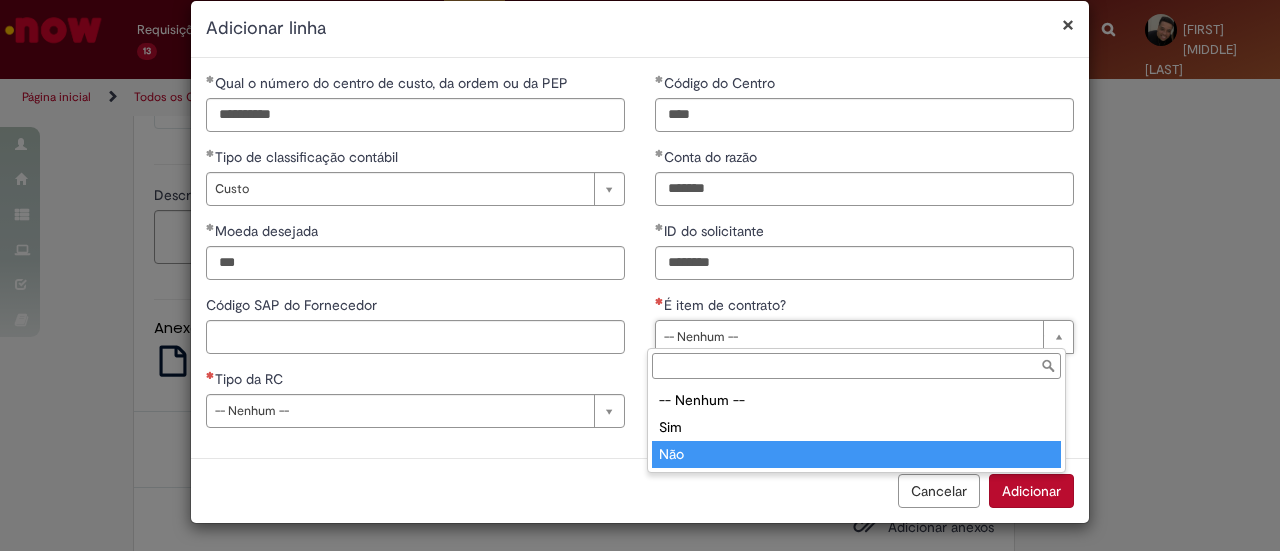 type on "***" 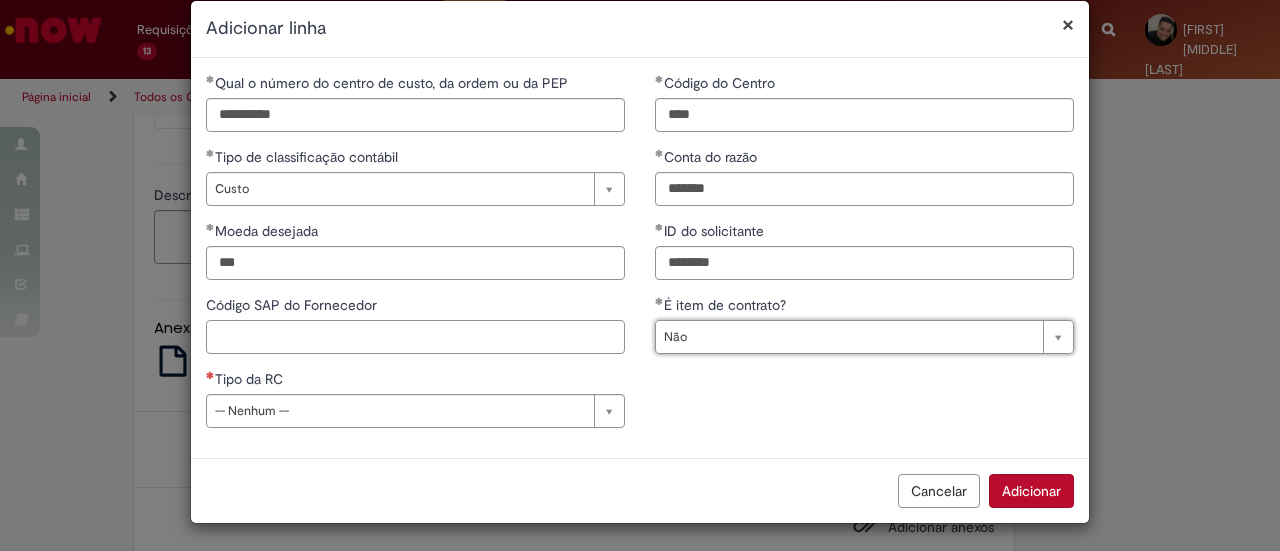 click on "Código SAP do Fornecedor" at bounding box center (415, 337) 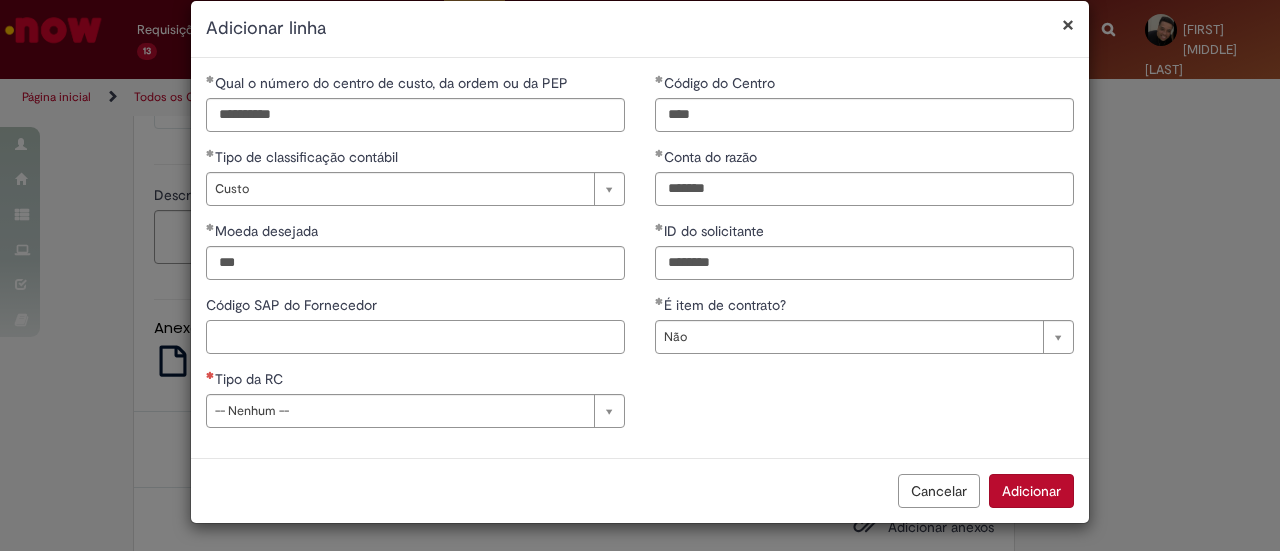 click on "Código SAP do Fornecedor" at bounding box center (415, 337) 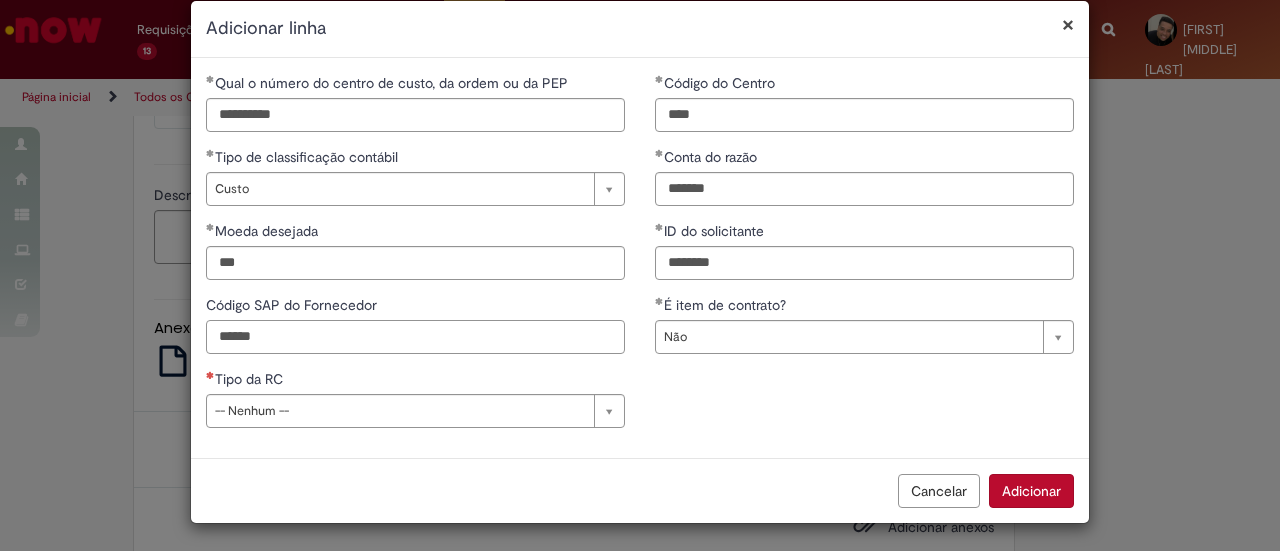 type on "******" 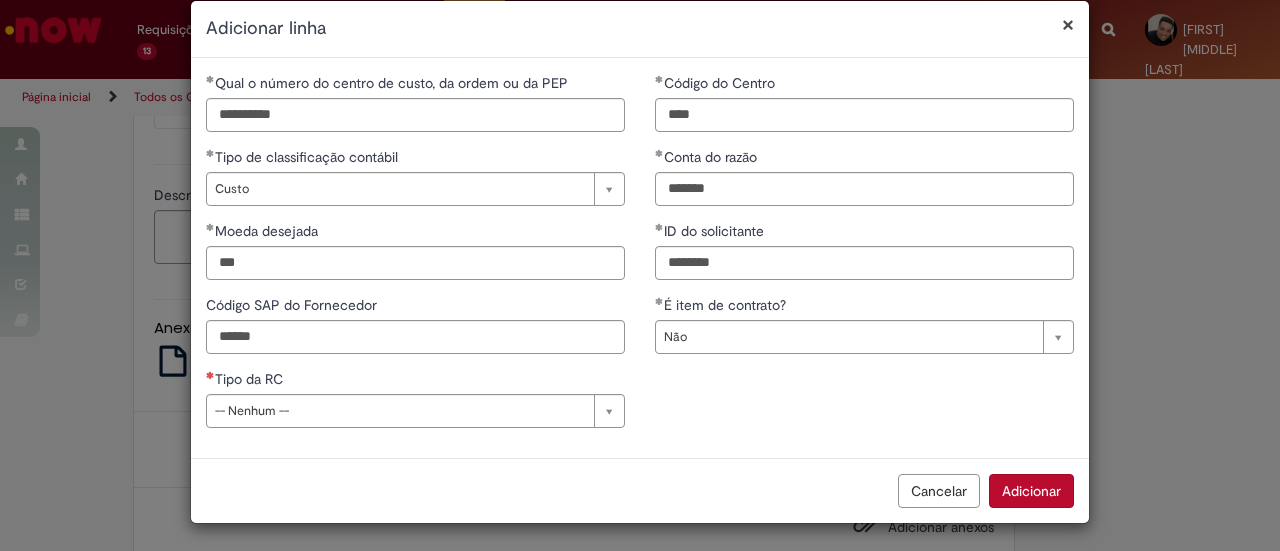 click on "**********" at bounding box center (415, 258) 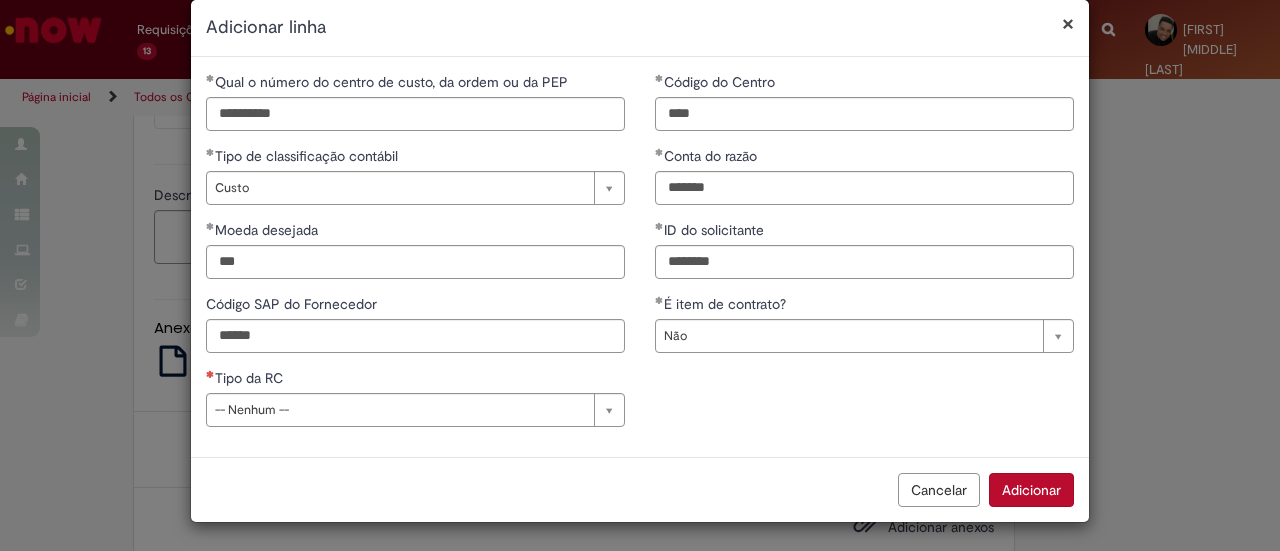 scroll, scrollTop: 30, scrollLeft: 0, axis: vertical 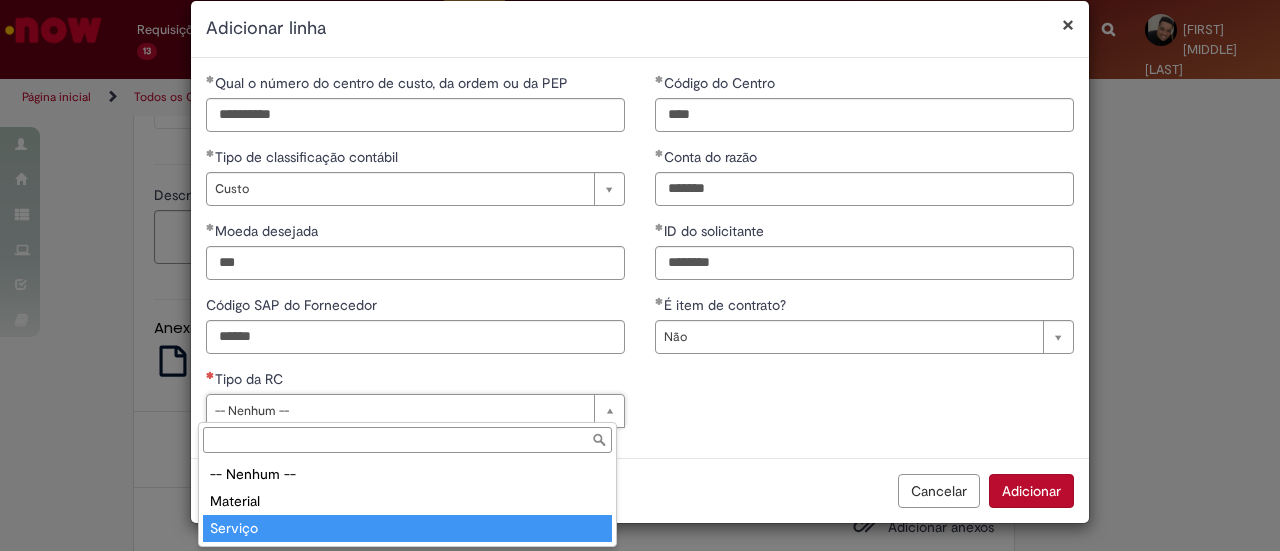 drag, startPoint x: 336, startPoint y: 525, endPoint x: 350, endPoint y: 523, distance: 14.142136 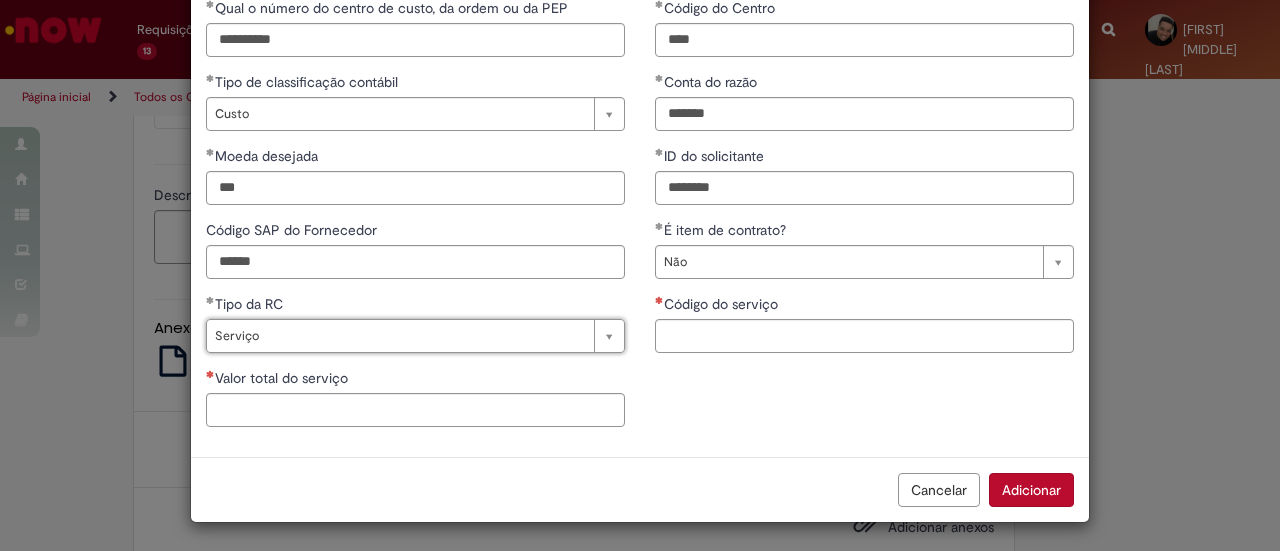click on "**********" at bounding box center [864, 183] 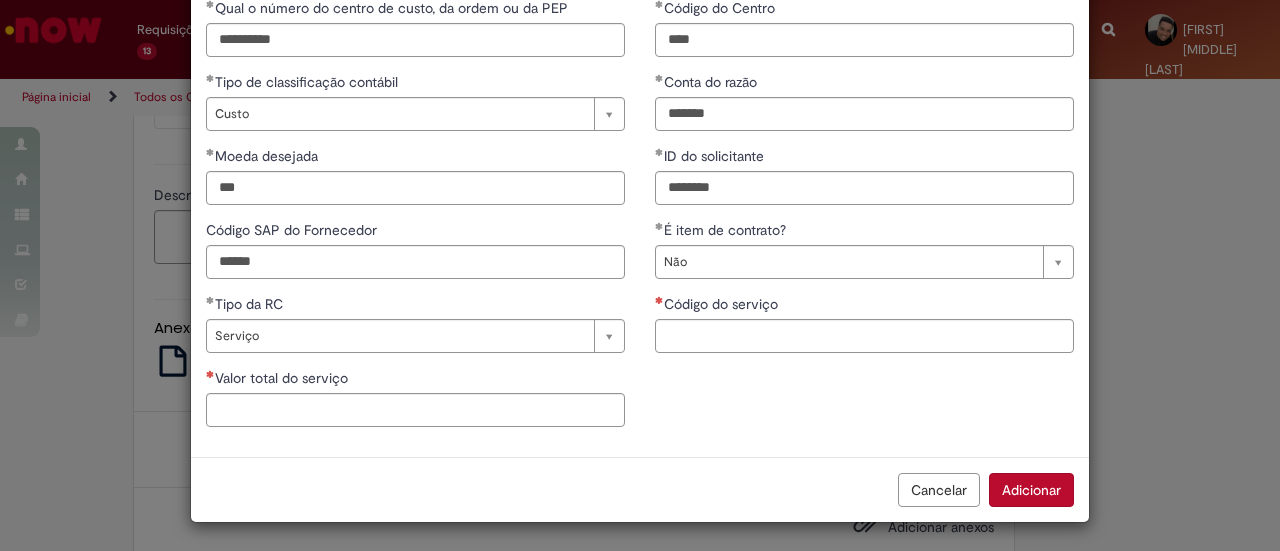 scroll, scrollTop: 104, scrollLeft: 0, axis: vertical 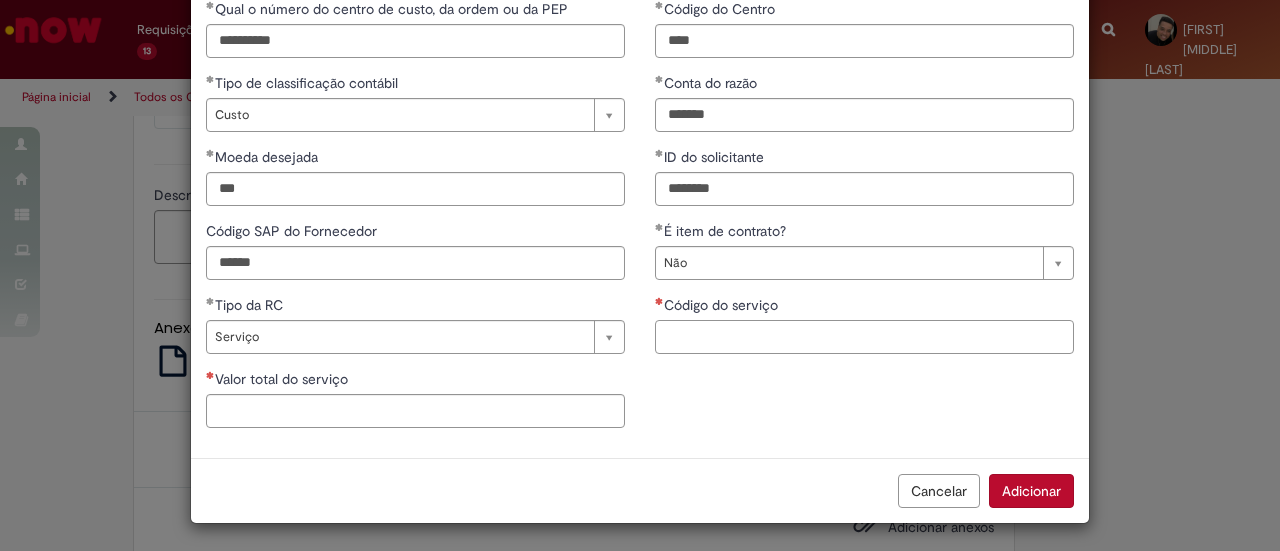 click on "Código do serviço" at bounding box center [864, 337] 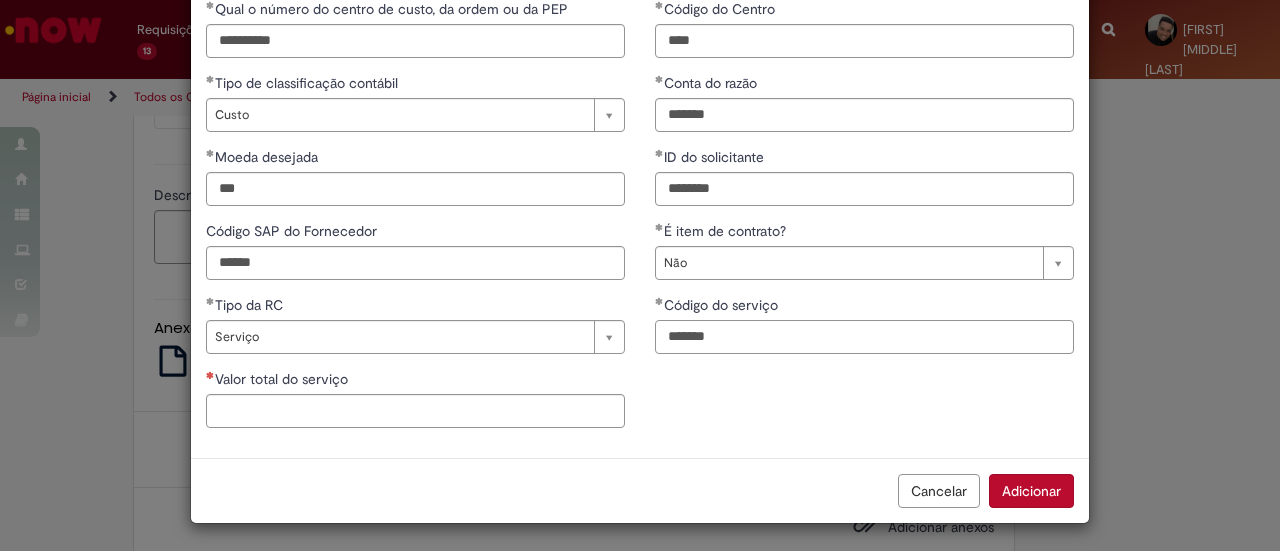 type on "*******" 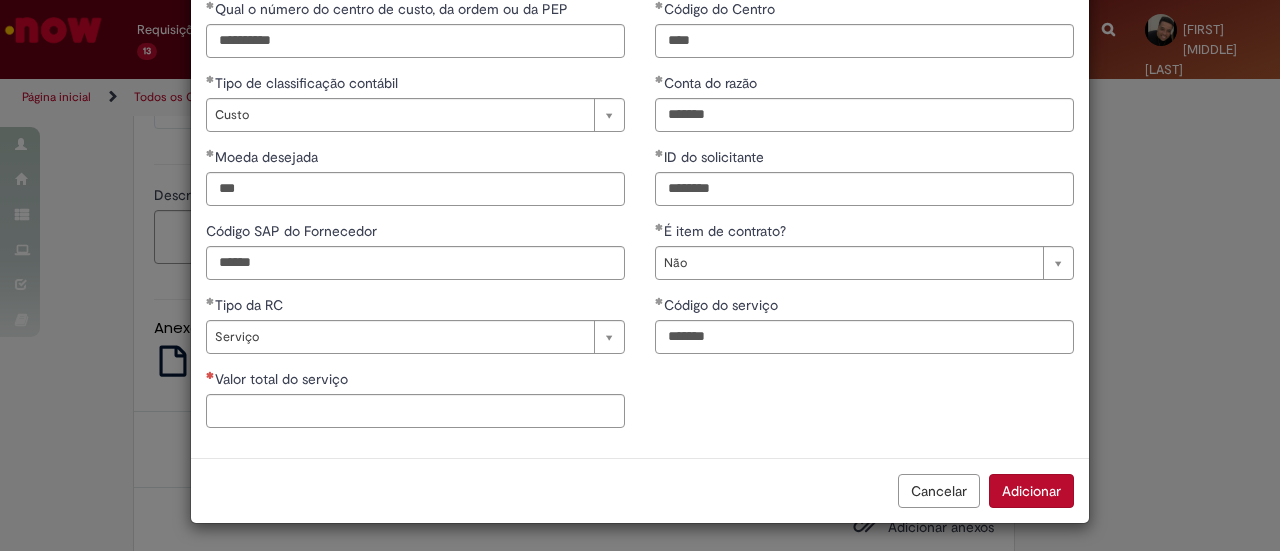 click on "**********" at bounding box center [640, 221] 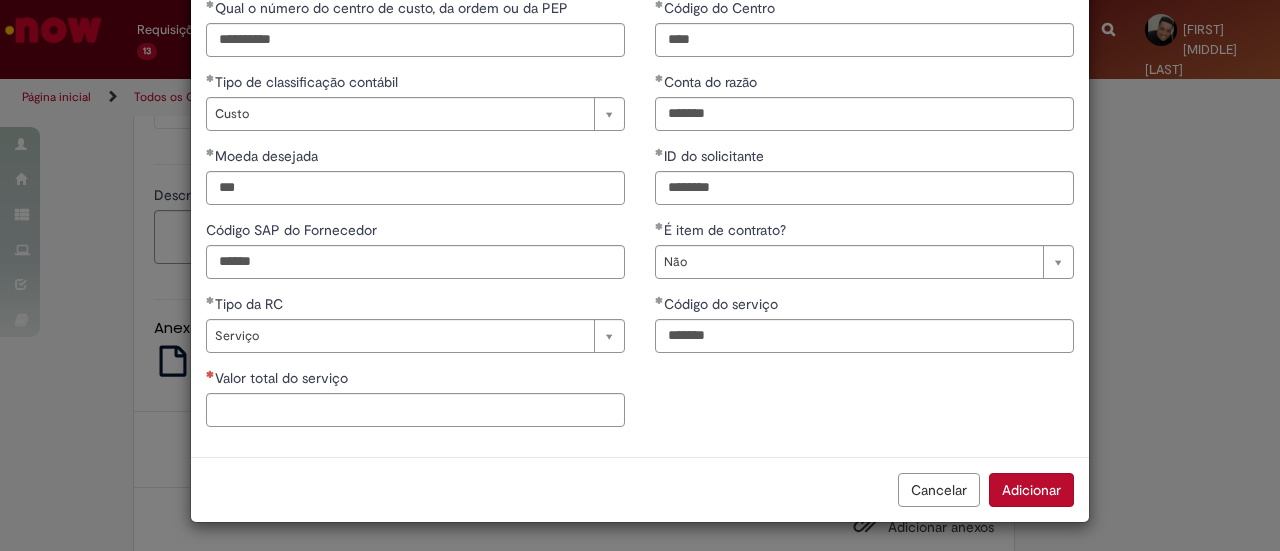 scroll, scrollTop: 104, scrollLeft: 0, axis: vertical 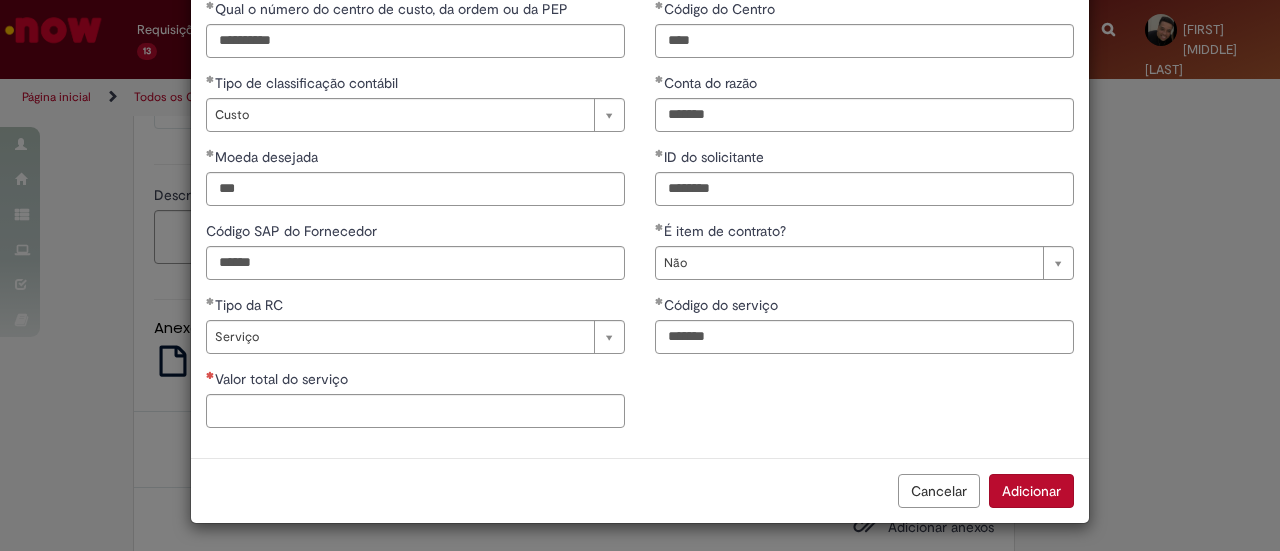 click on "**********" at bounding box center (415, 221) 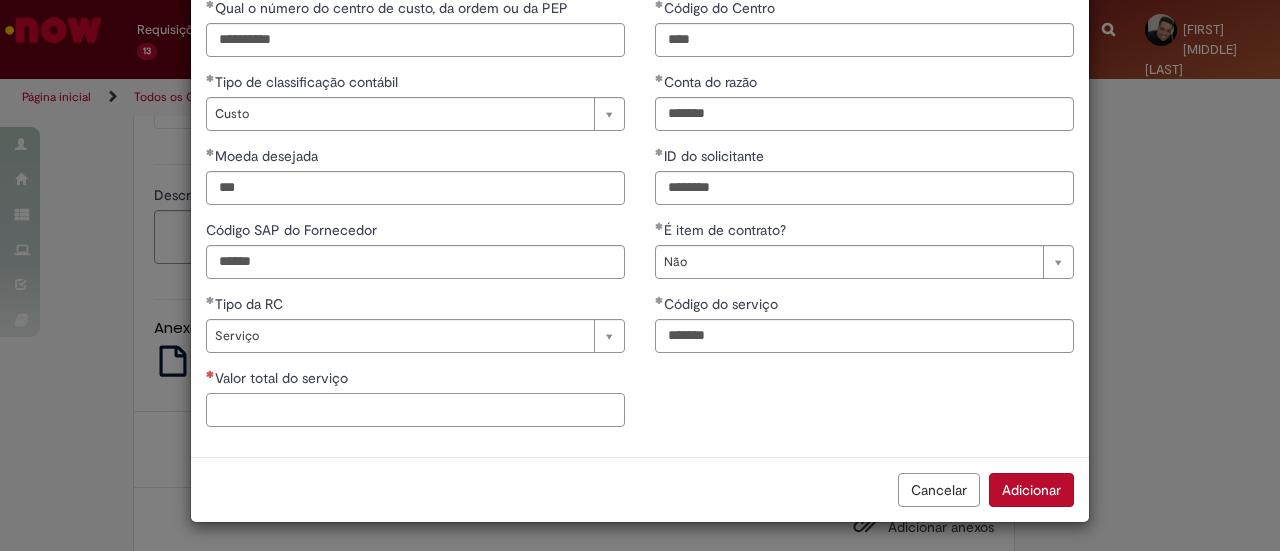 click on "Valor total do serviço" at bounding box center (415, 410) 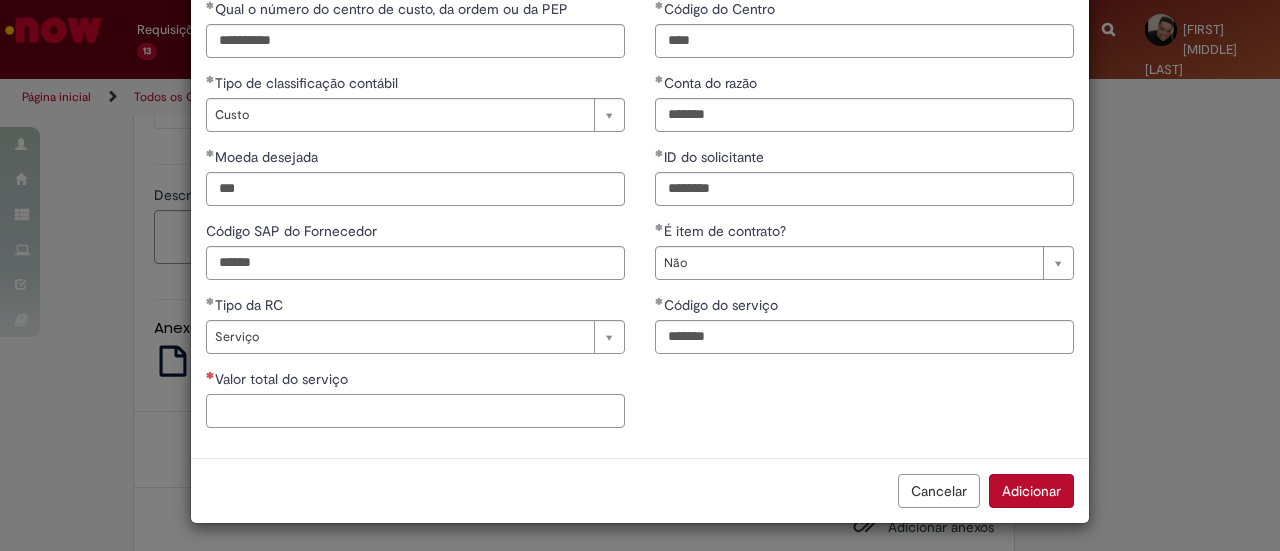 paste on "********" 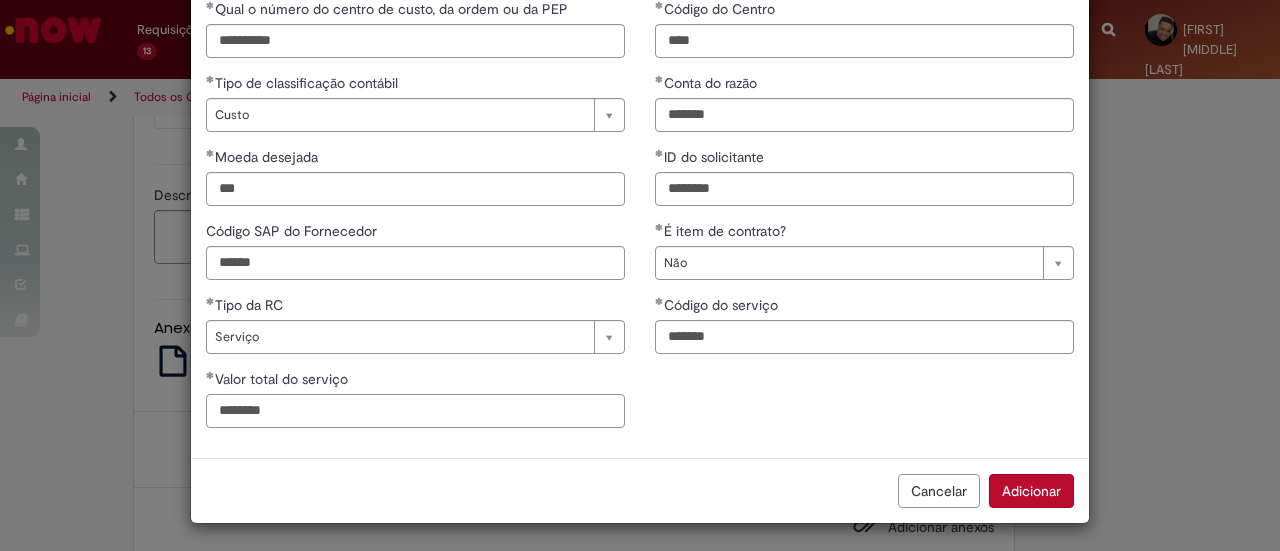 click on "********" at bounding box center (415, 411) 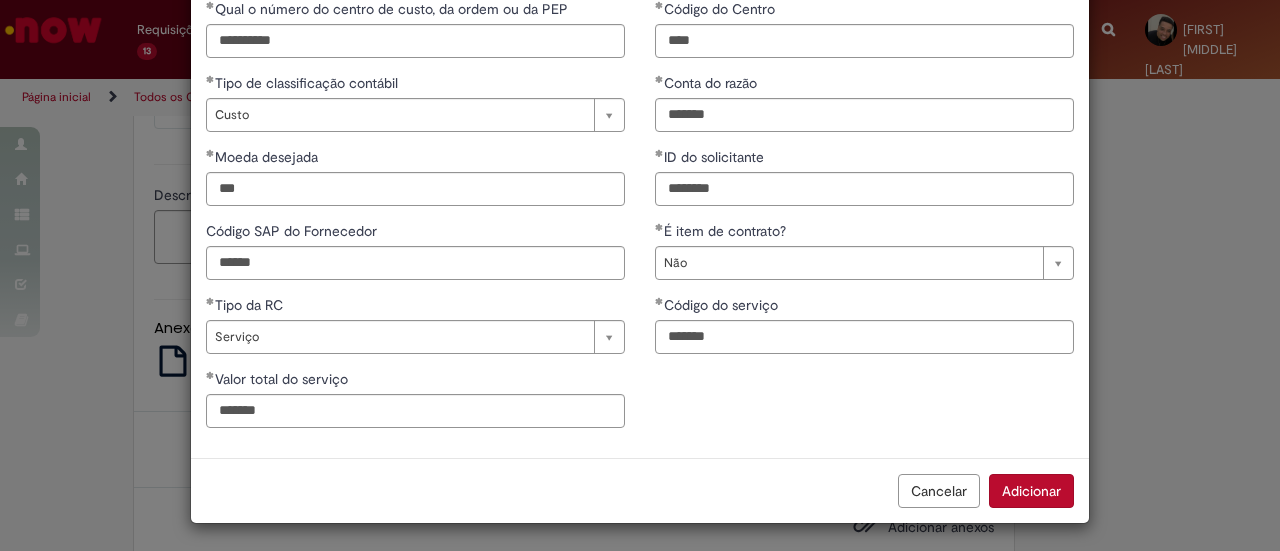 type on "**********" 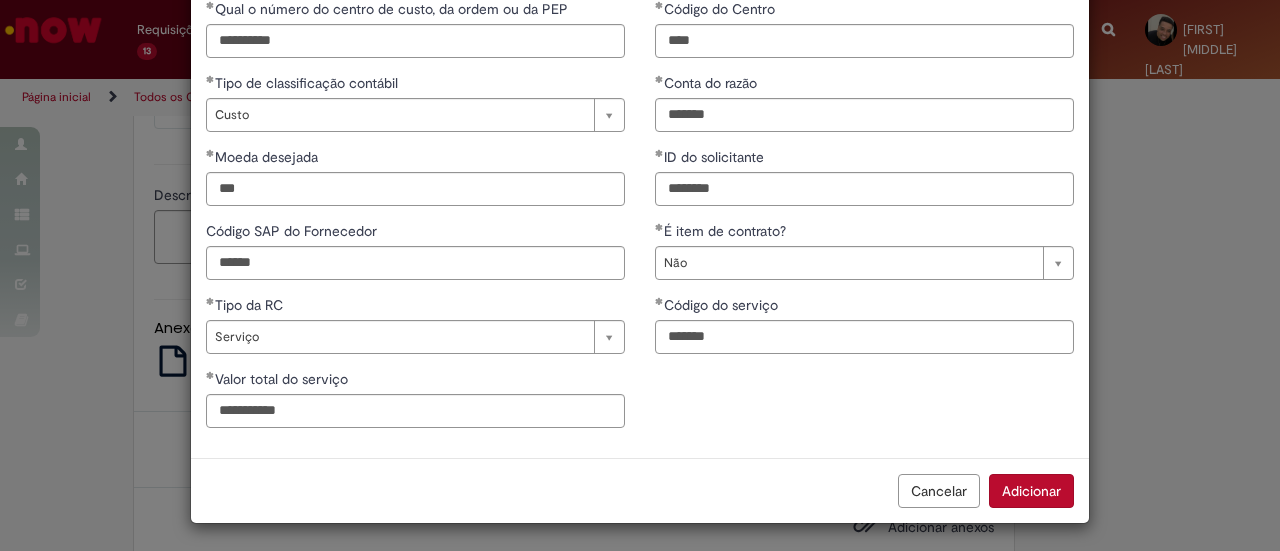 click on "**********" at bounding box center [640, 221] 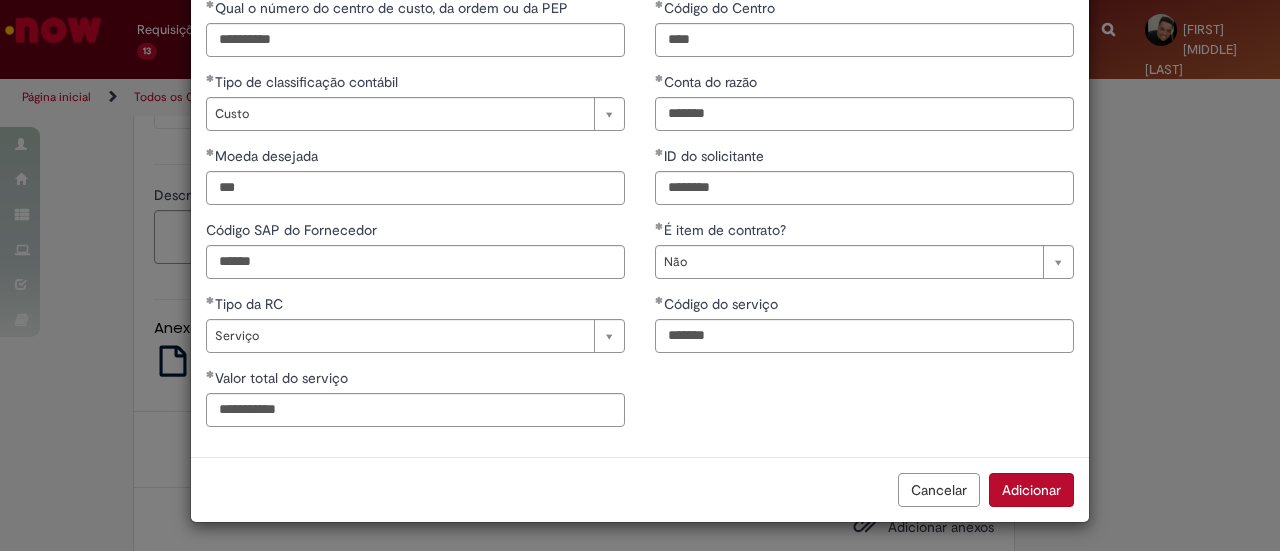 scroll, scrollTop: 104, scrollLeft: 0, axis: vertical 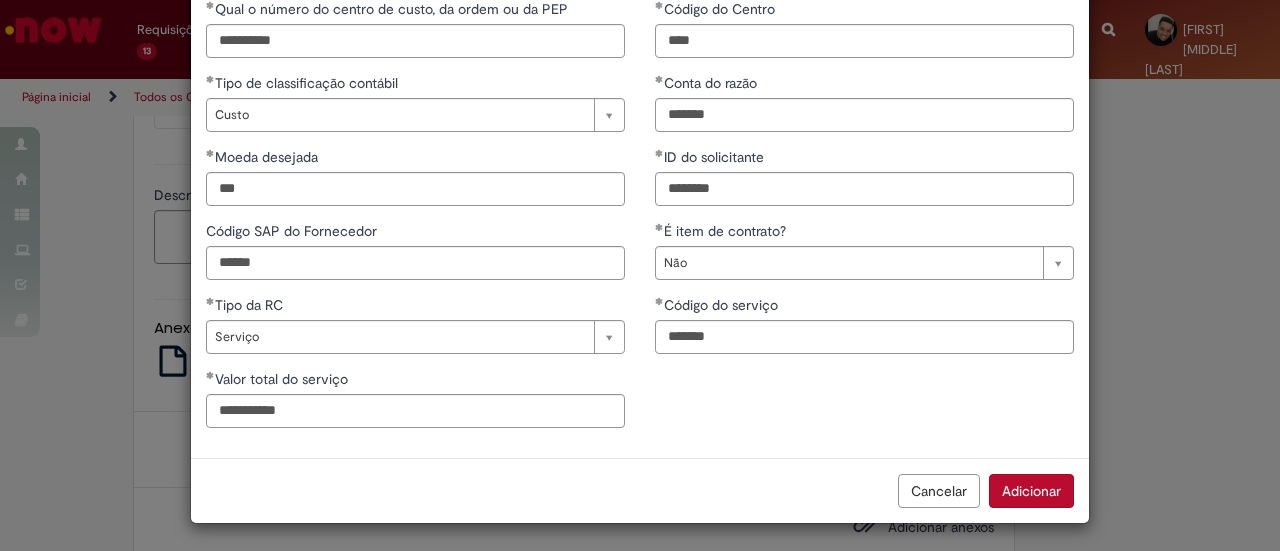 click on "Adicionar" at bounding box center [1031, 491] 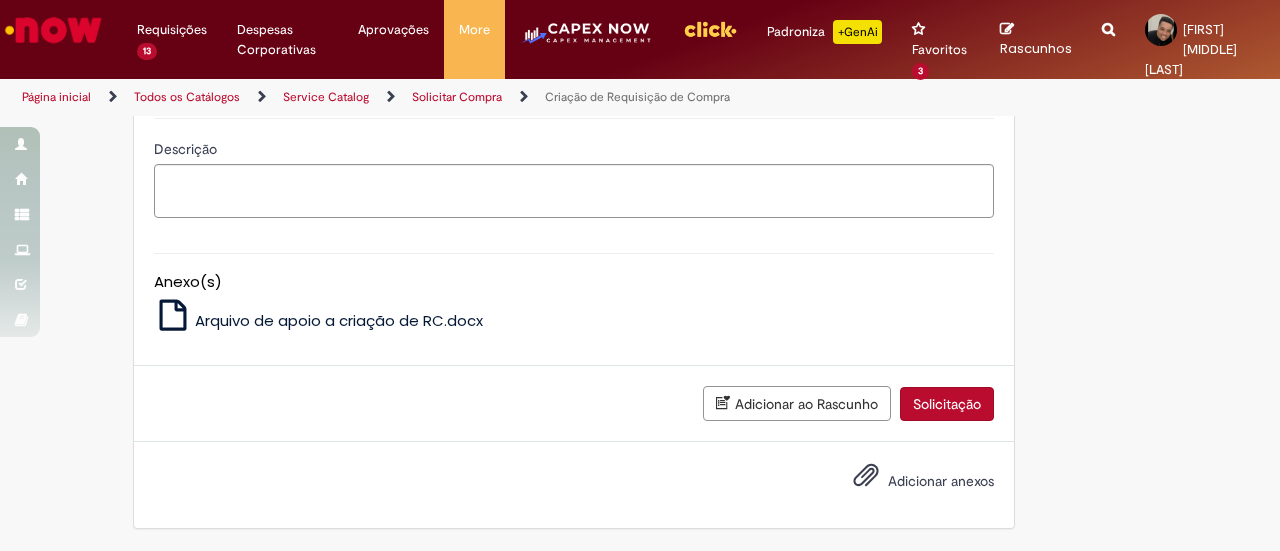 scroll, scrollTop: 1900, scrollLeft: 0, axis: vertical 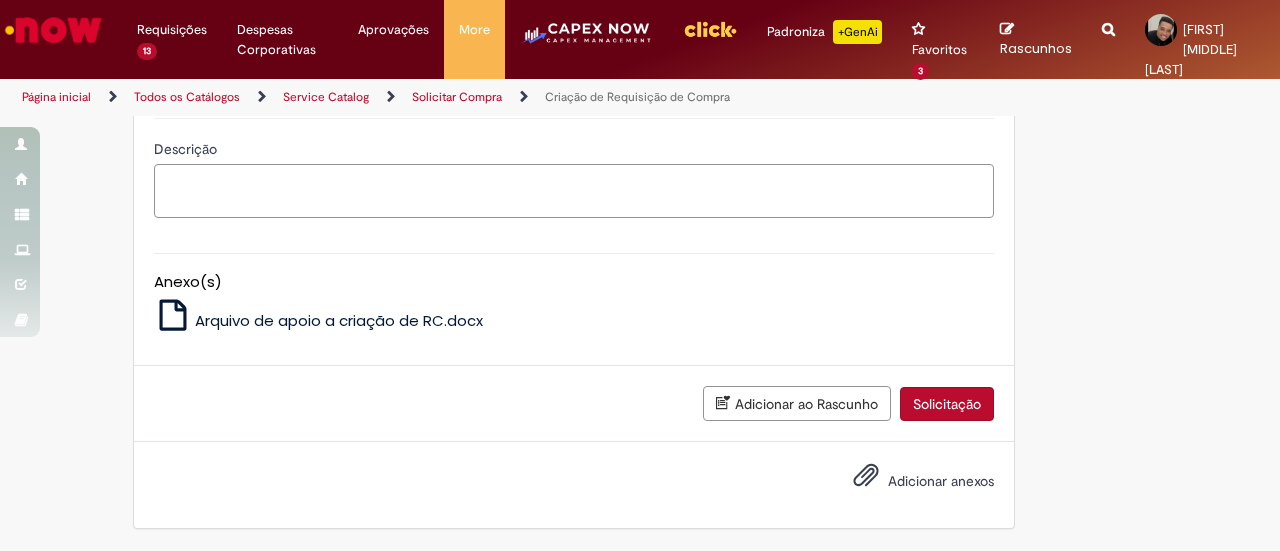 click on "Descrição" at bounding box center [574, 190] 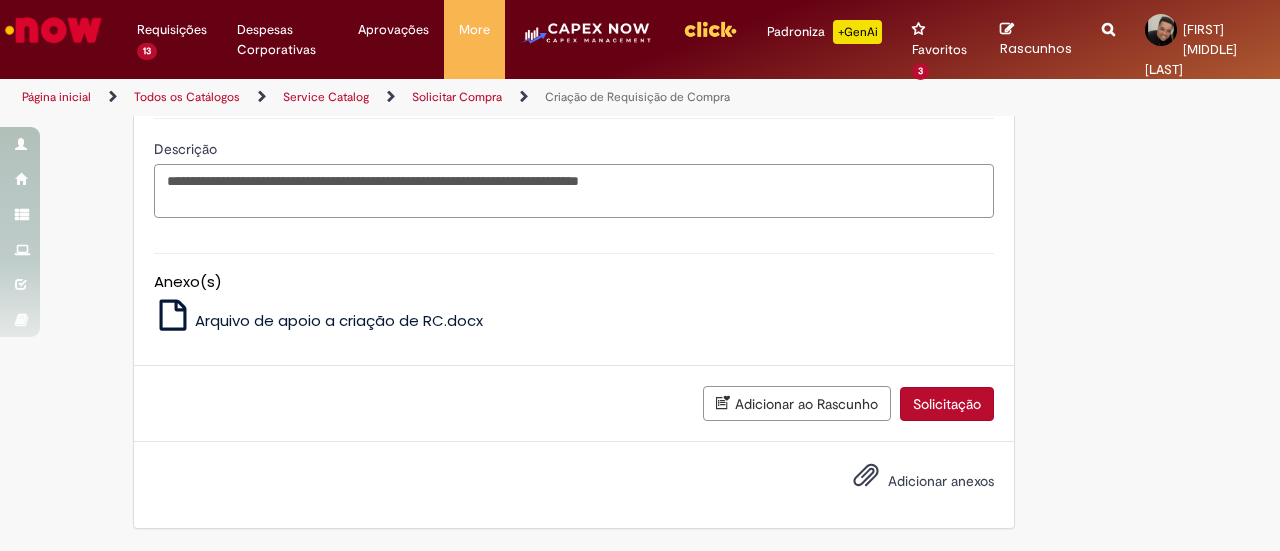 type on "**********" 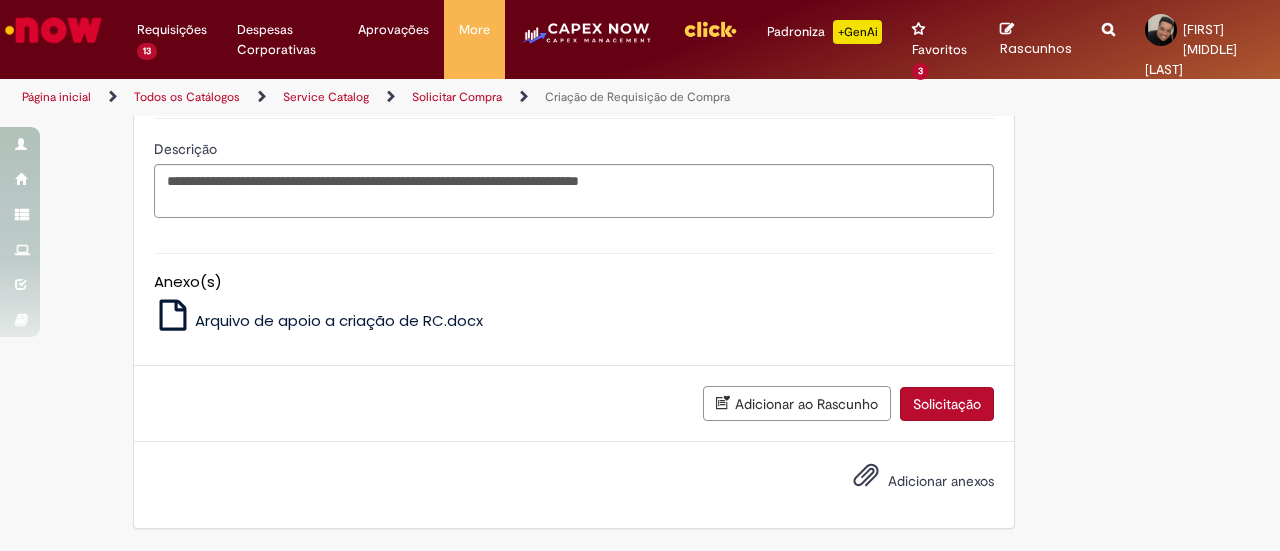 click on "Anexo(s)
Arquivo de apoio a criação de RC.docx" at bounding box center (574, 289) 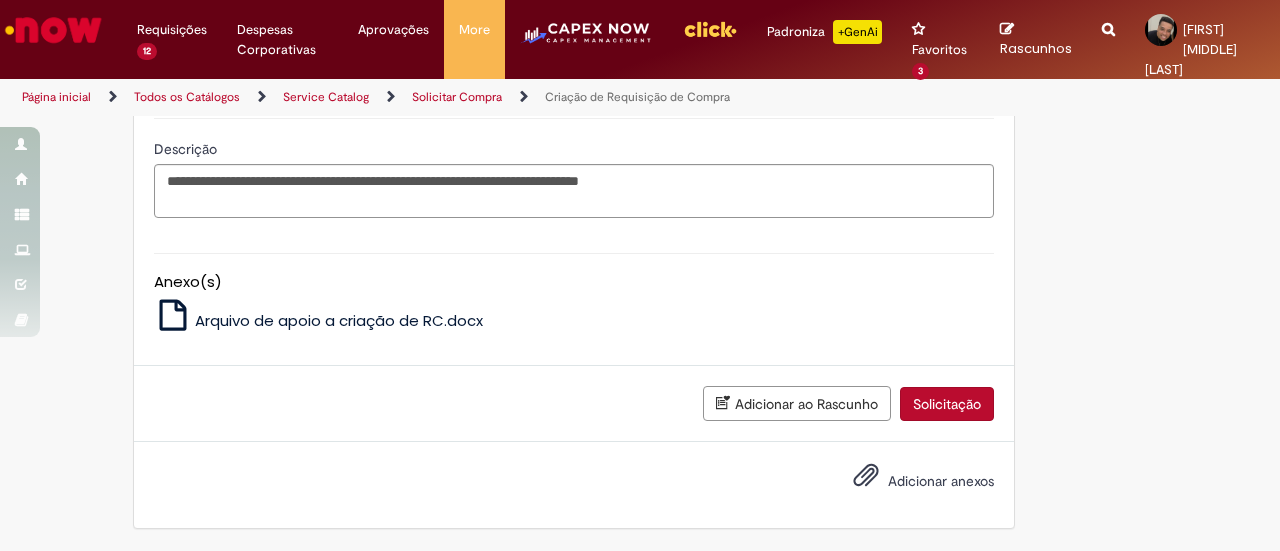 click on "Solicitação" at bounding box center [947, 404] 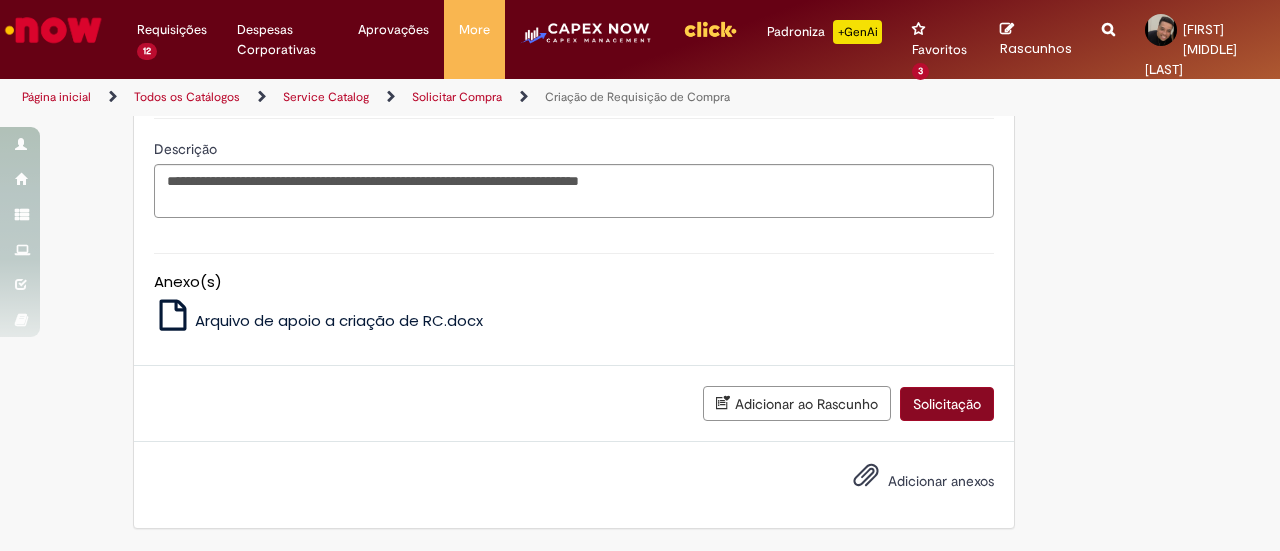 scroll, scrollTop: 2192, scrollLeft: 0, axis: vertical 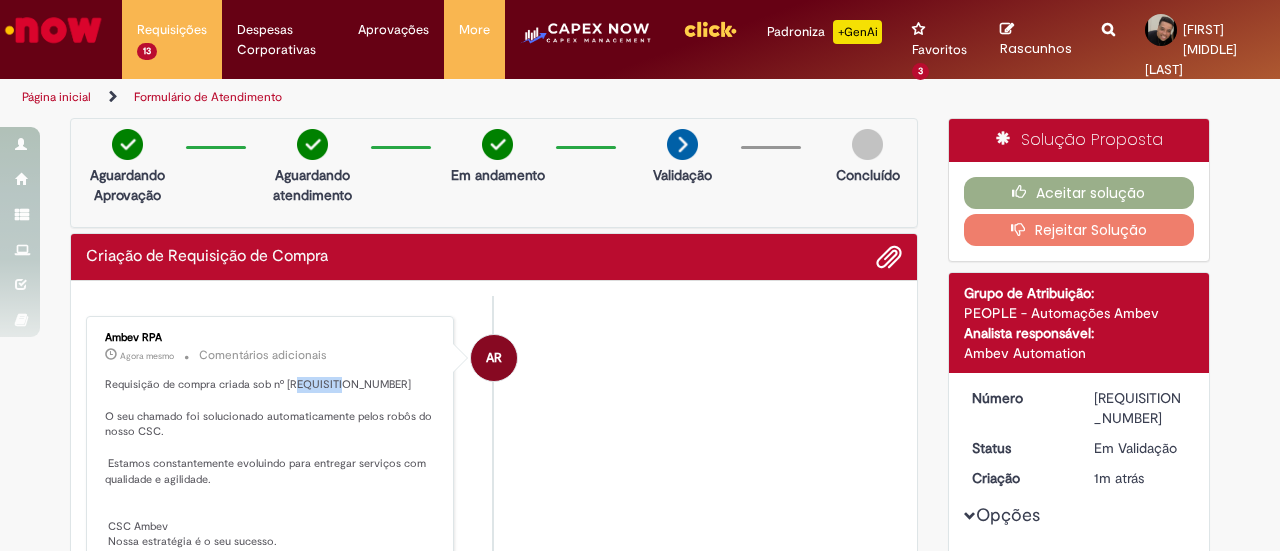 drag, startPoint x: 333, startPoint y: 385, endPoint x: 290, endPoint y: 382, distance: 43.104523 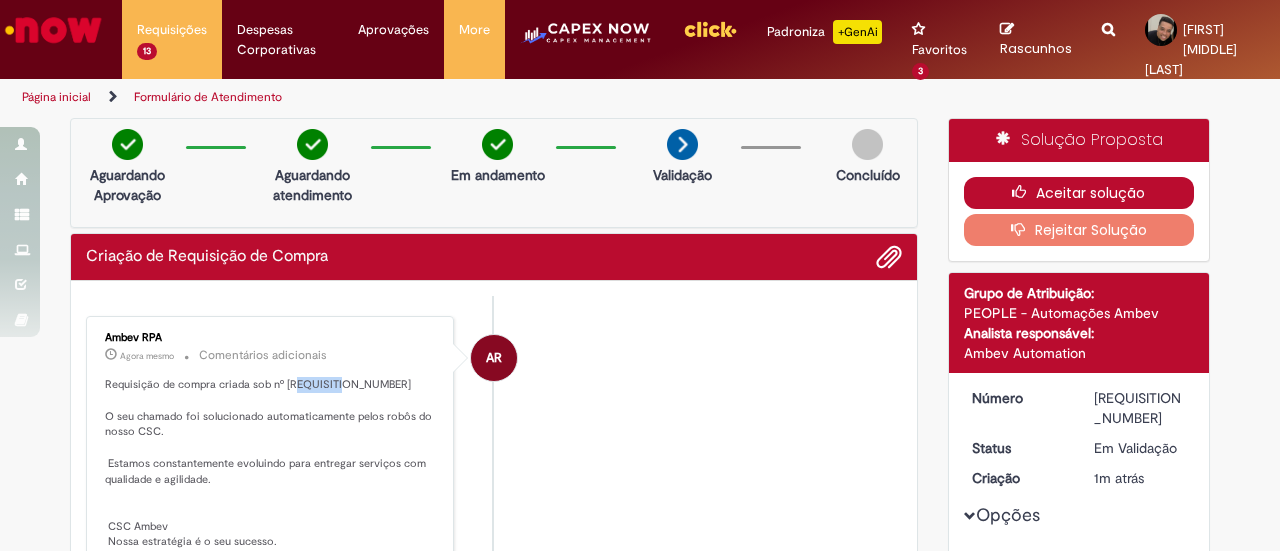 click on "Aceitar solução" at bounding box center [1079, 193] 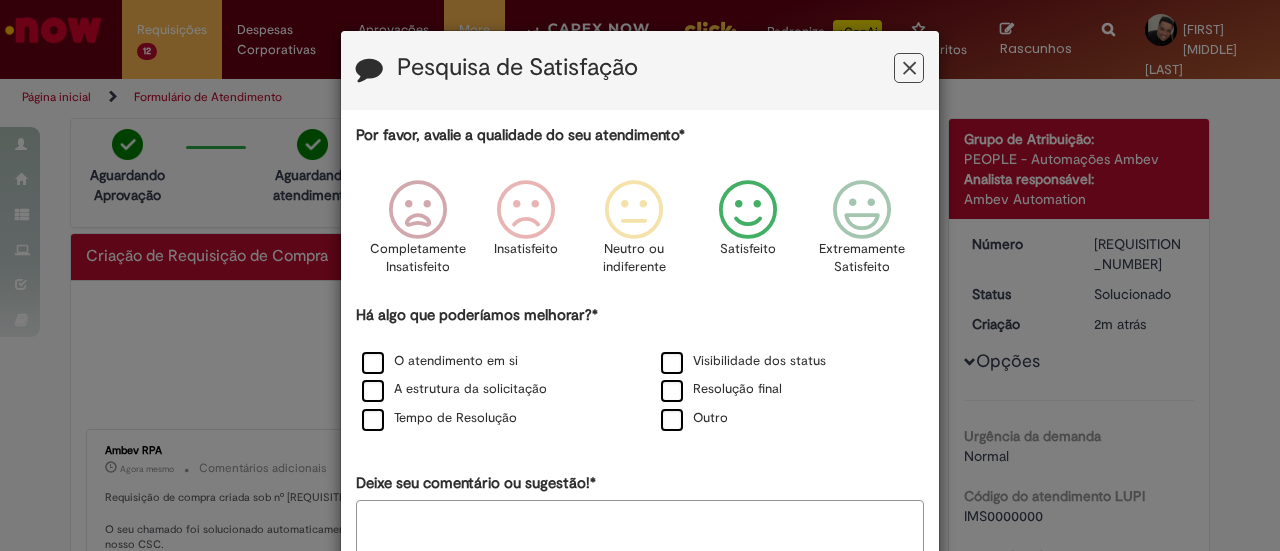 click at bounding box center [748, 210] 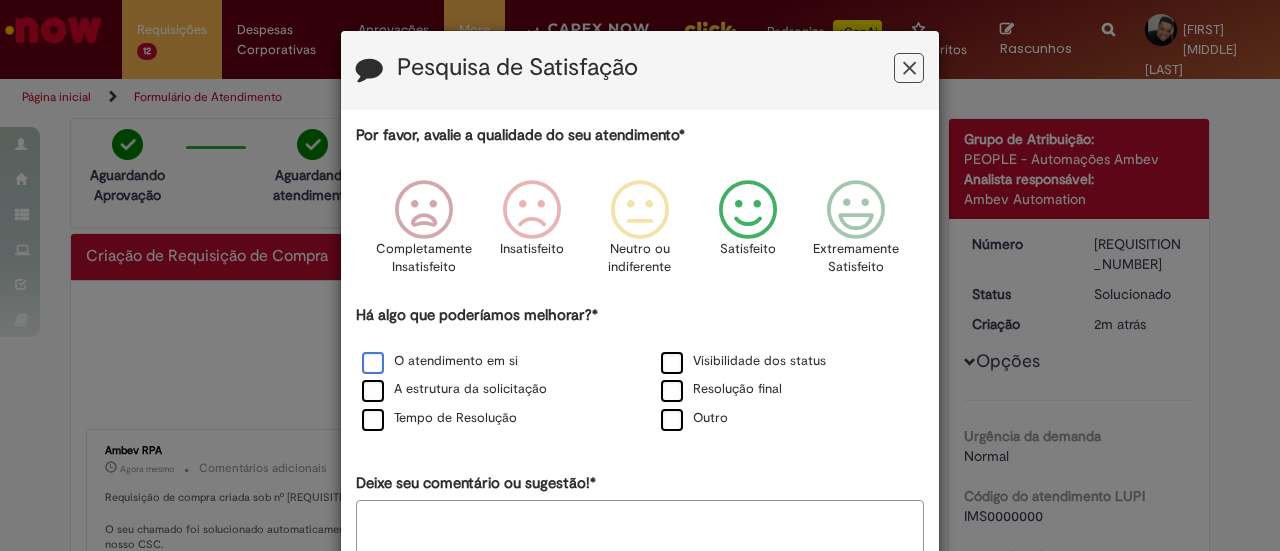 click on "O atendimento em si" at bounding box center [440, 361] 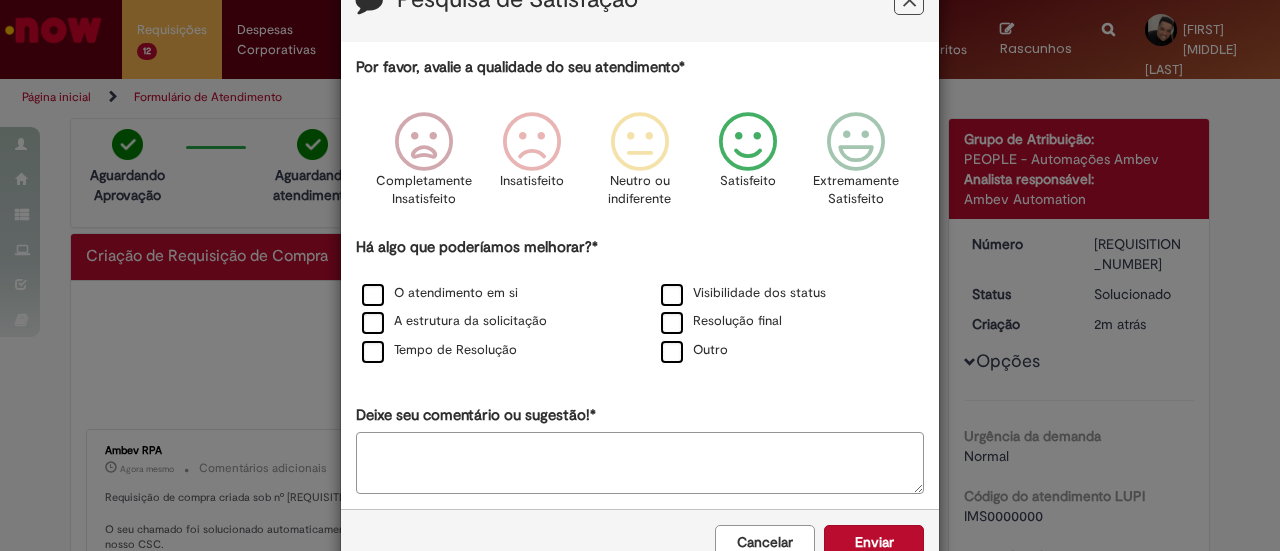 scroll, scrollTop: 119, scrollLeft: 0, axis: vertical 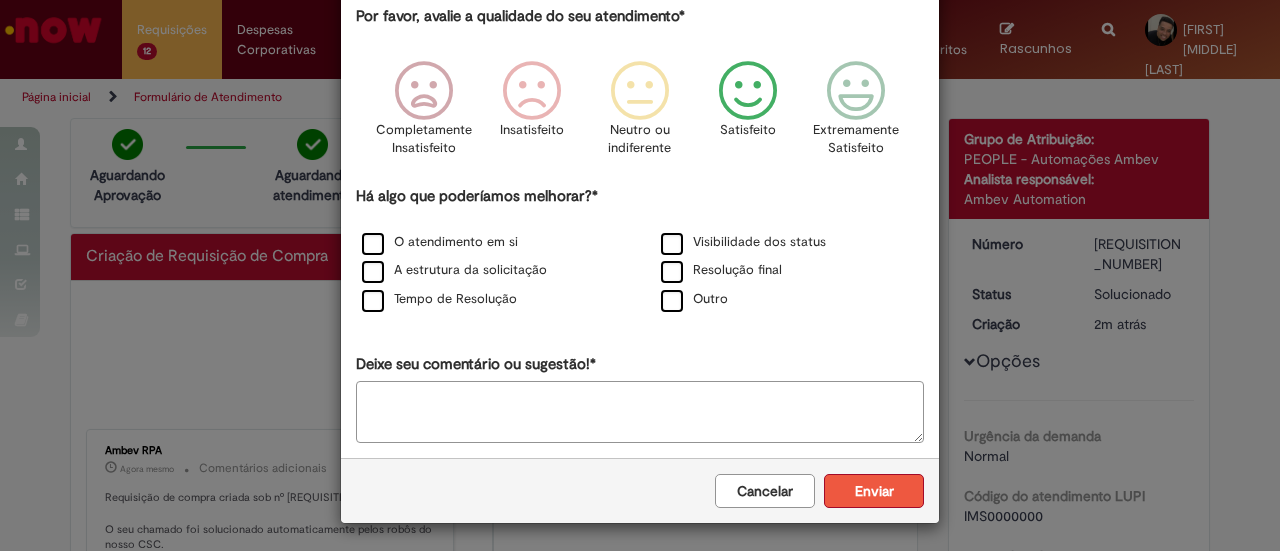 click on "Enviar" at bounding box center [874, 491] 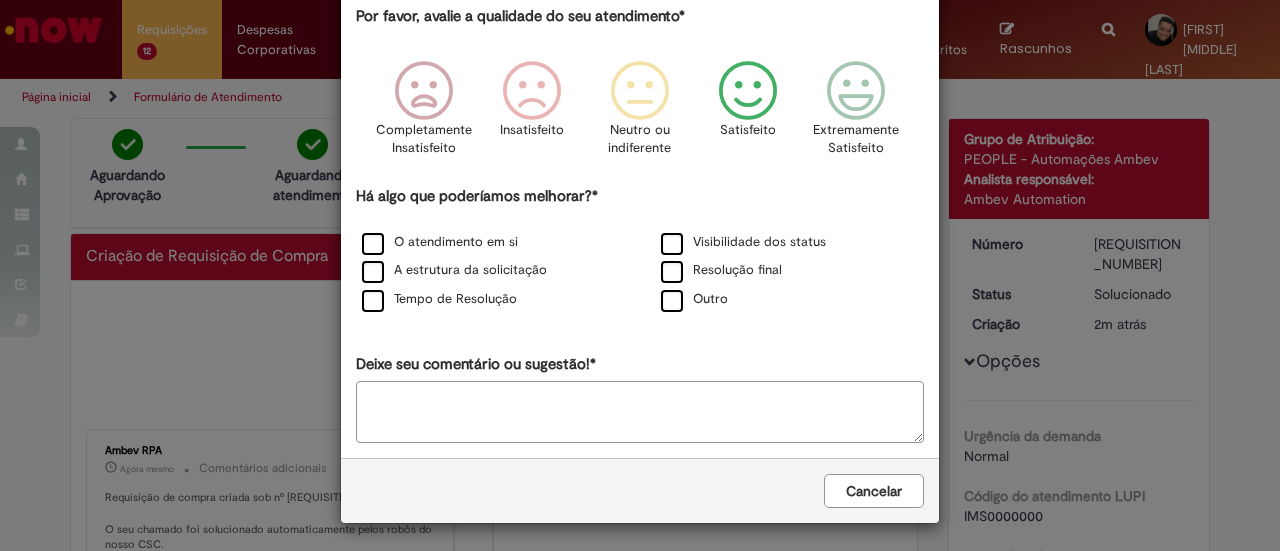 scroll, scrollTop: 0, scrollLeft: 0, axis: both 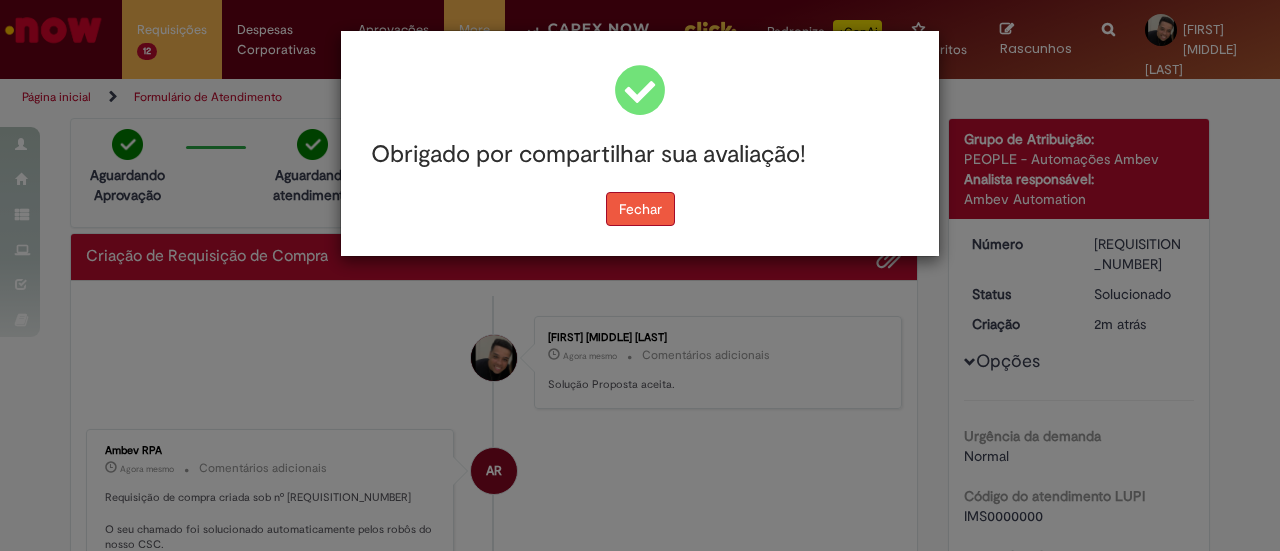 click on "Fechar" at bounding box center [640, 209] 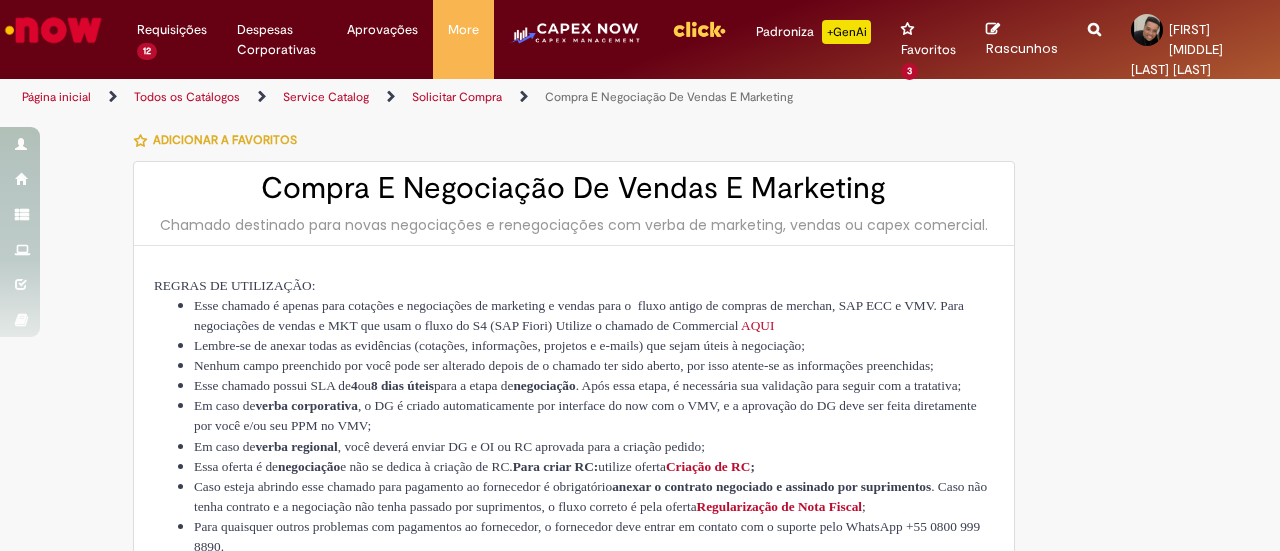 select on "**********" 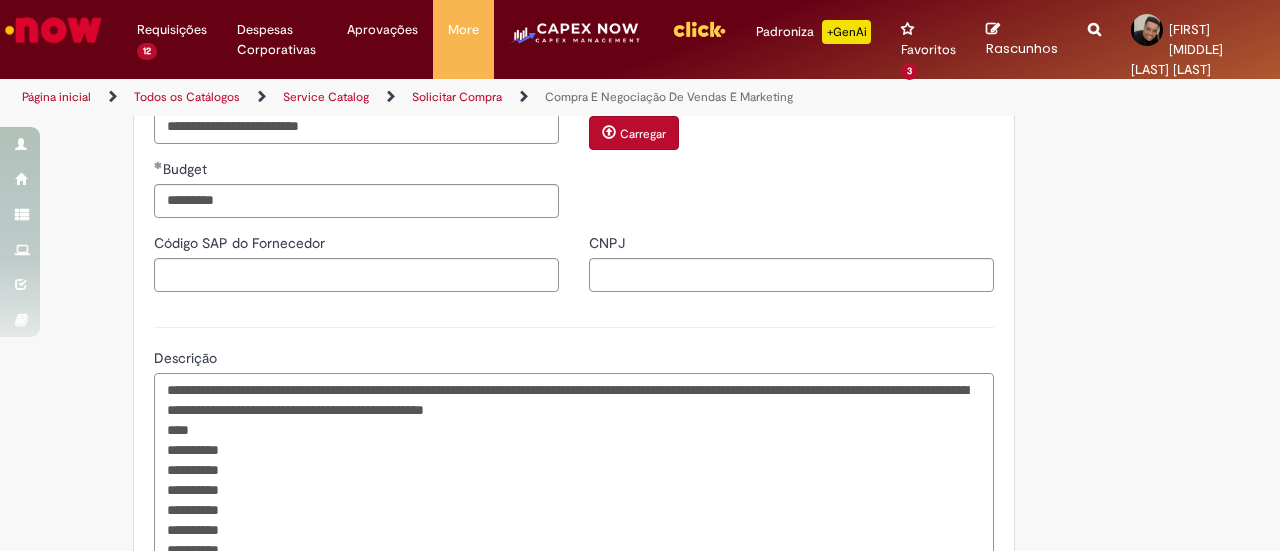 scroll, scrollTop: 1350, scrollLeft: 0, axis: vertical 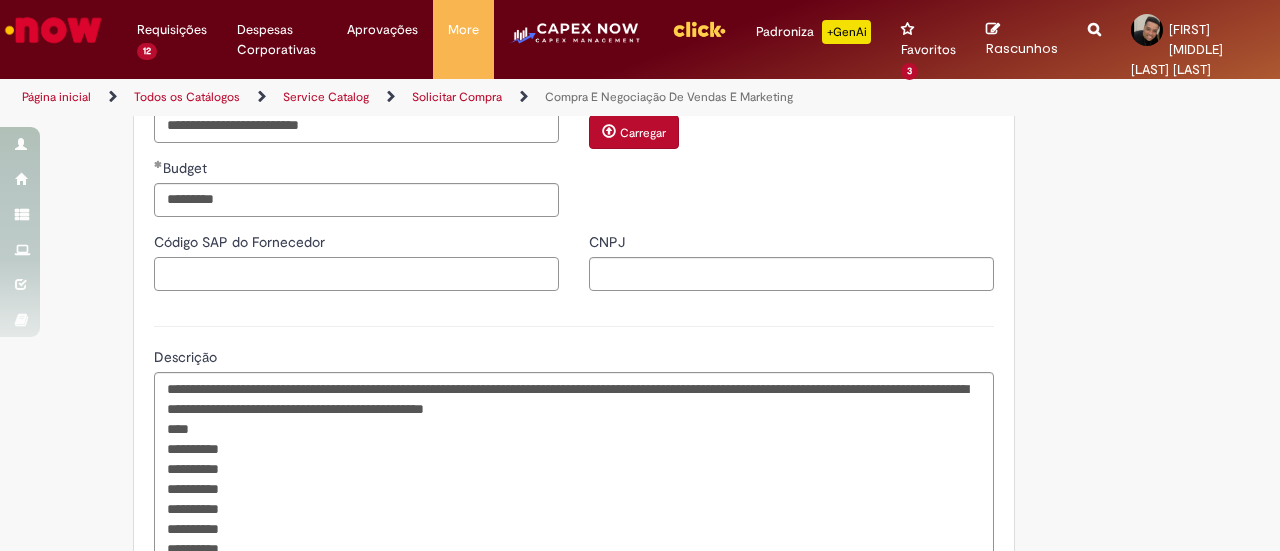 drag, startPoint x: 516, startPoint y: 269, endPoint x: 644, endPoint y: 476, distance: 243.37831 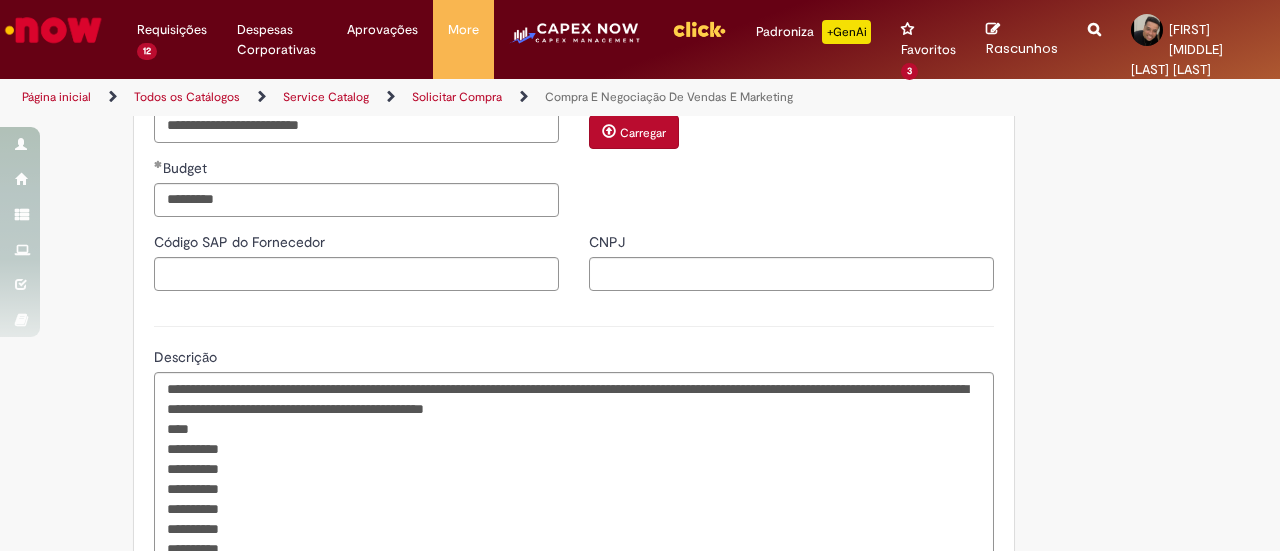 click on "**********" at bounding box center (574, 553) 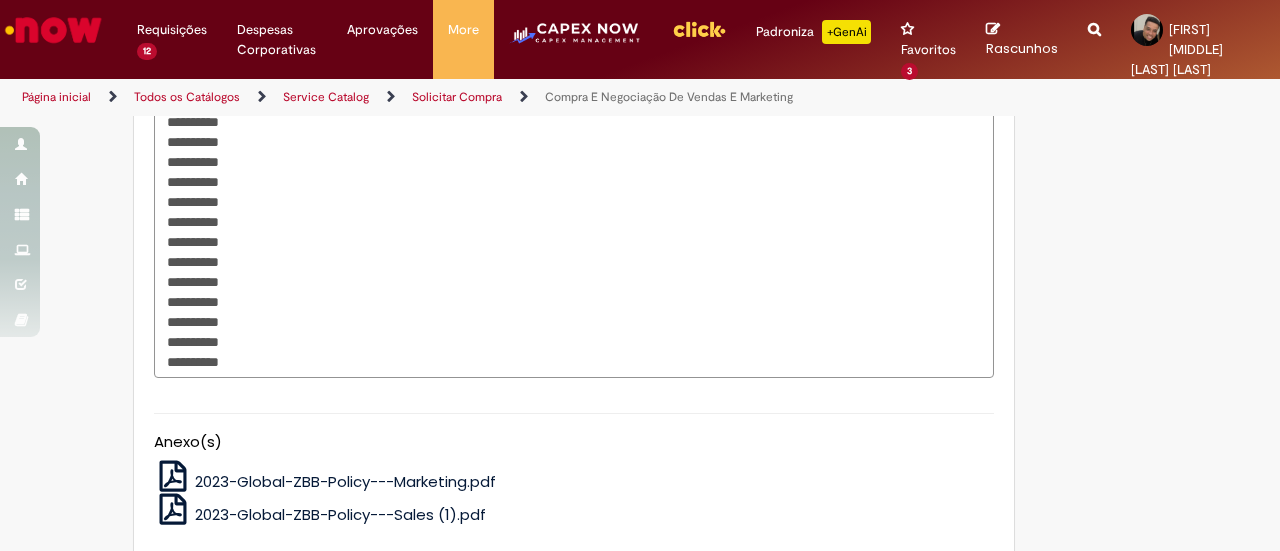 scroll, scrollTop: 1945, scrollLeft: 0, axis: vertical 